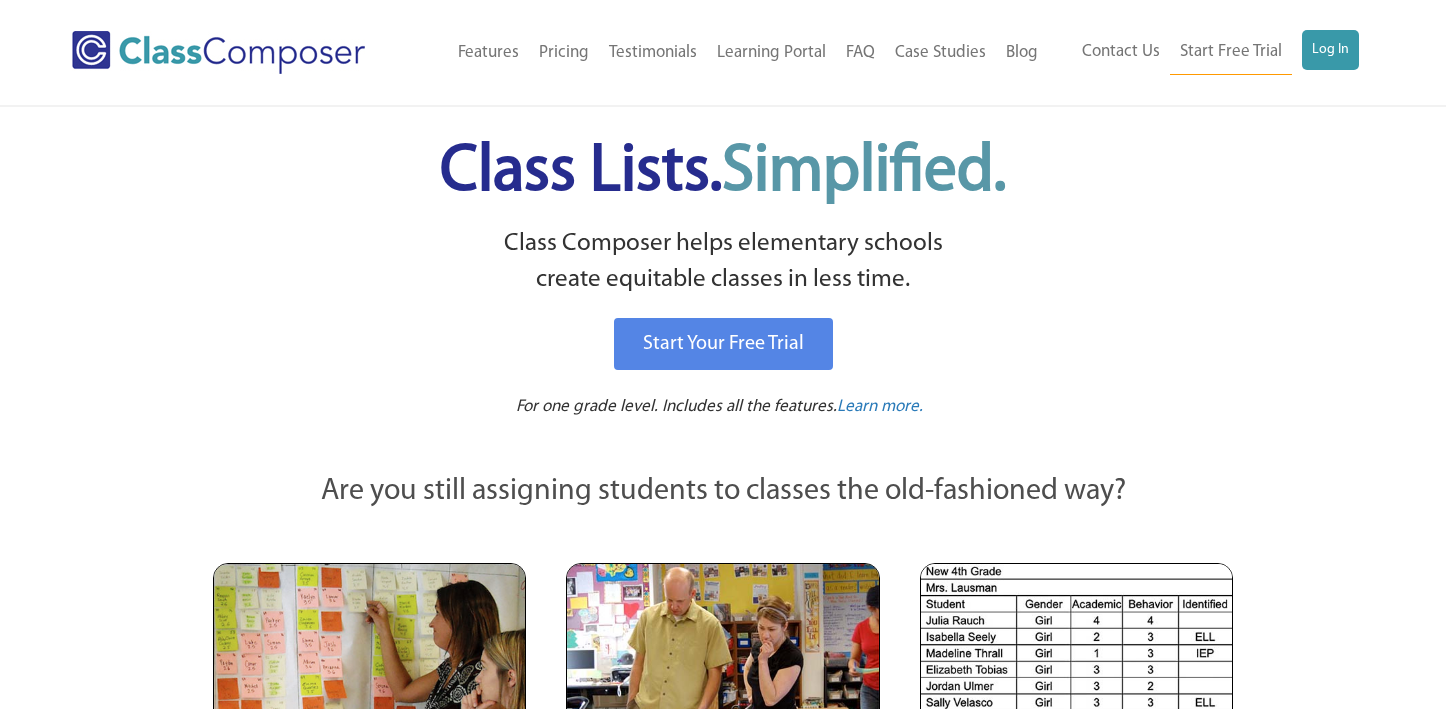 scroll, scrollTop: 0, scrollLeft: 0, axis: both 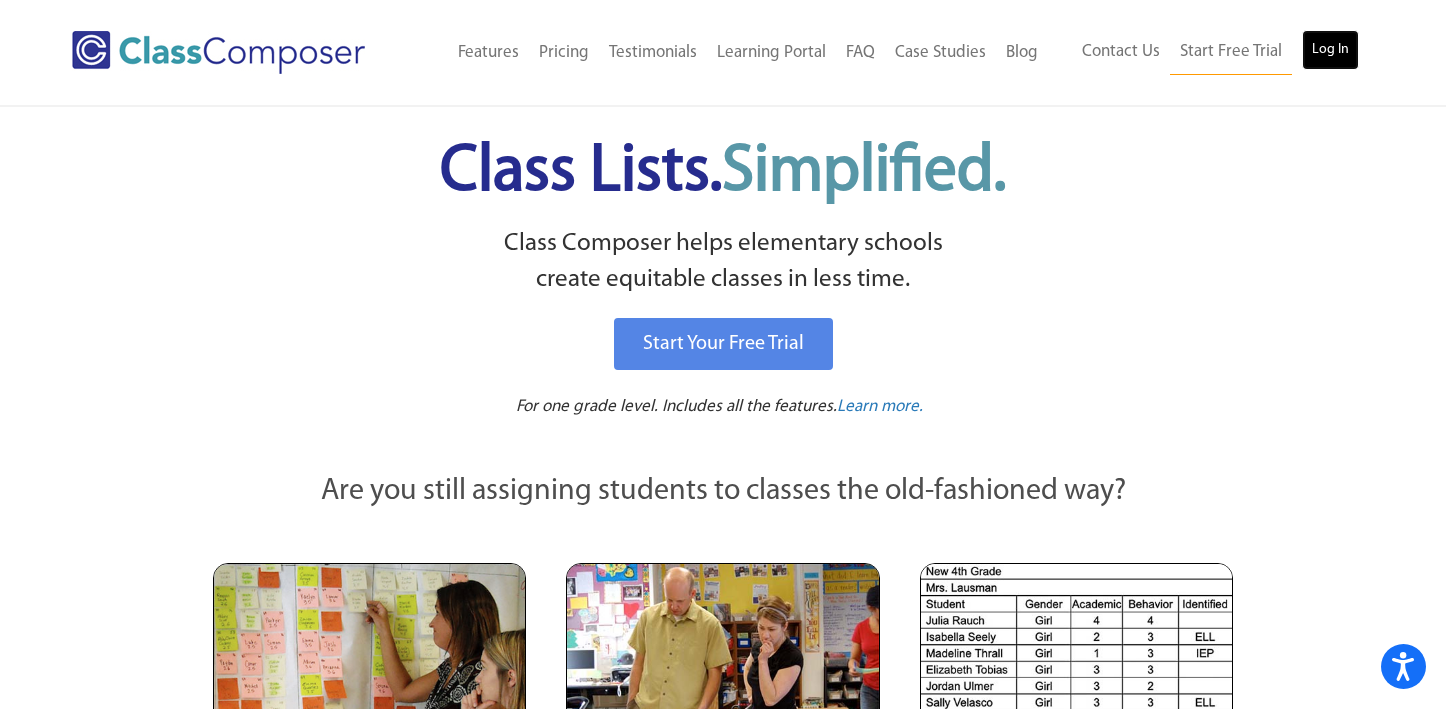 click on "Log In" at bounding box center [1330, 50] 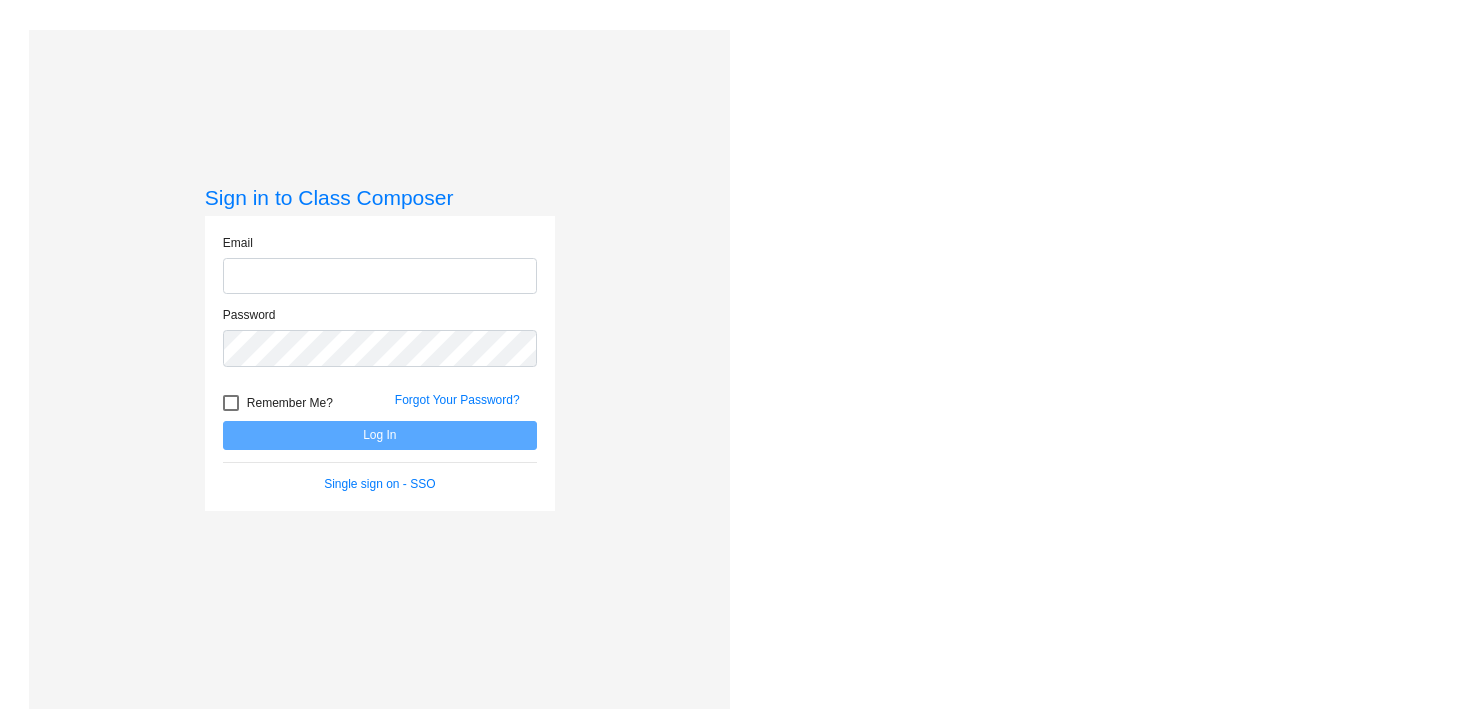 scroll, scrollTop: 0, scrollLeft: 0, axis: both 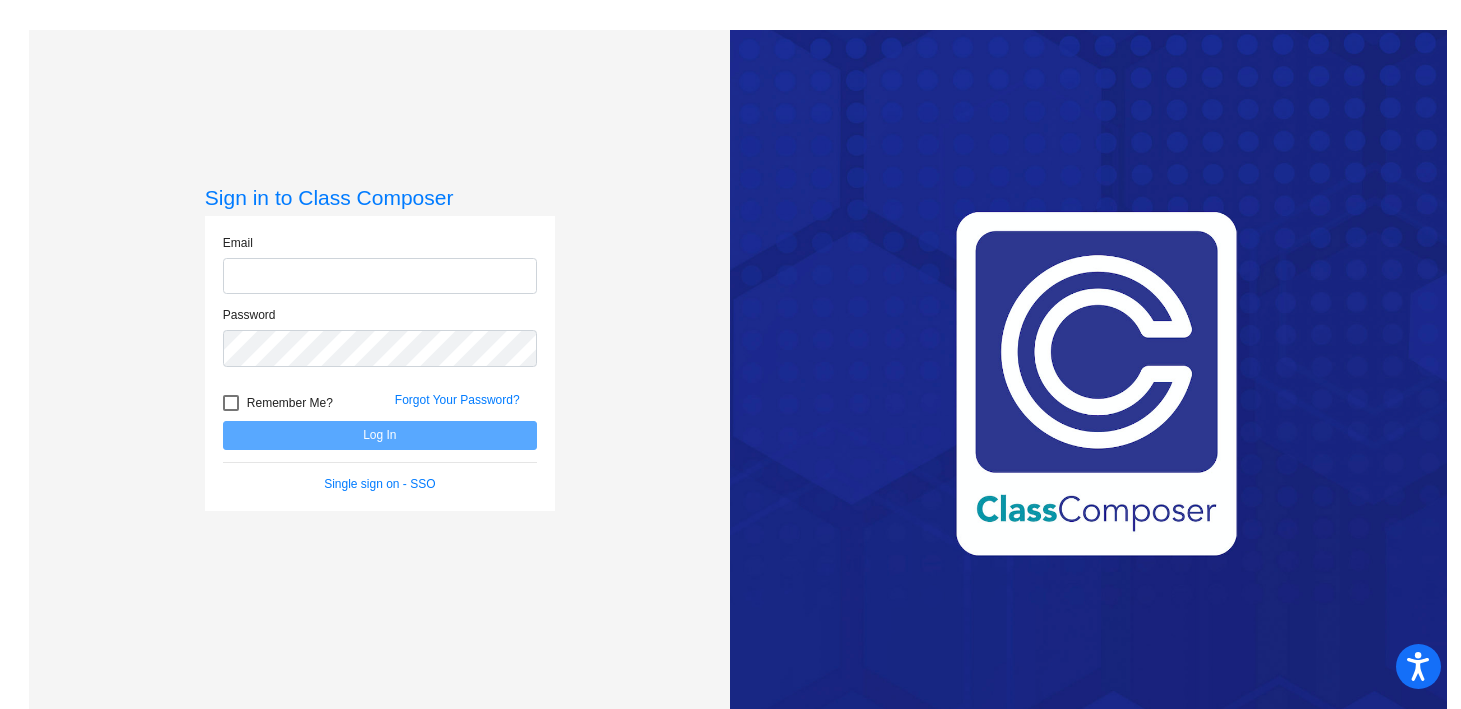 type on "[EMAIL]" 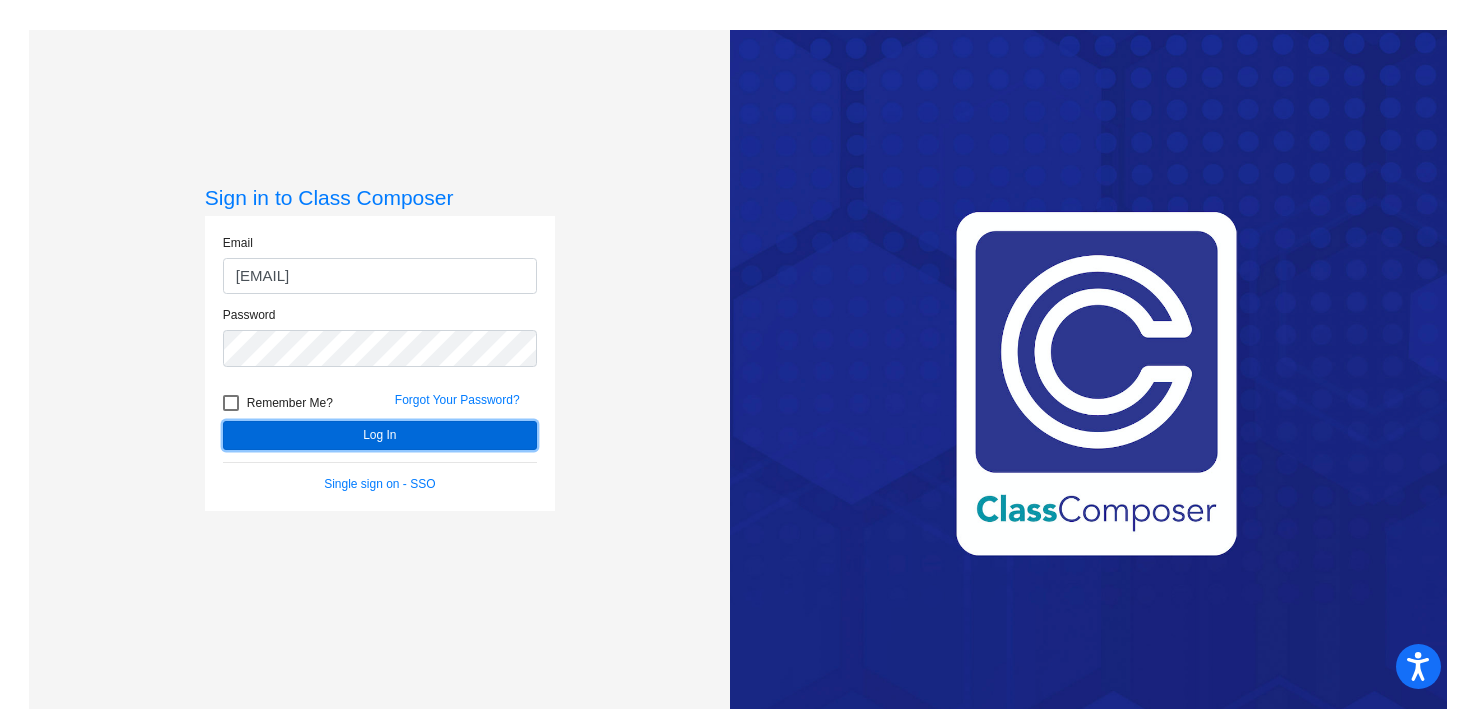 click on "Log In" 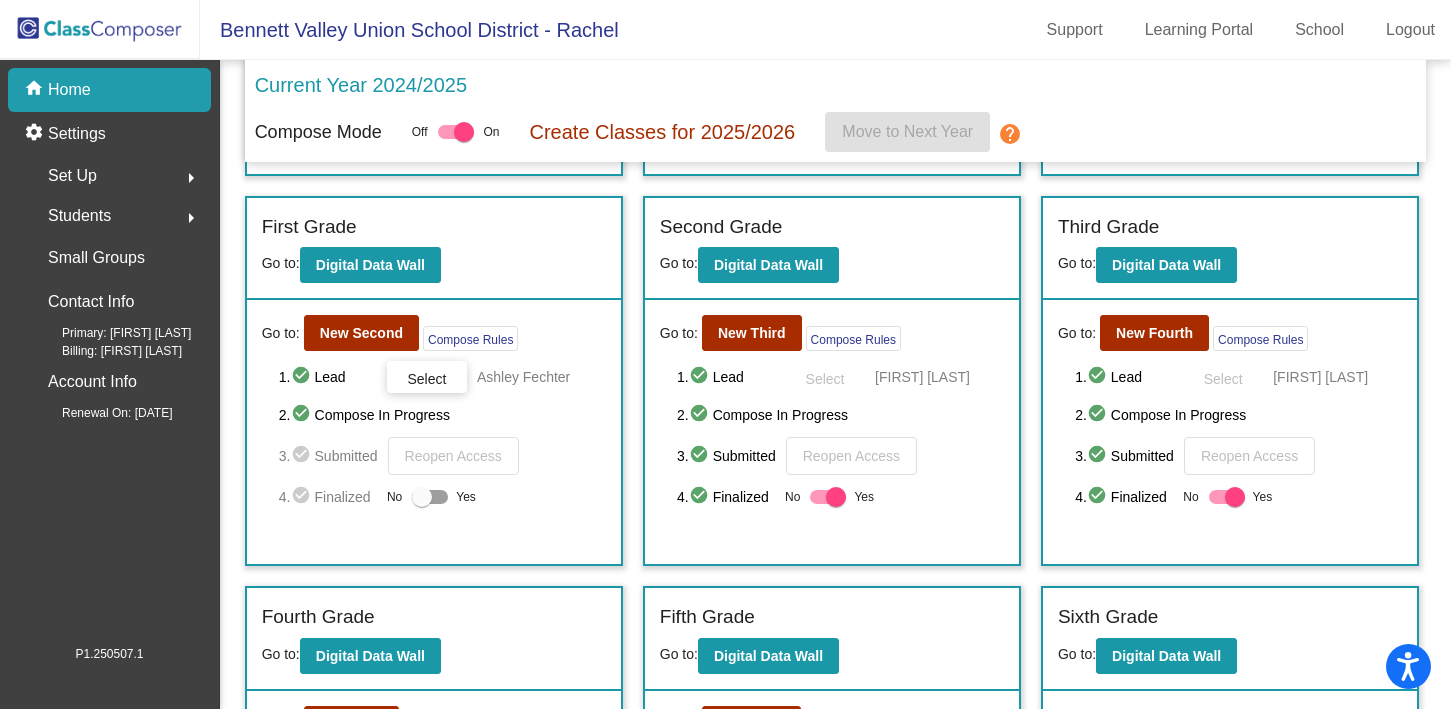 scroll, scrollTop: 373, scrollLeft: 0, axis: vertical 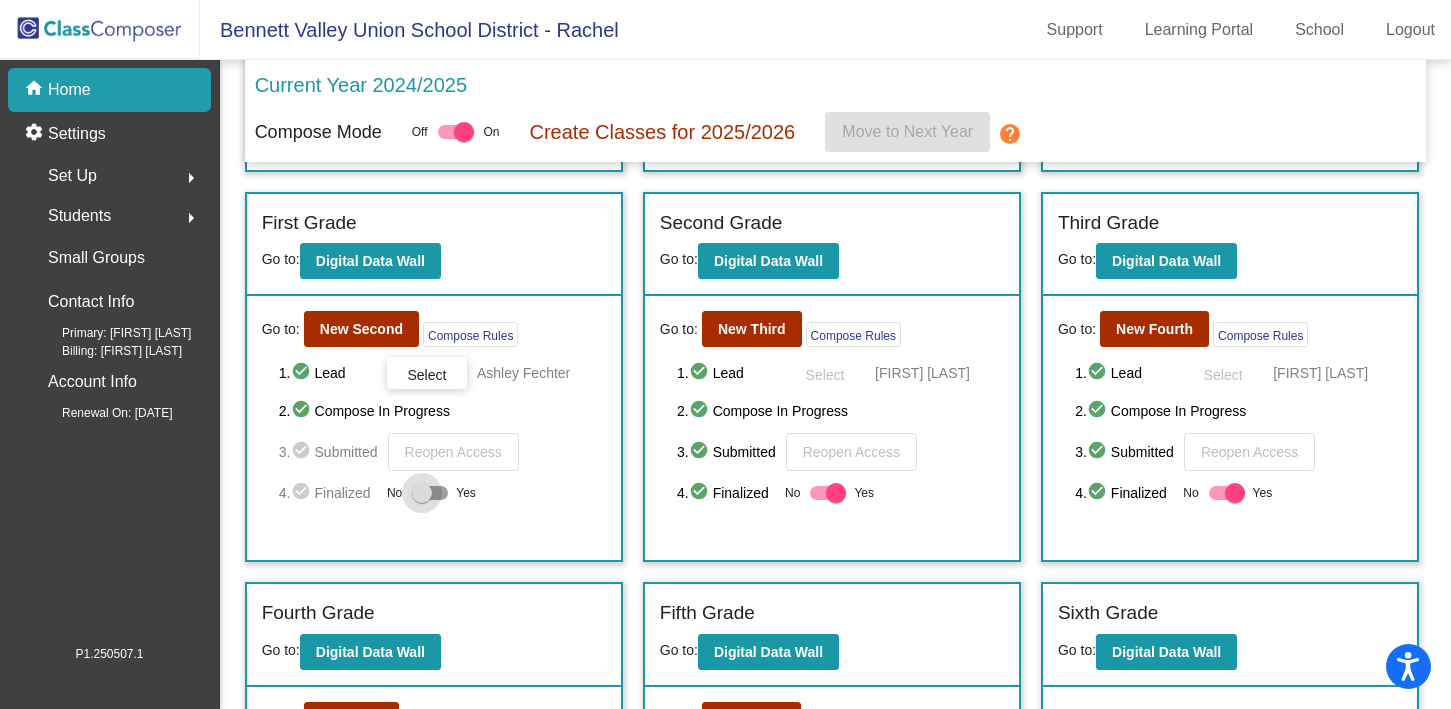 click at bounding box center (422, 493) 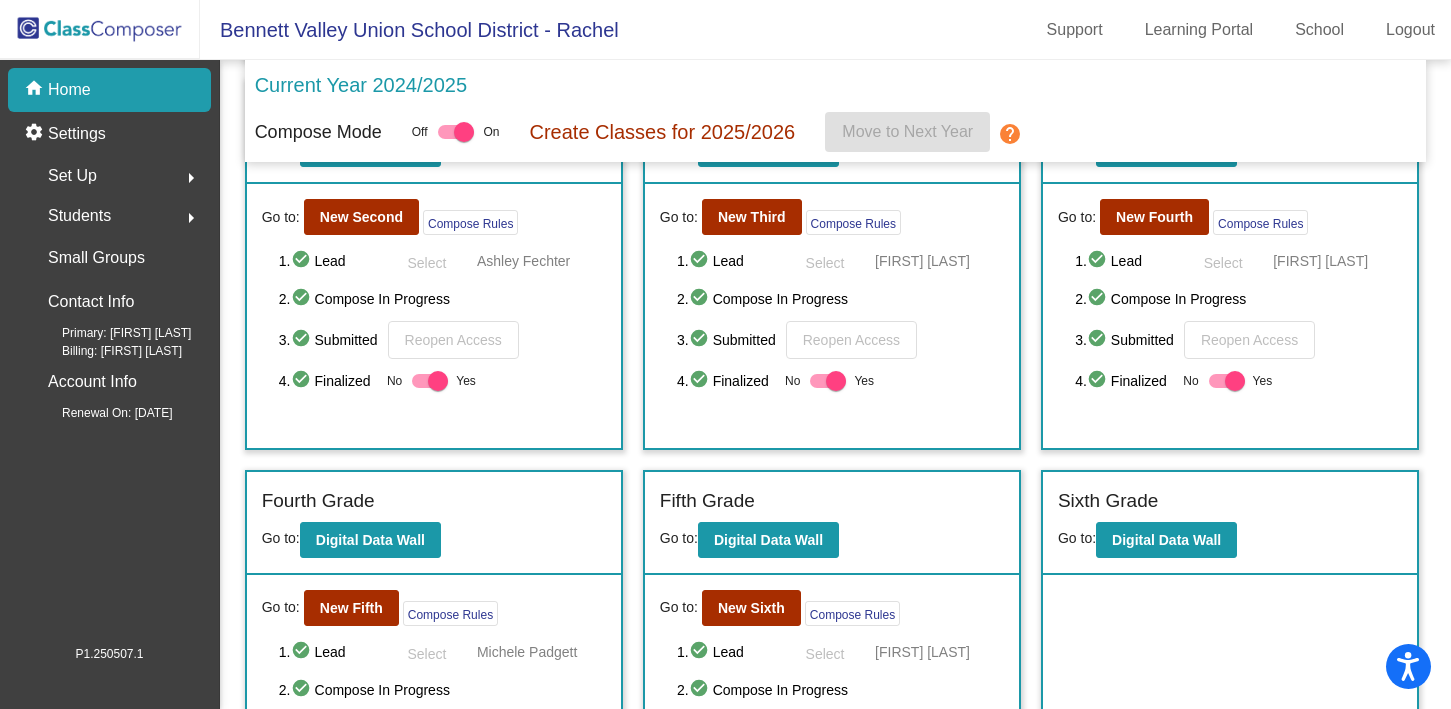 scroll, scrollTop: 512, scrollLeft: 0, axis: vertical 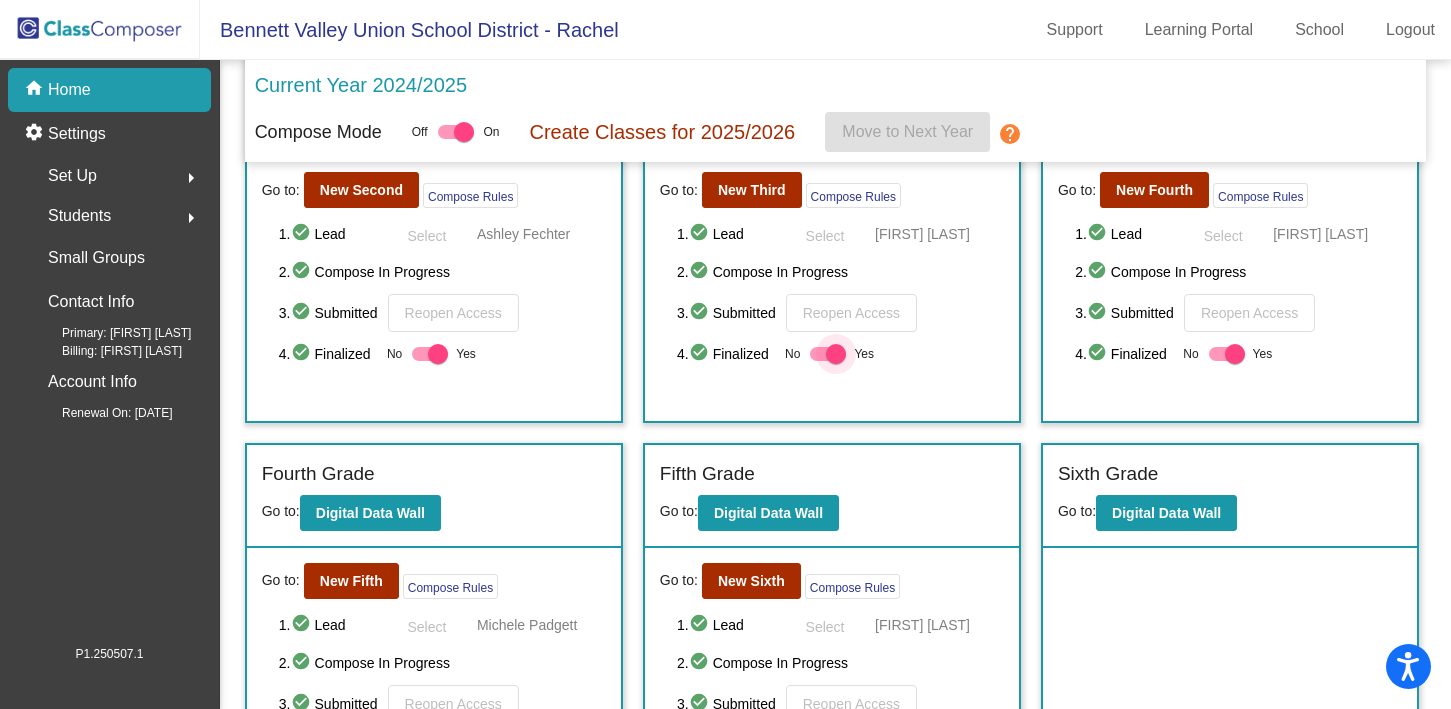 click at bounding box center [836, 354] 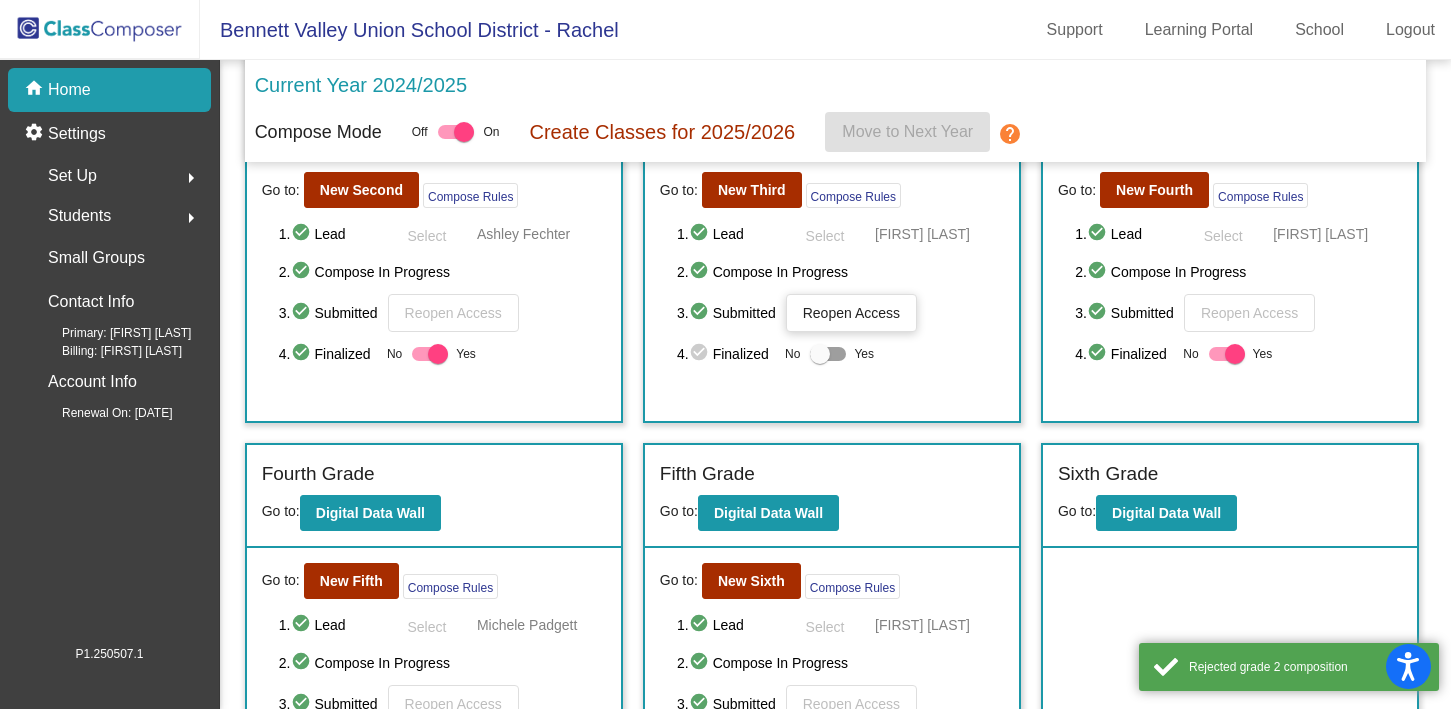 click on "Reopen Access" 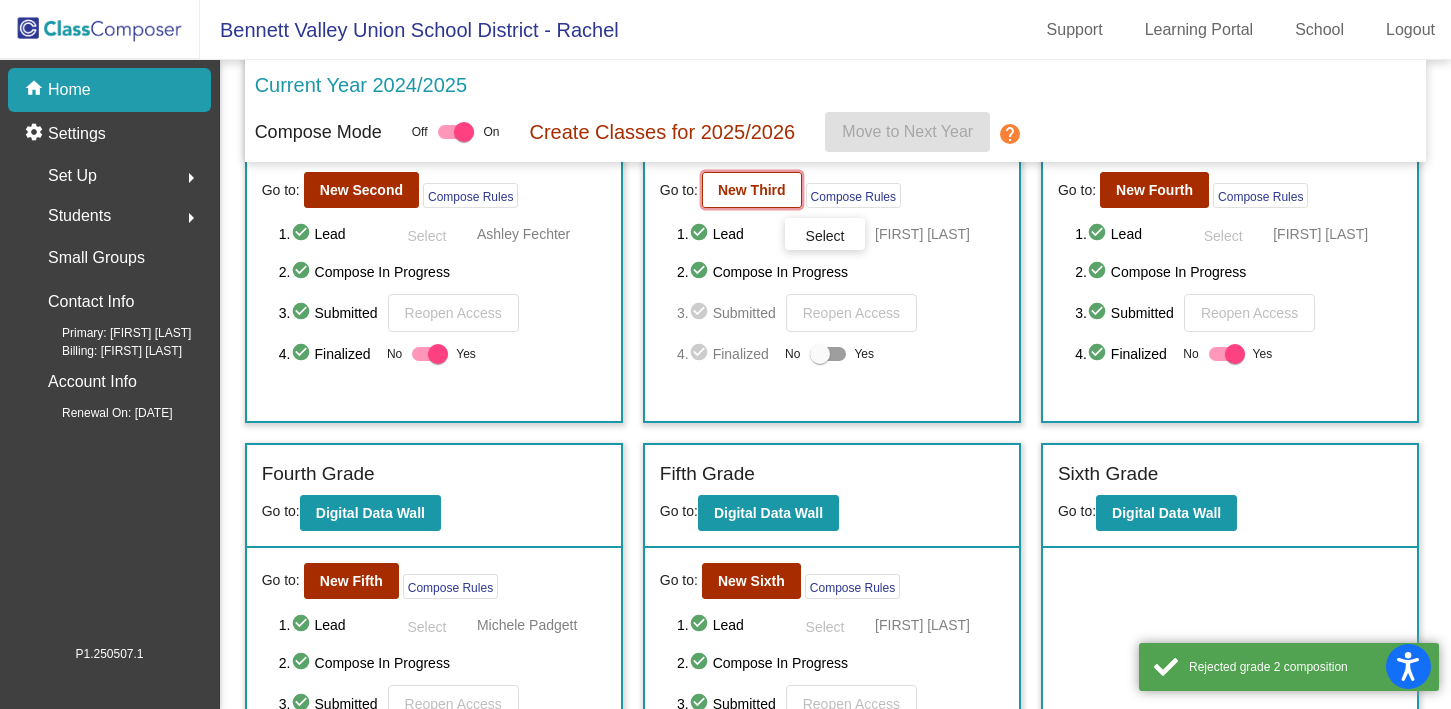 click on "New Third" 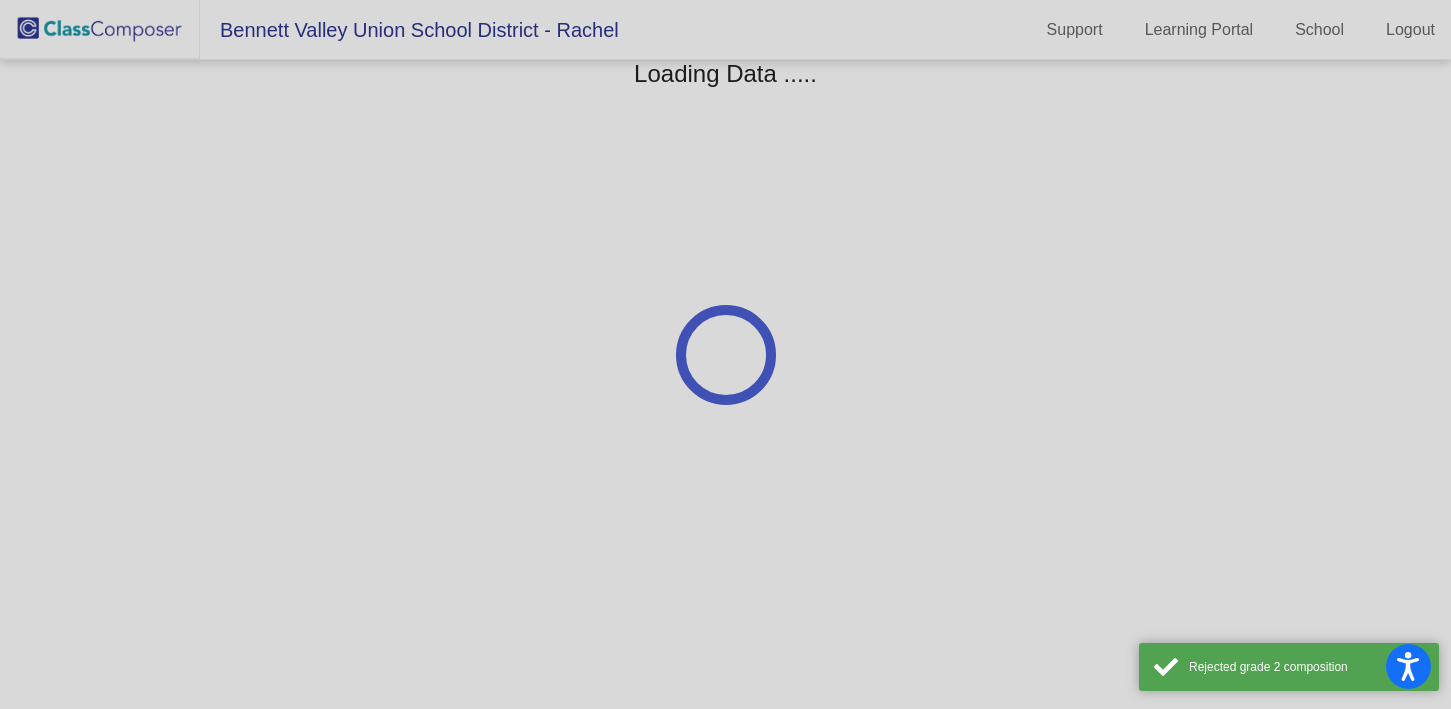 scroll, scrollTop: 0, scrollLeft: 0, axis: both 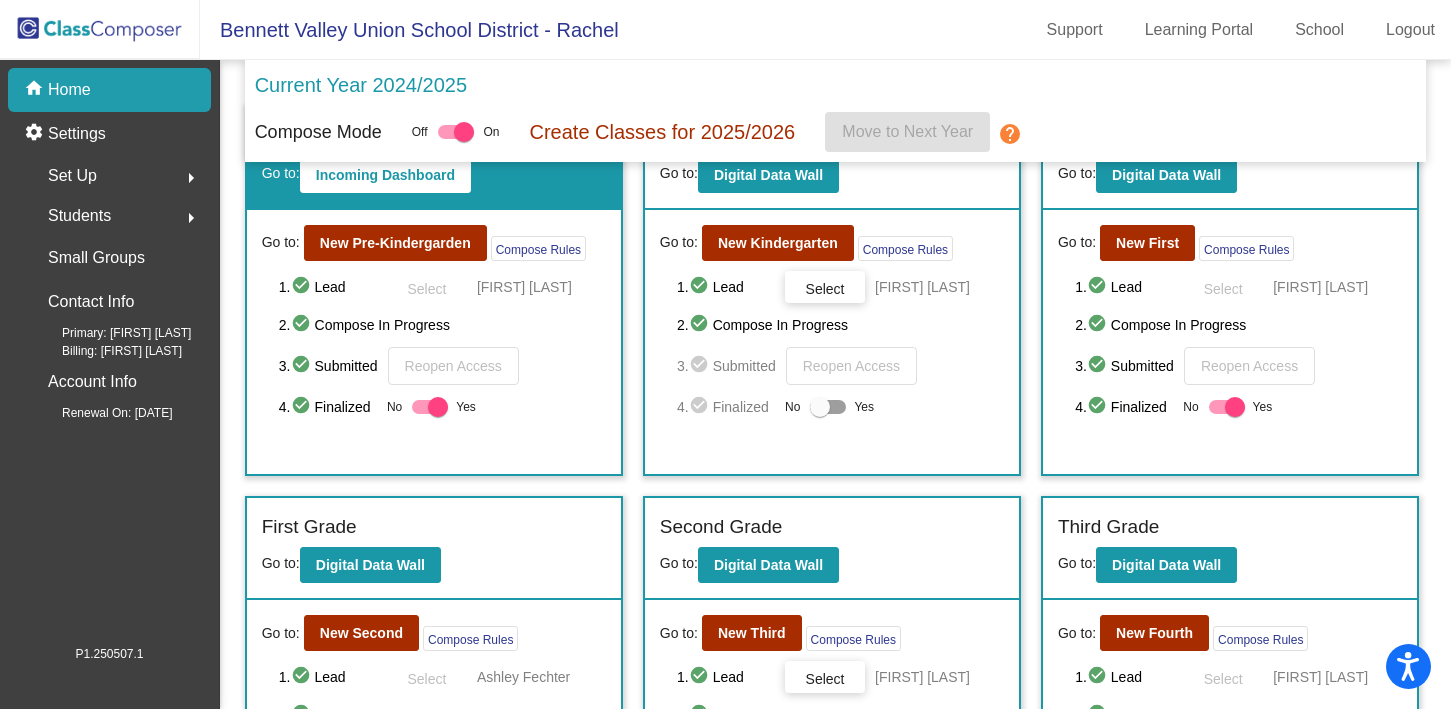 click at bounding box center [820, 407] 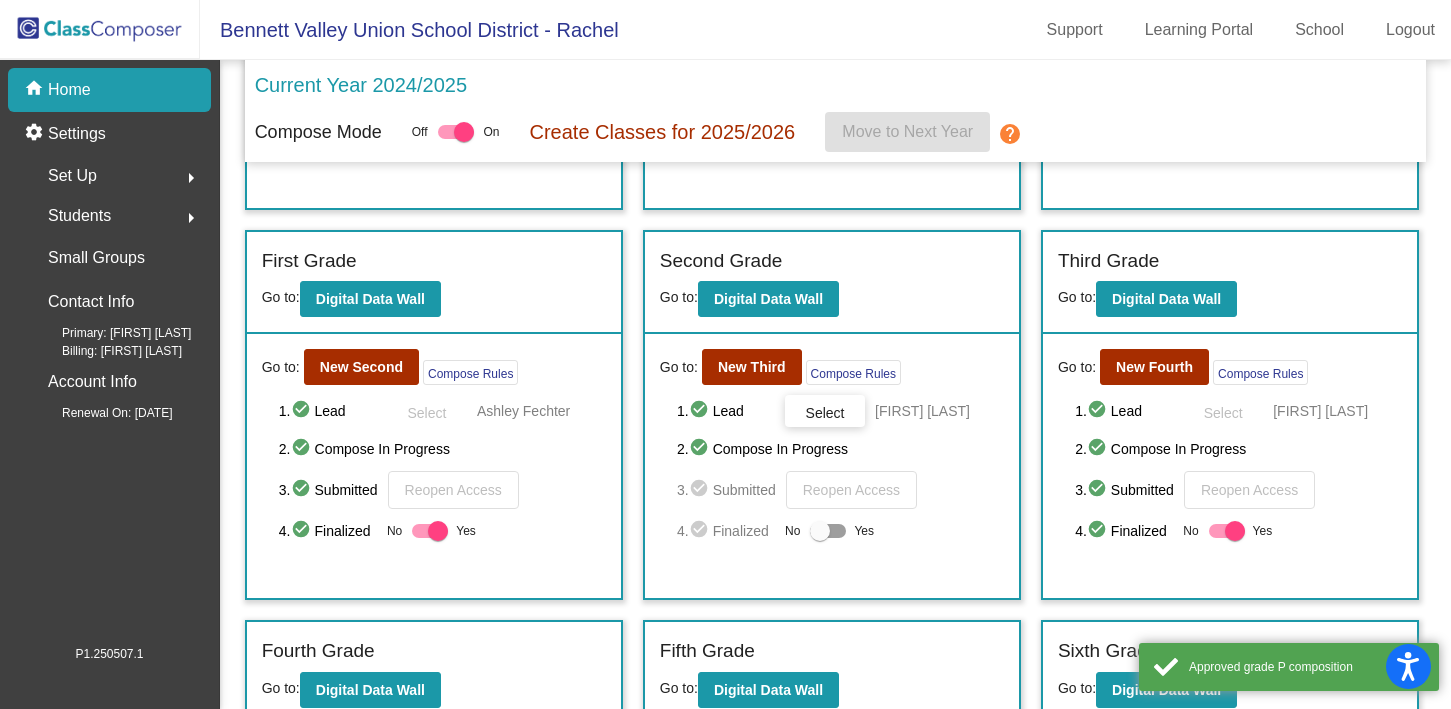 scroll, scrollTop: 437, scrollLeft: 0, axis: vertical 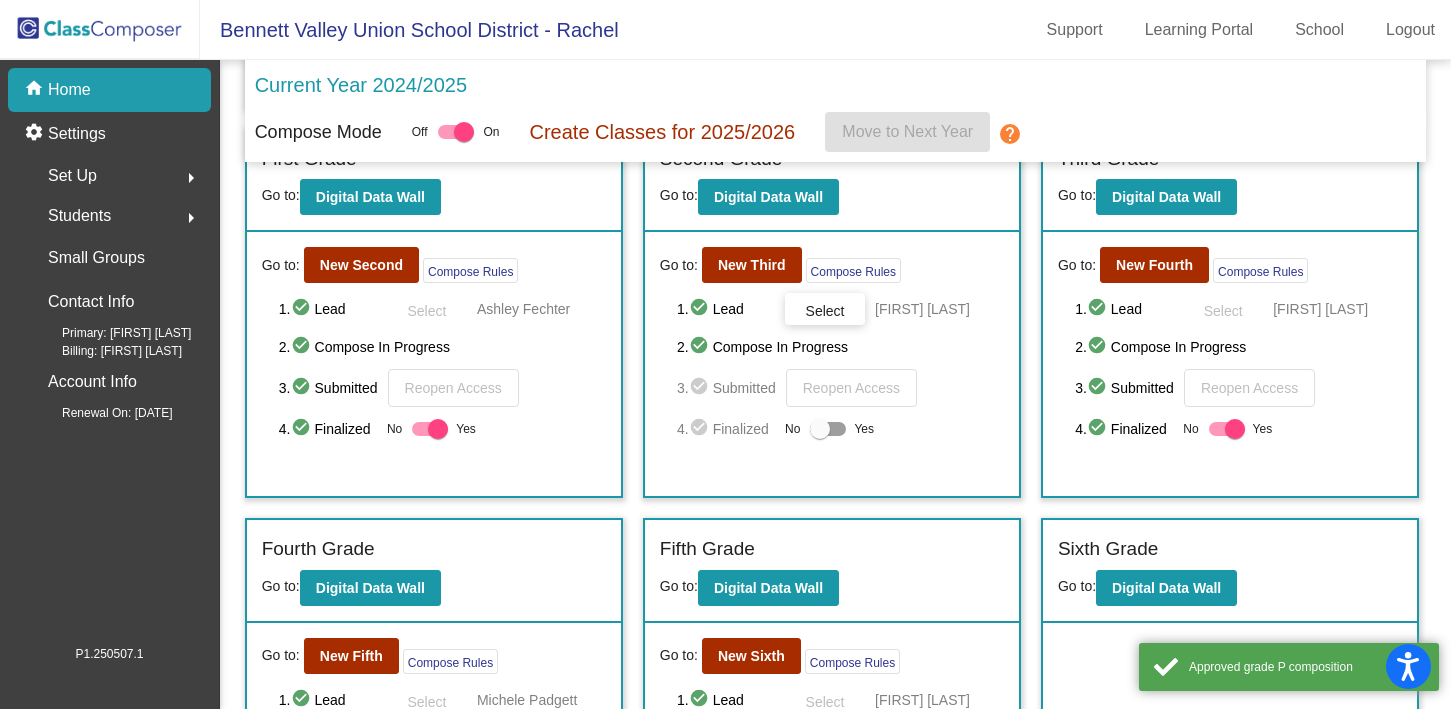 click at bounding box center (820, 429) 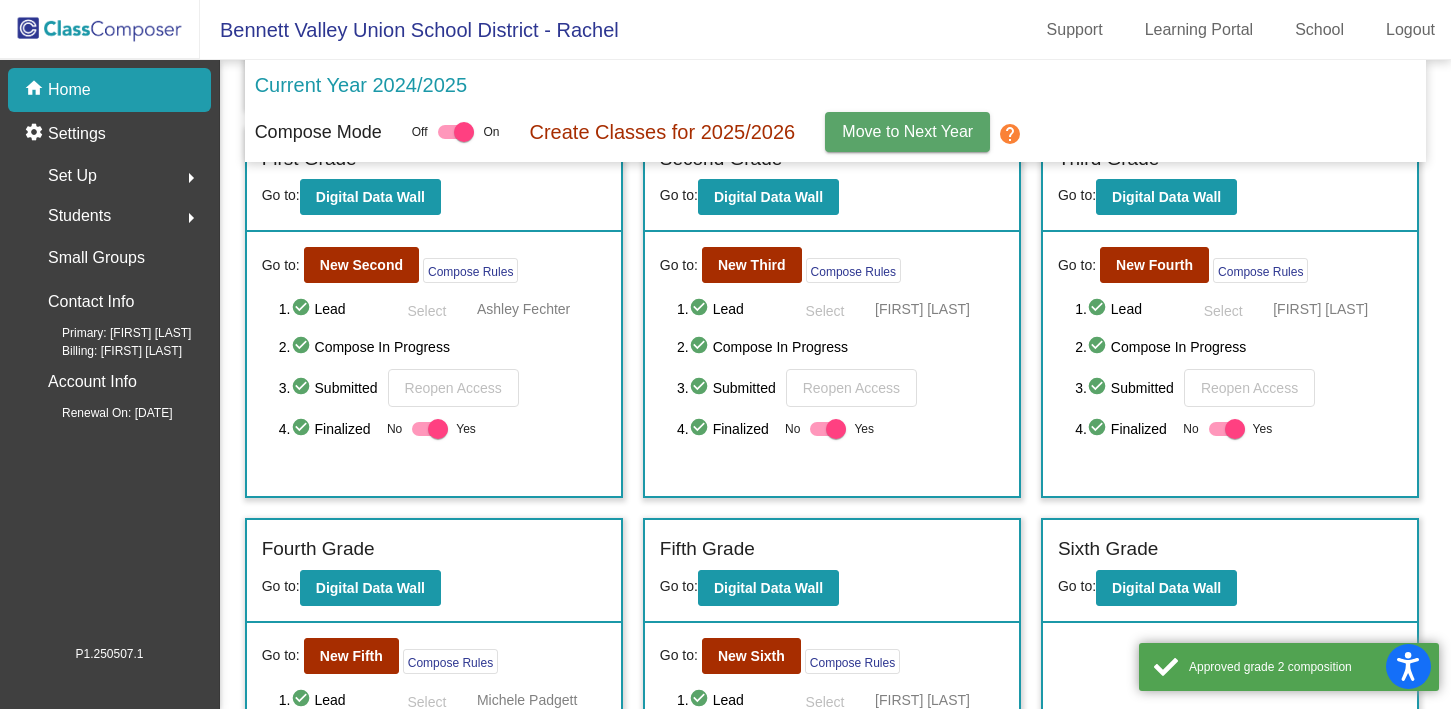 click at bounding box center [438, 429] 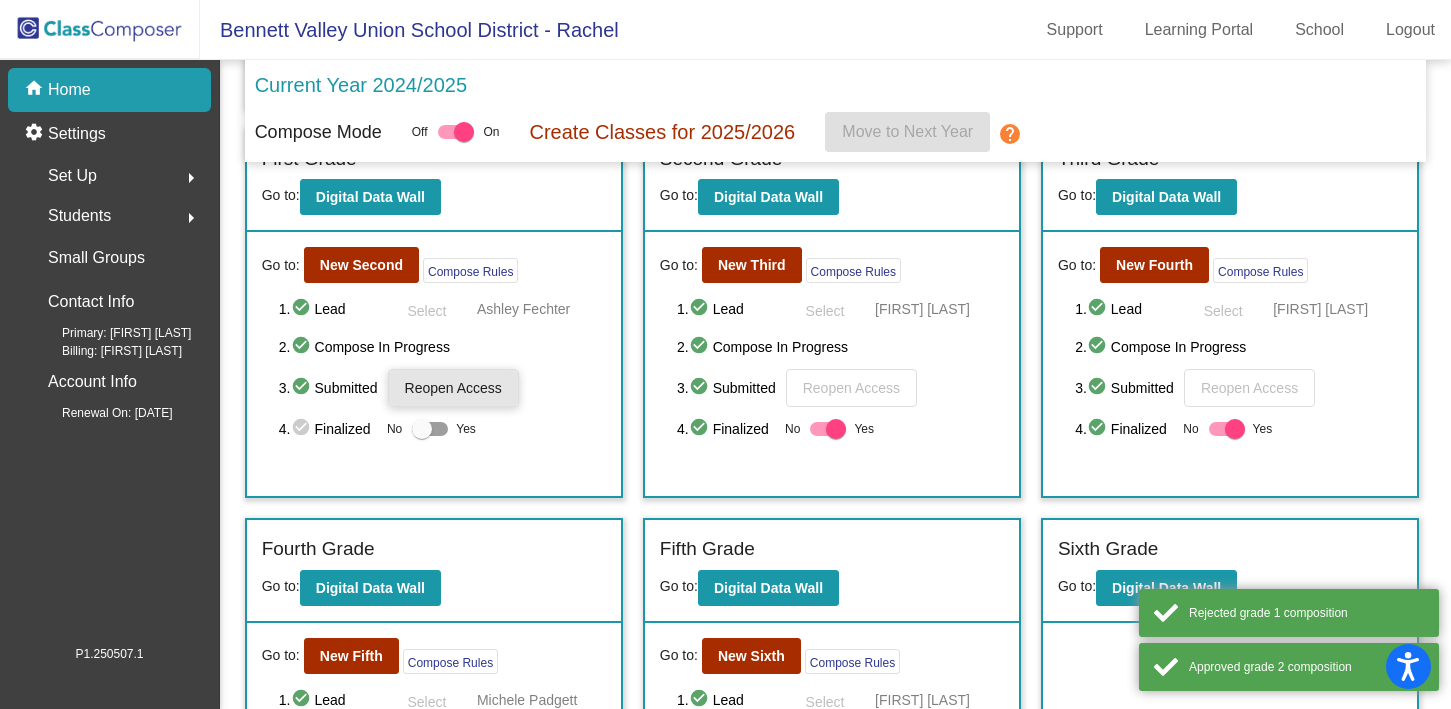 click on "Reopen Access" 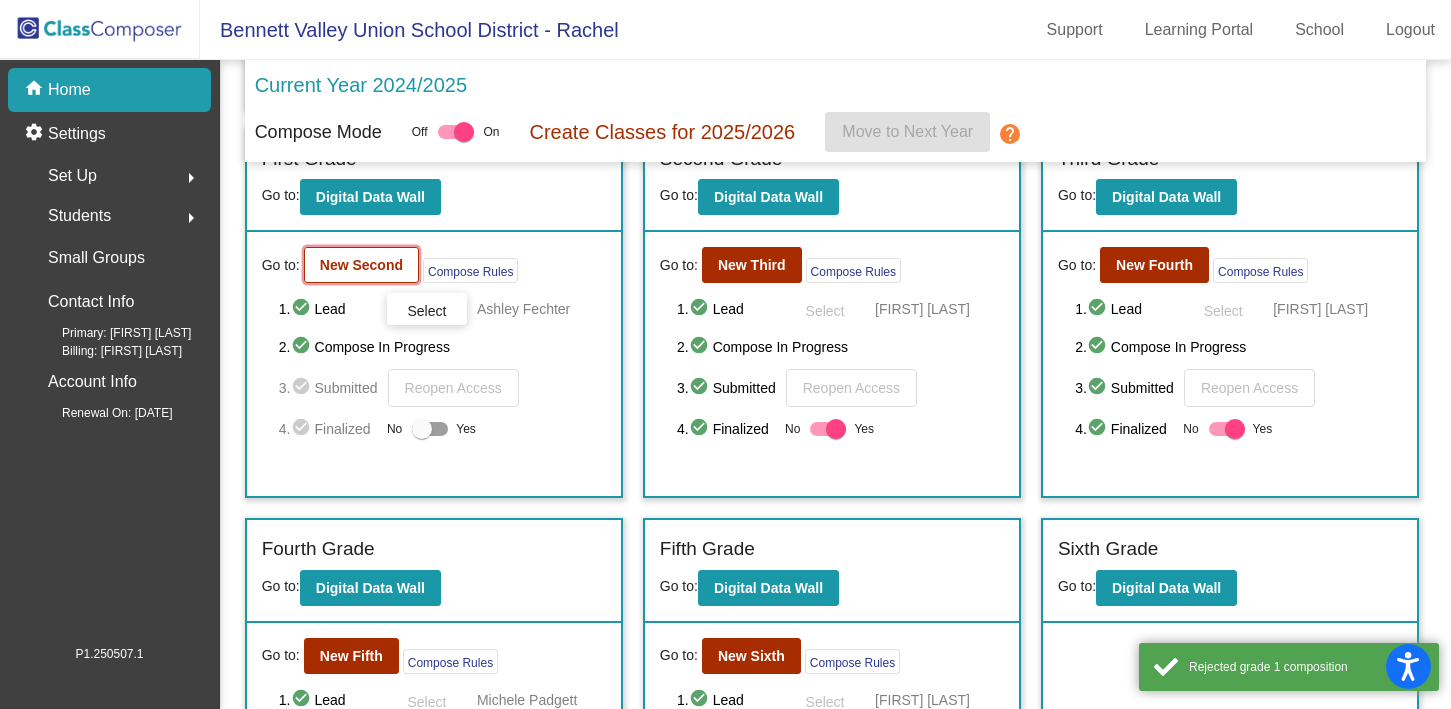 click on "New Second" 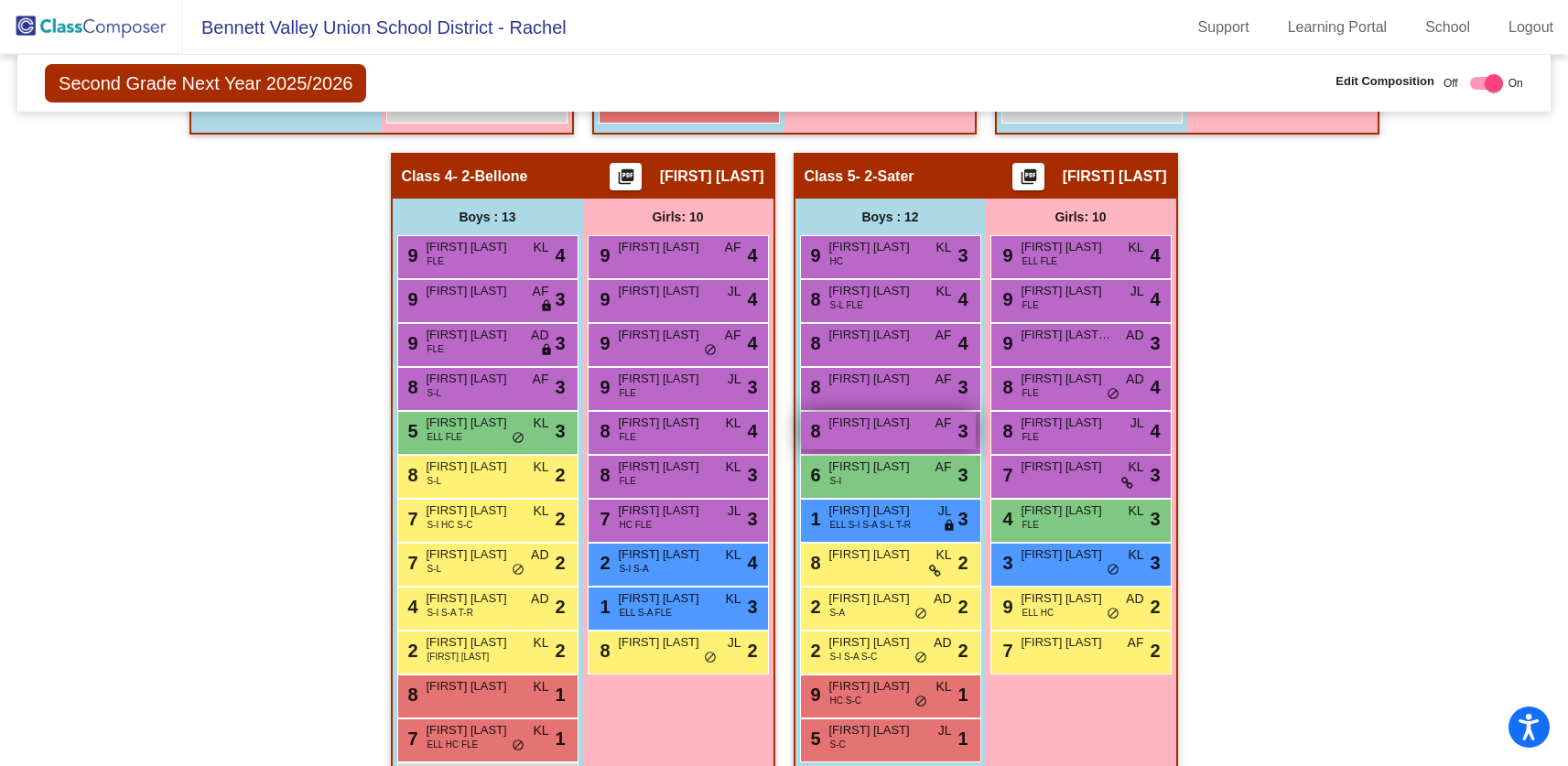 scroll, scrollTop: 1049, scrollLeft: 0, axis: vertical 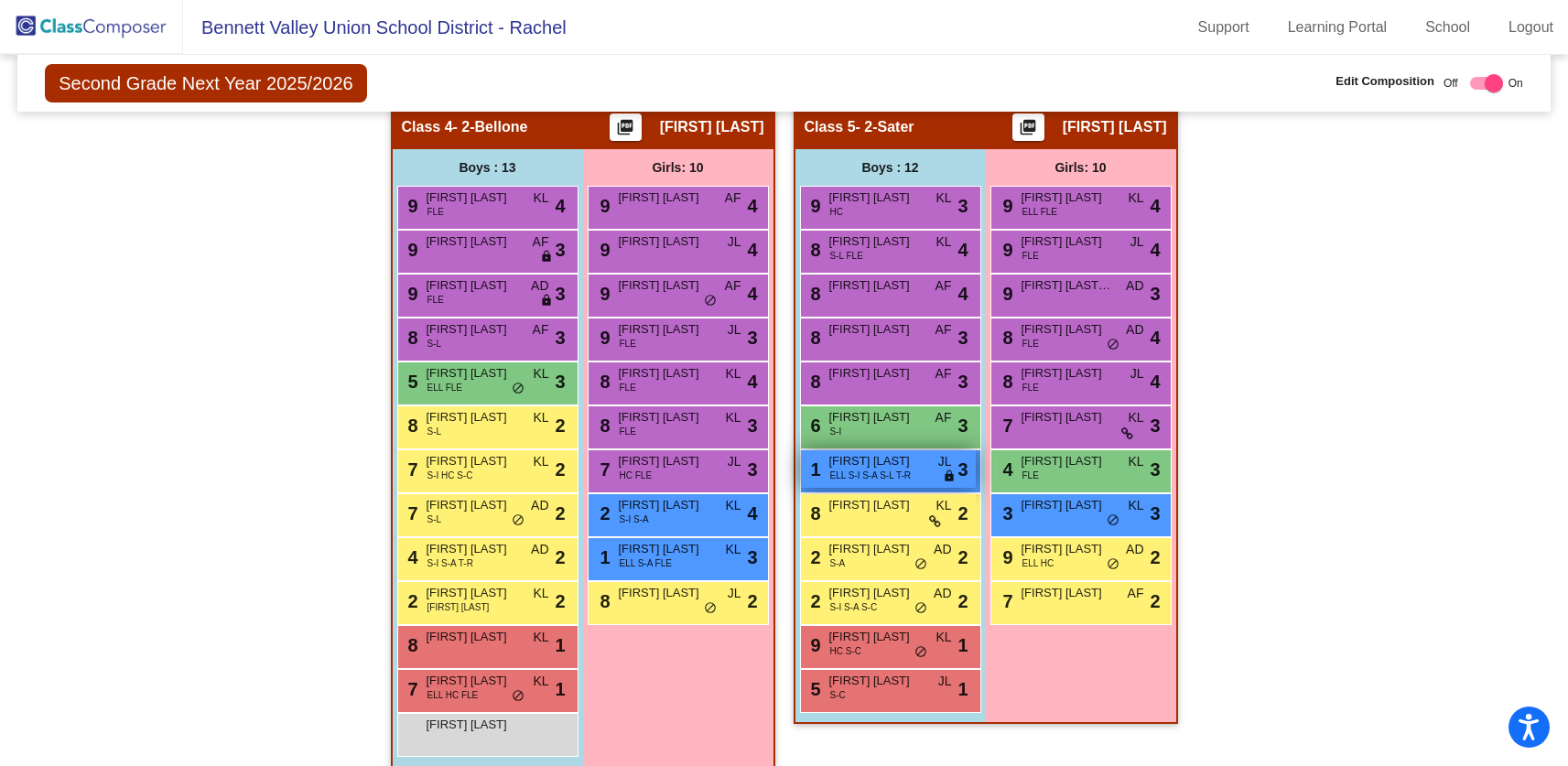 click on "ELL S-I S-A S-L T-R" at bounding box center [871, 475] 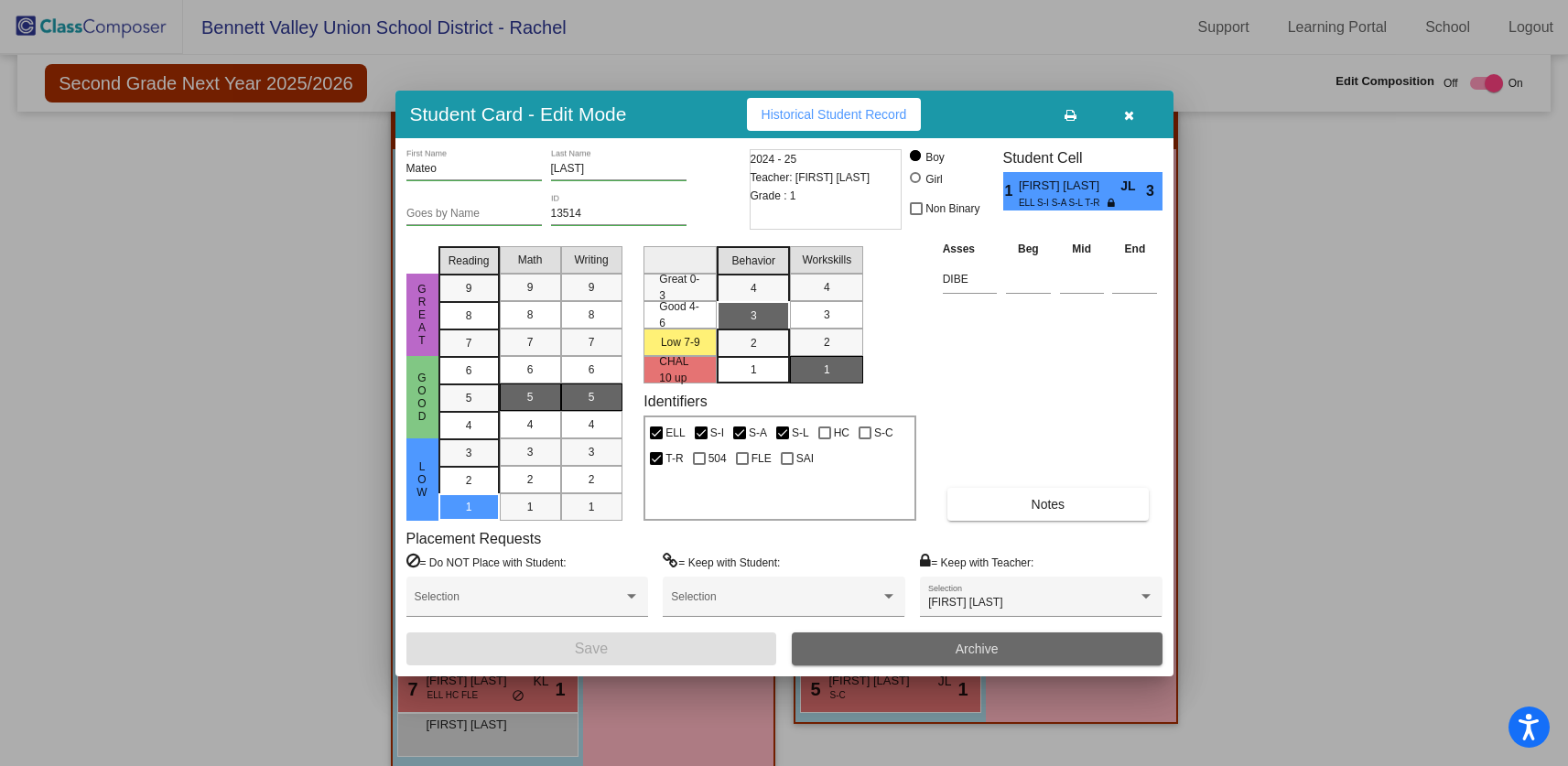 click on "Archive" at bounding box center [977, 649] 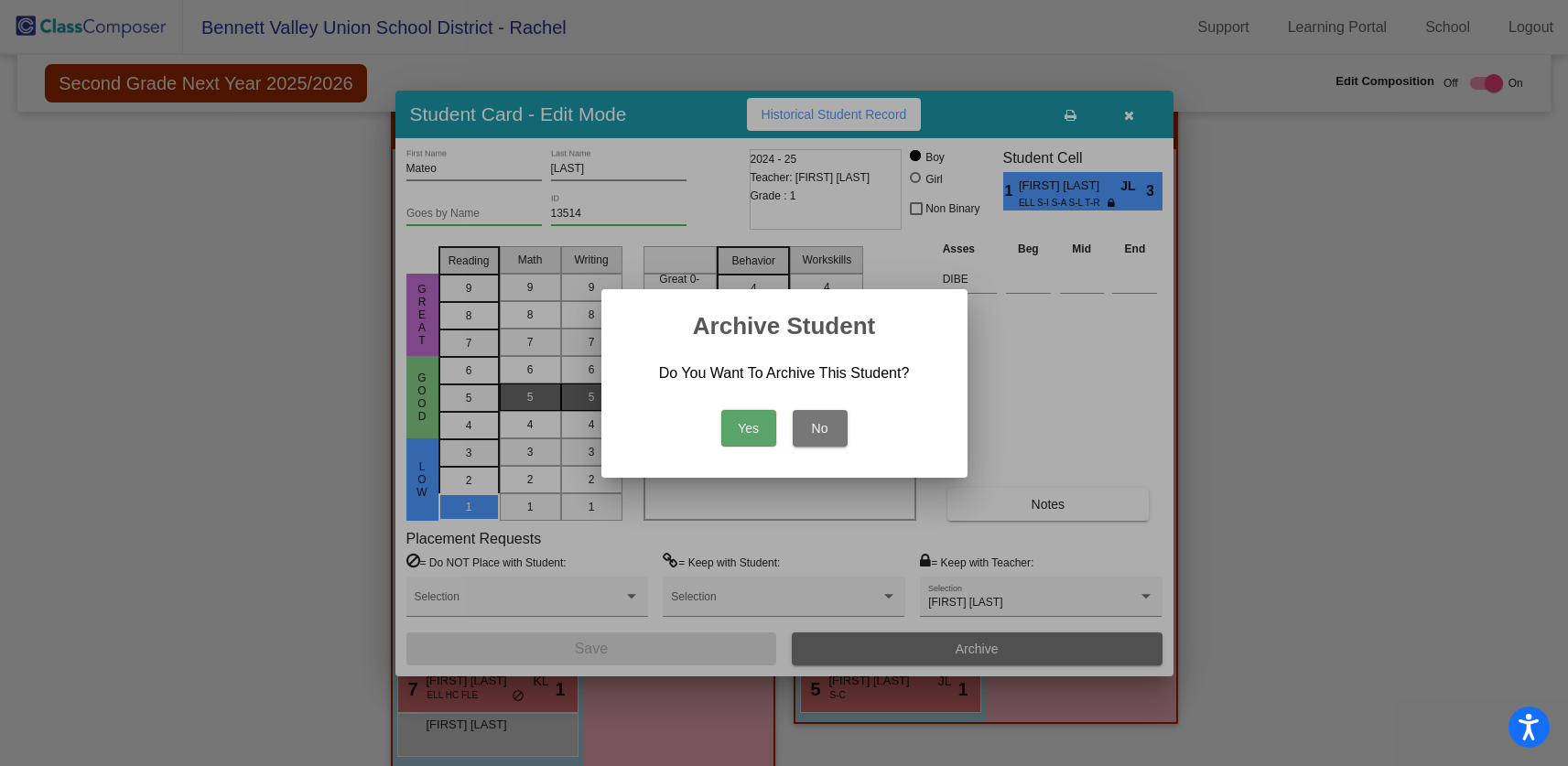 click on "Yes" at bounding box center (749, 428) 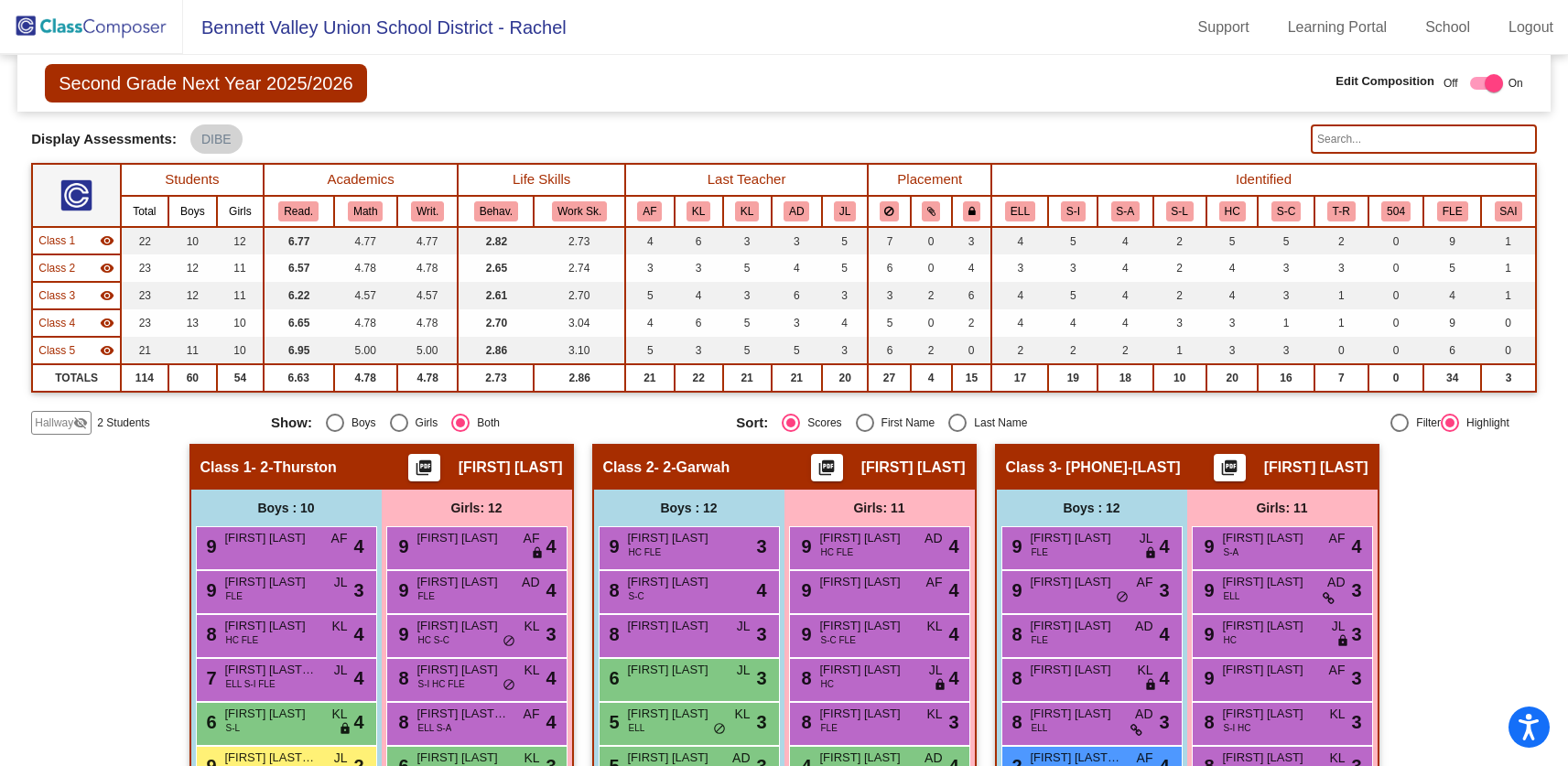 scroll, scrollTop: 44, scrollLeft: 0, axis: vertical 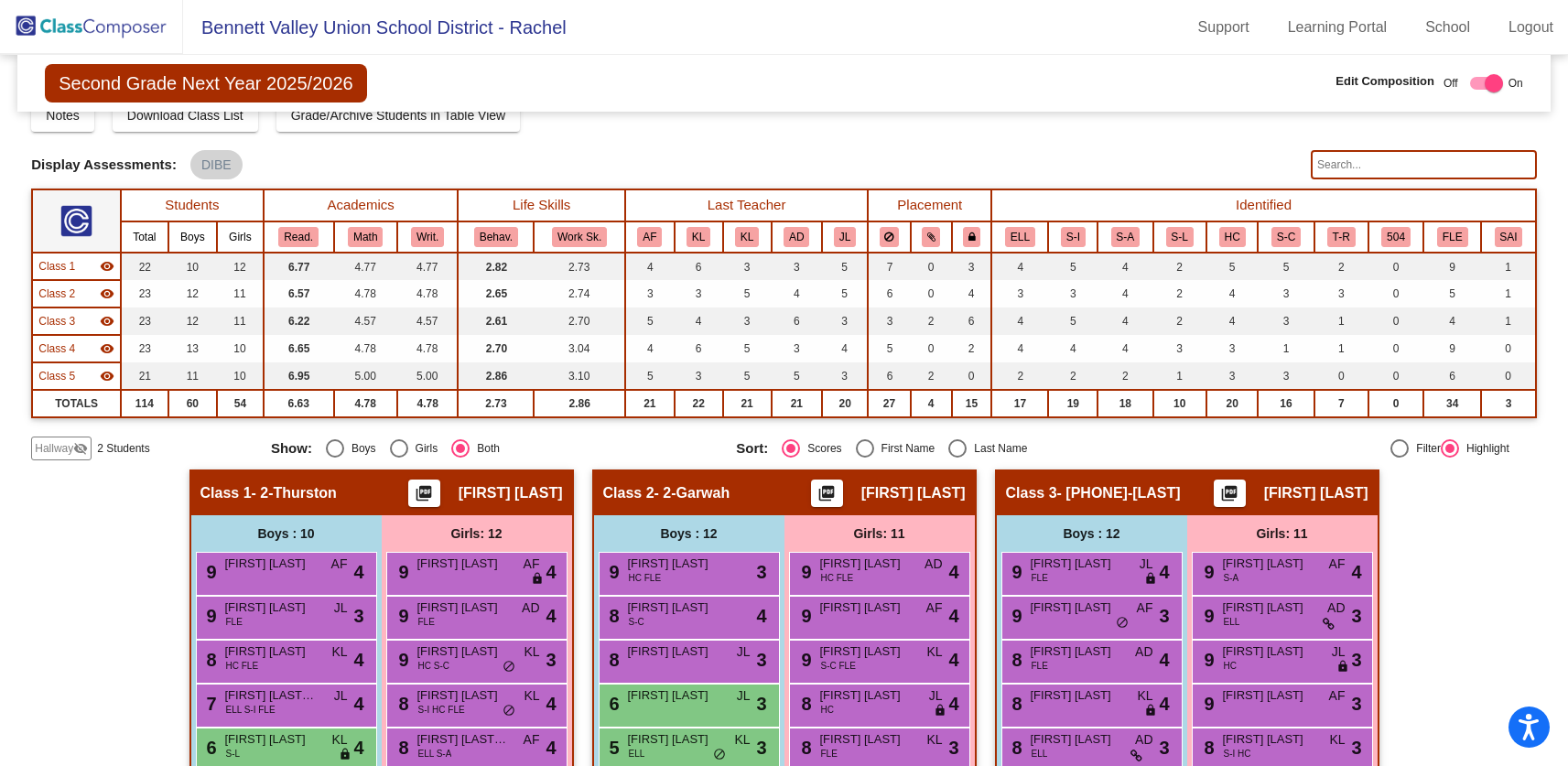 click on "Hallway" 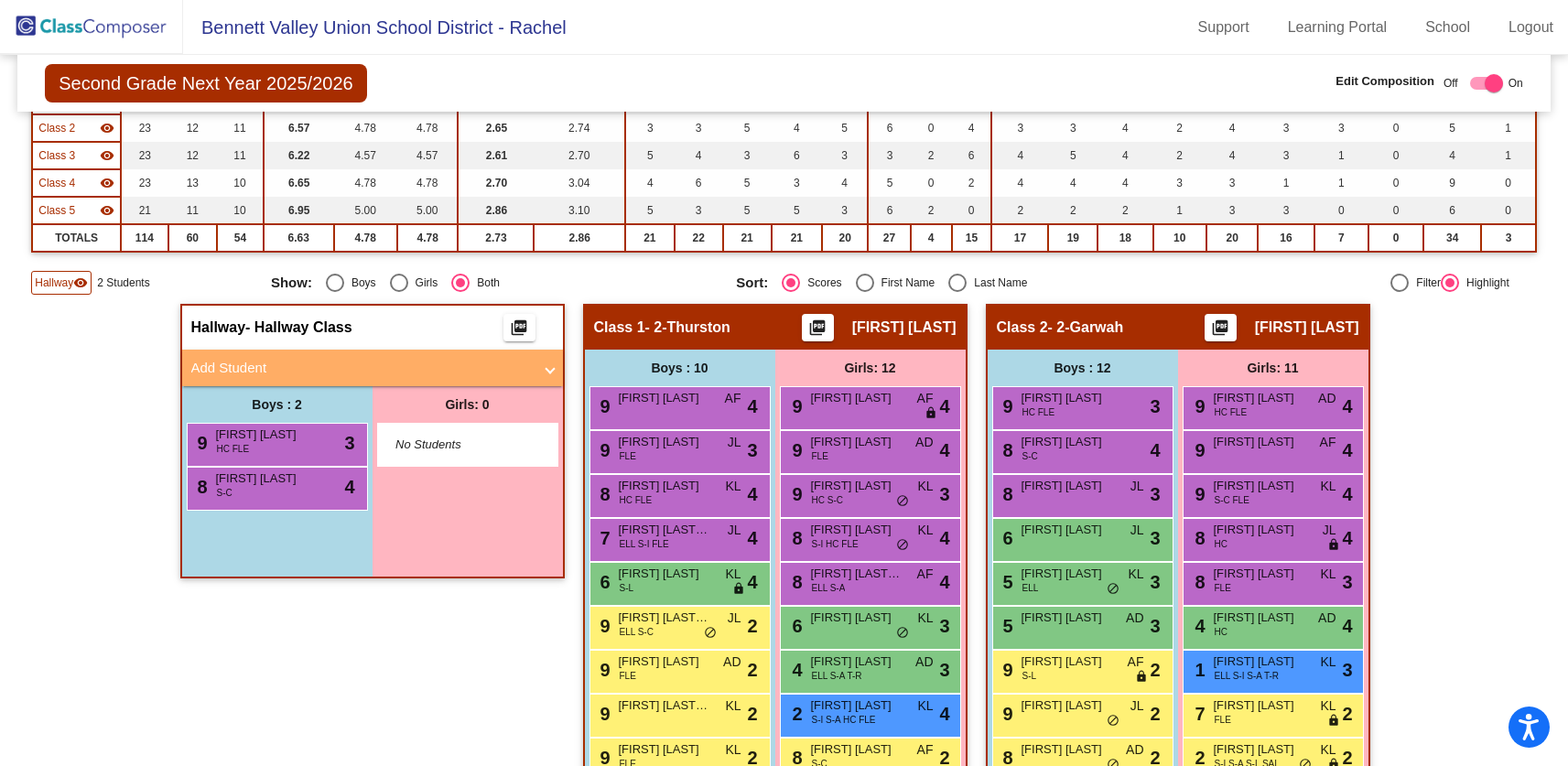 scroll, scrollTop: 281, scrollLeft: 0, axis: vertical 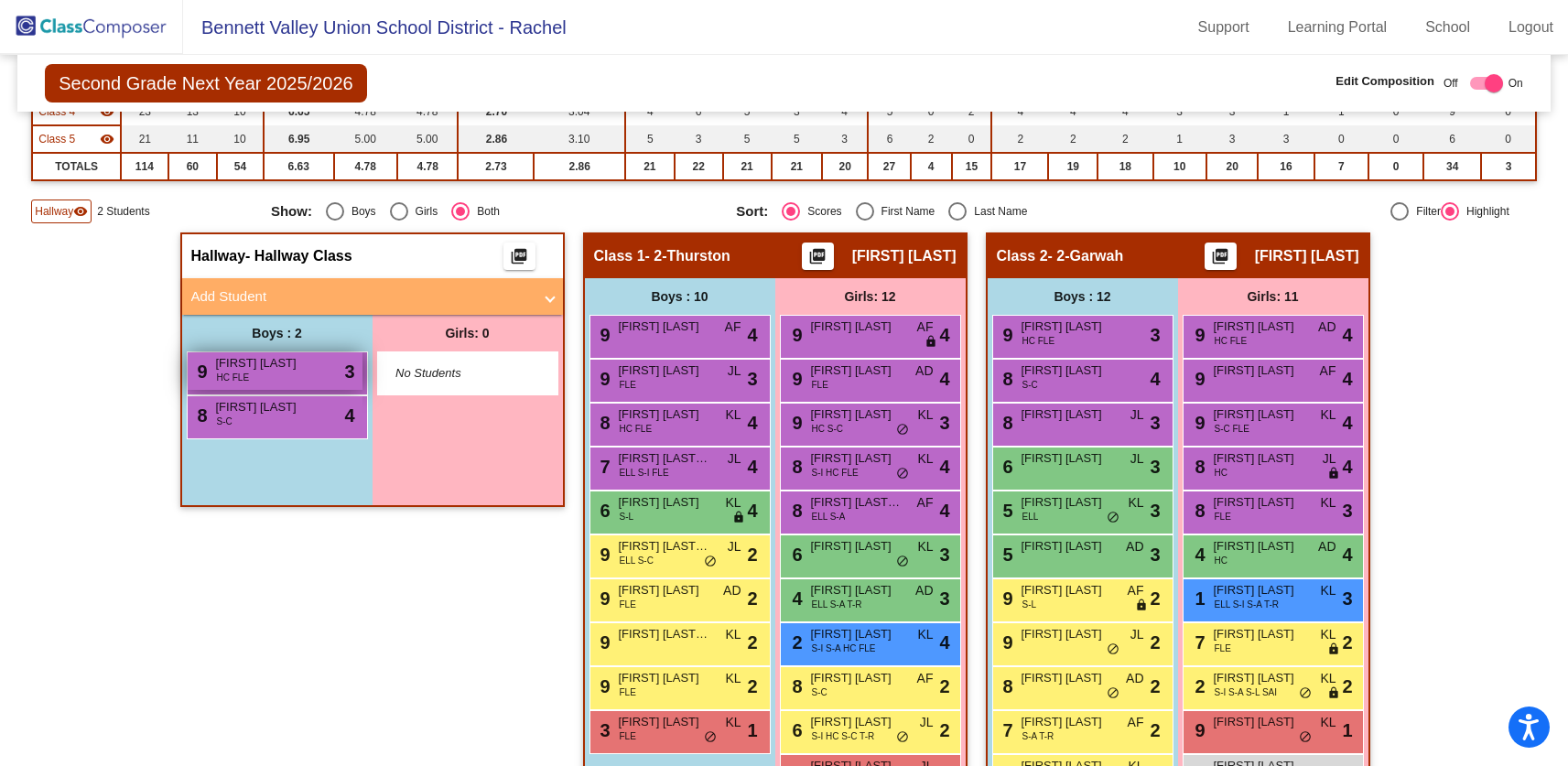 click on "9 Kian Kenny-Love HC FLE lock do_not_disturb_alt 3" at bounding box center (275, 371) 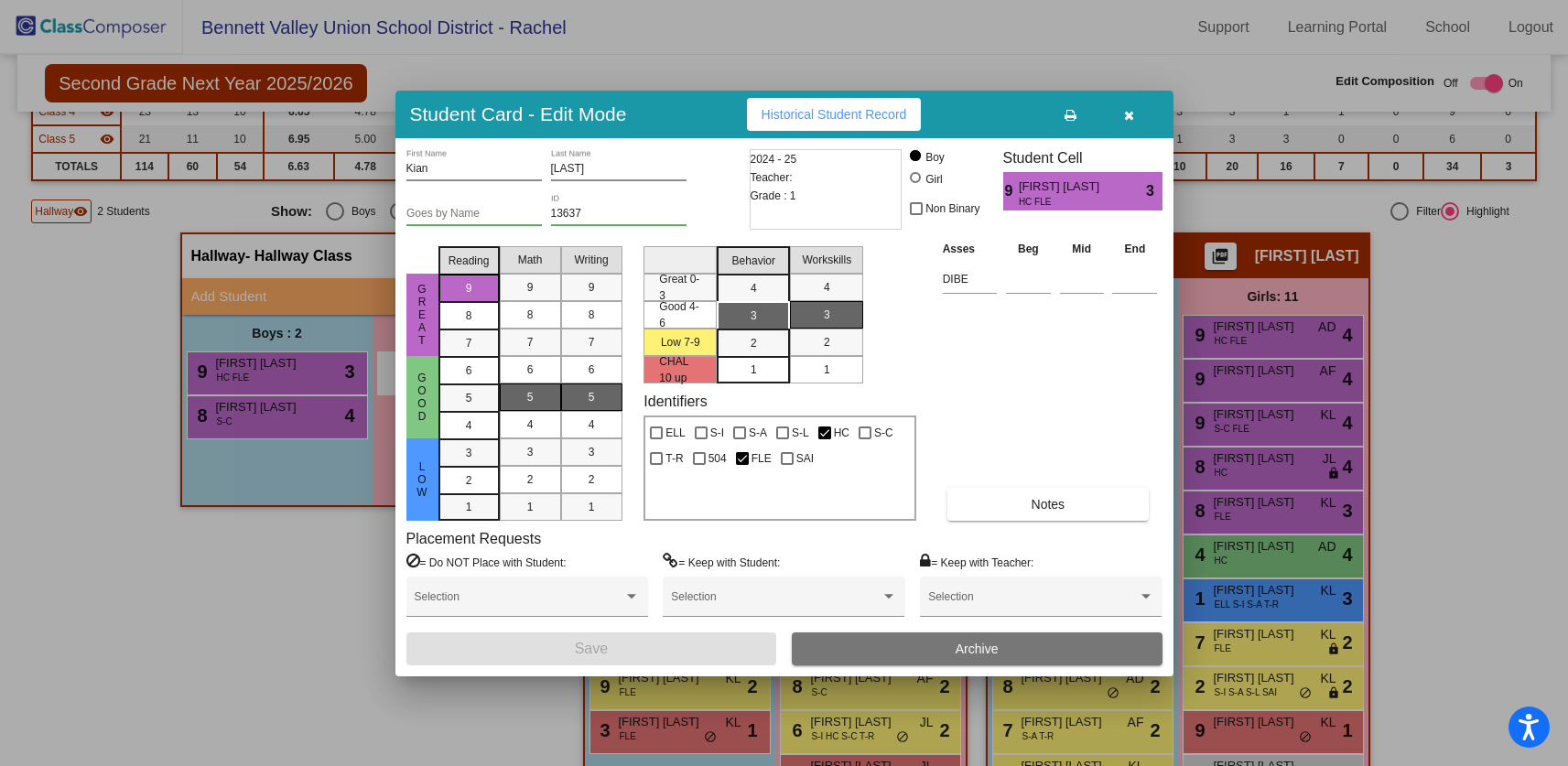 click on "Archive" at bounding box center [977, 649] 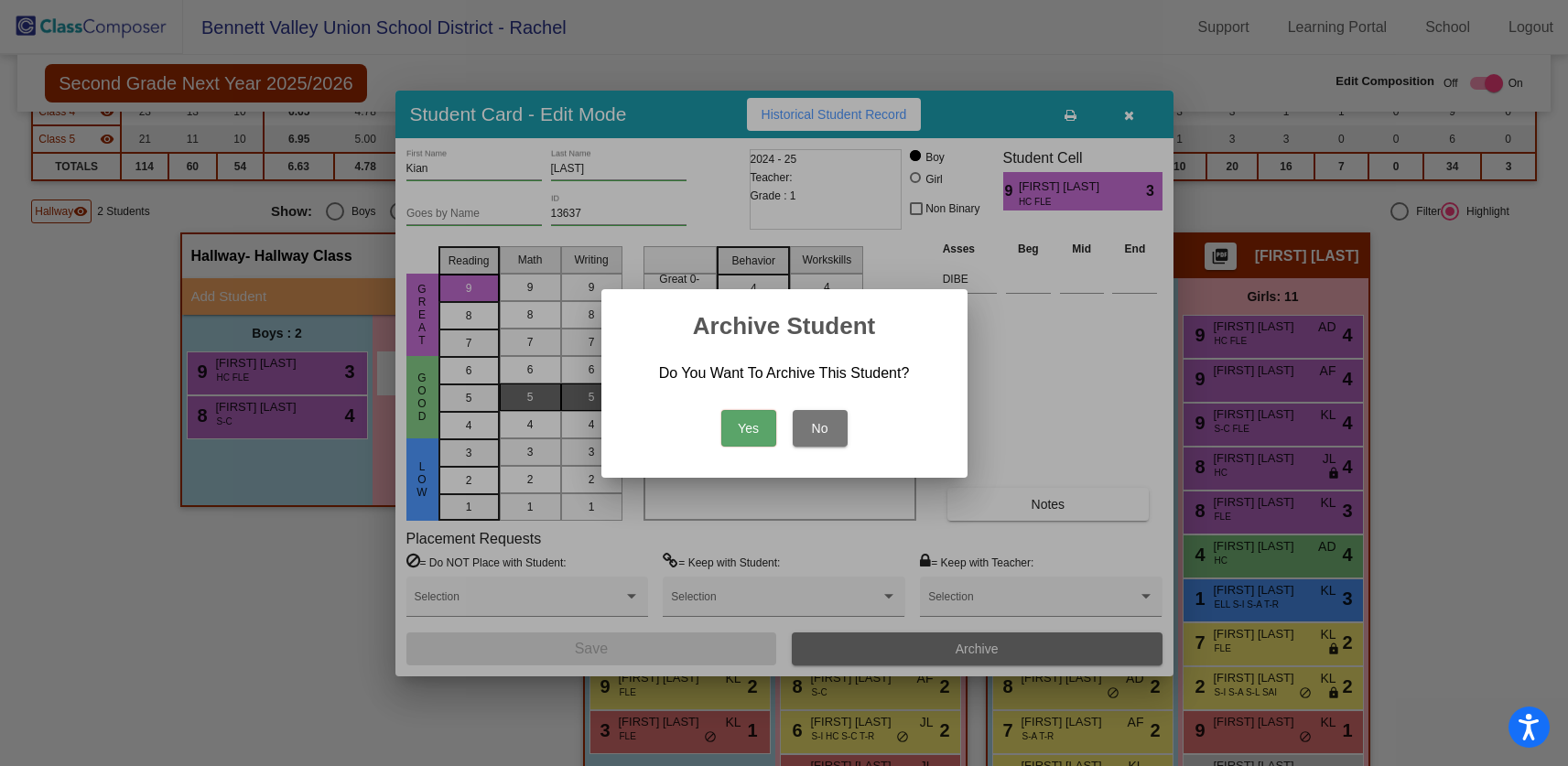 click on "Yes" at bounding box center (749, 428) 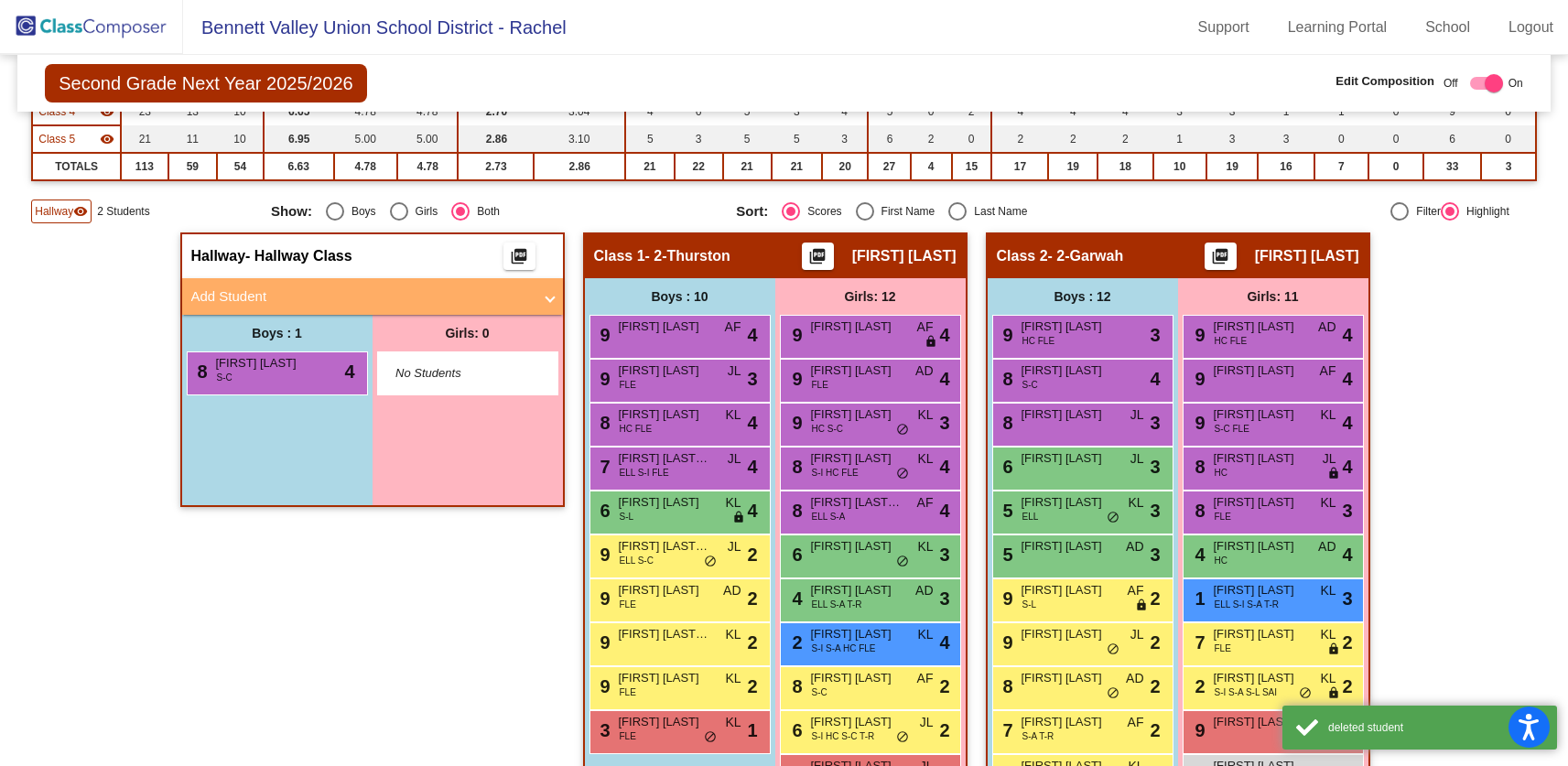 scroll, scrollTop: 287, scrollLeft: 0, axis: vertical 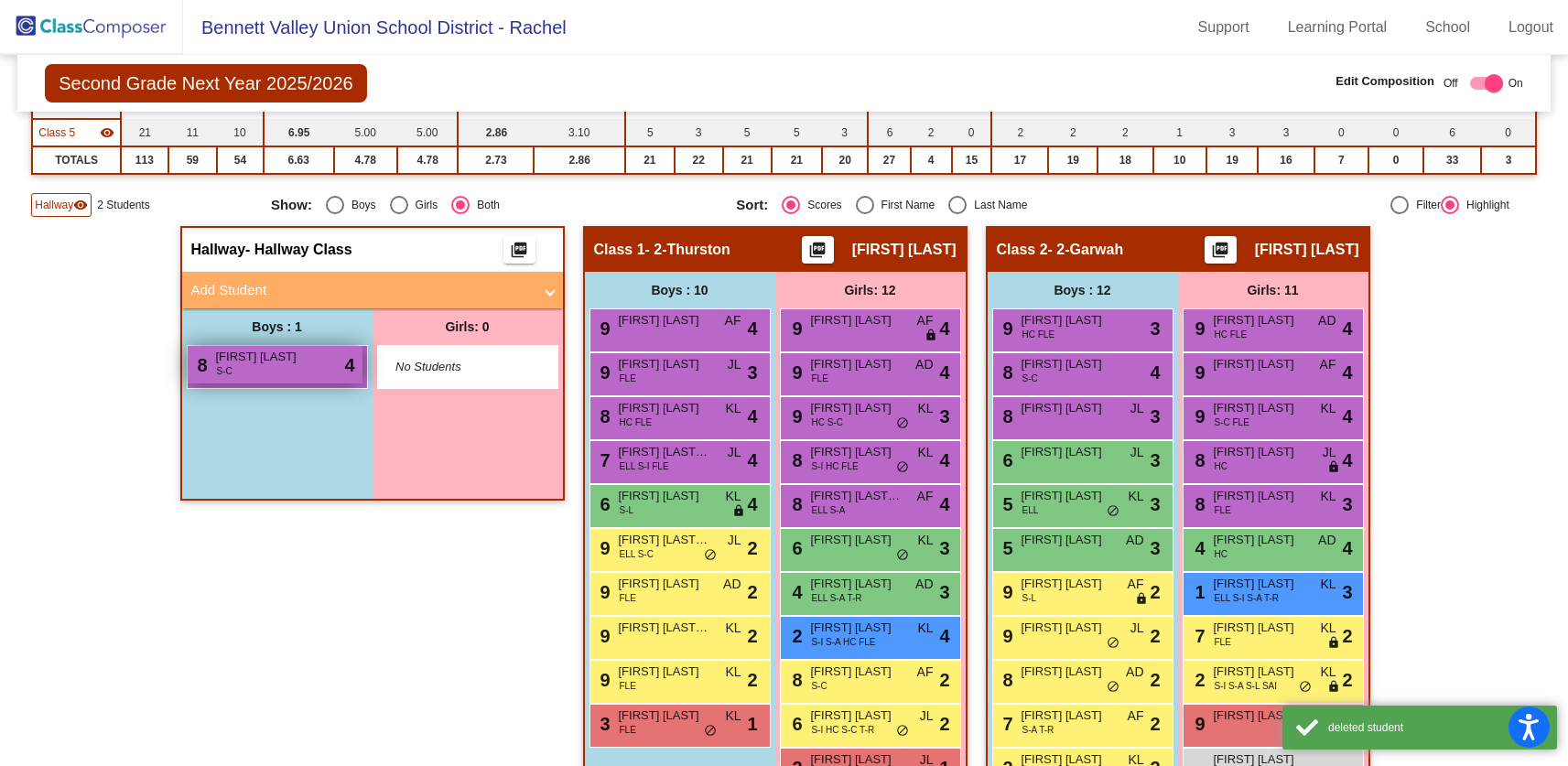 click on "8 Wyatt Gogue S-C lock do_not_disturb_alt 4" at bounding box center [275, 364] 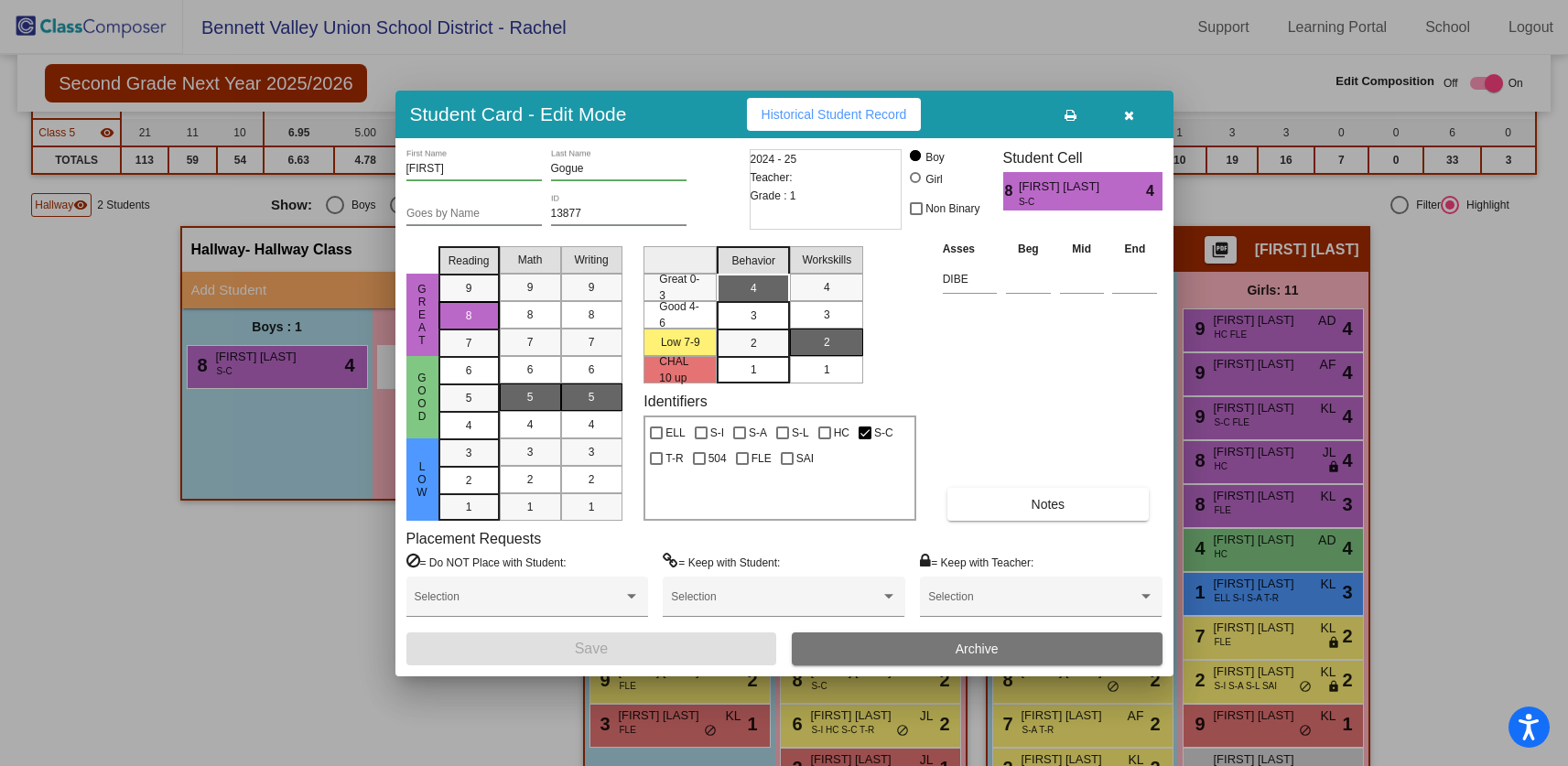 click on "Archive" at bounding box center (977, 649) 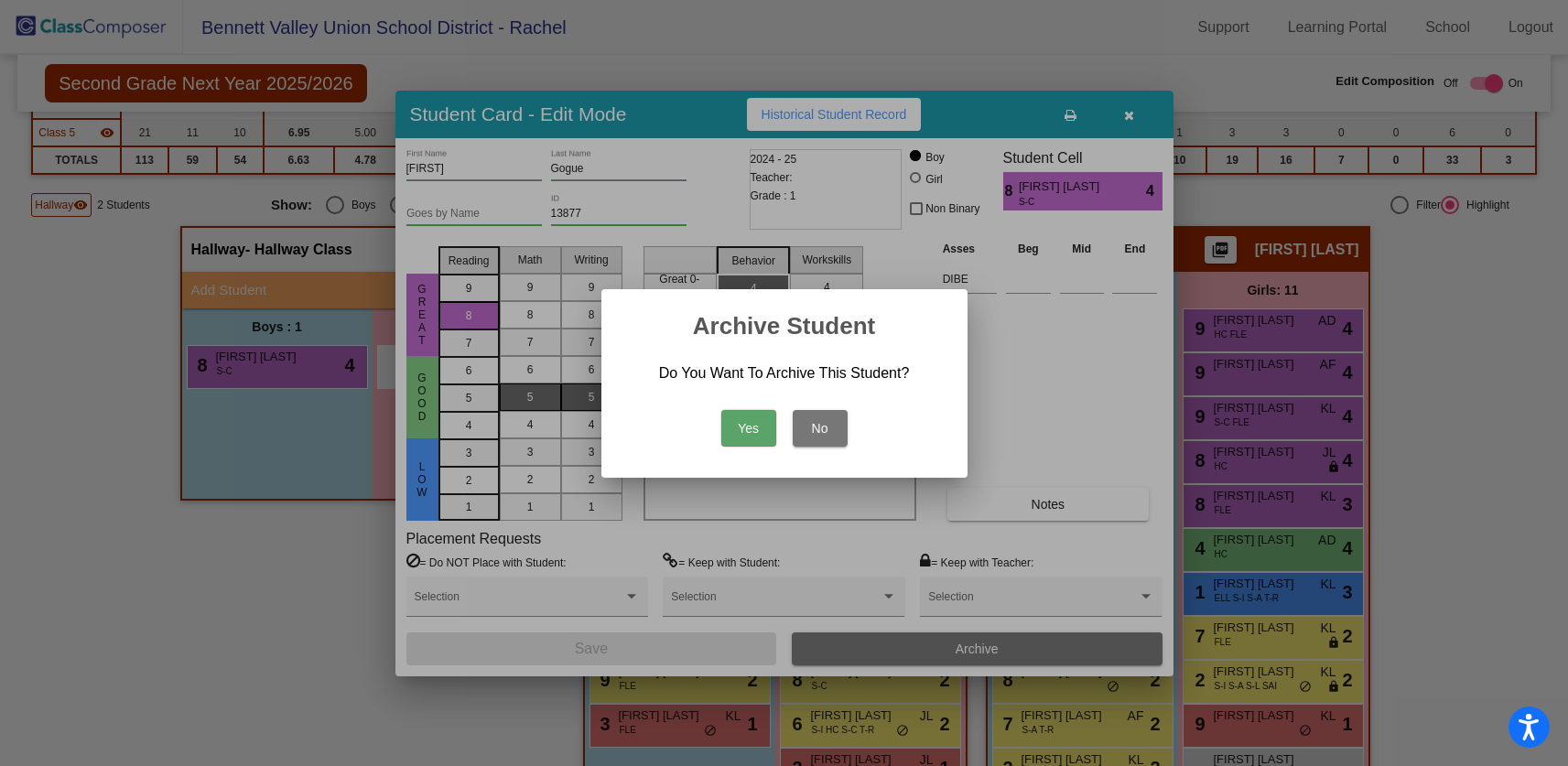 click on "Yes" at bounding box center (749, 428) 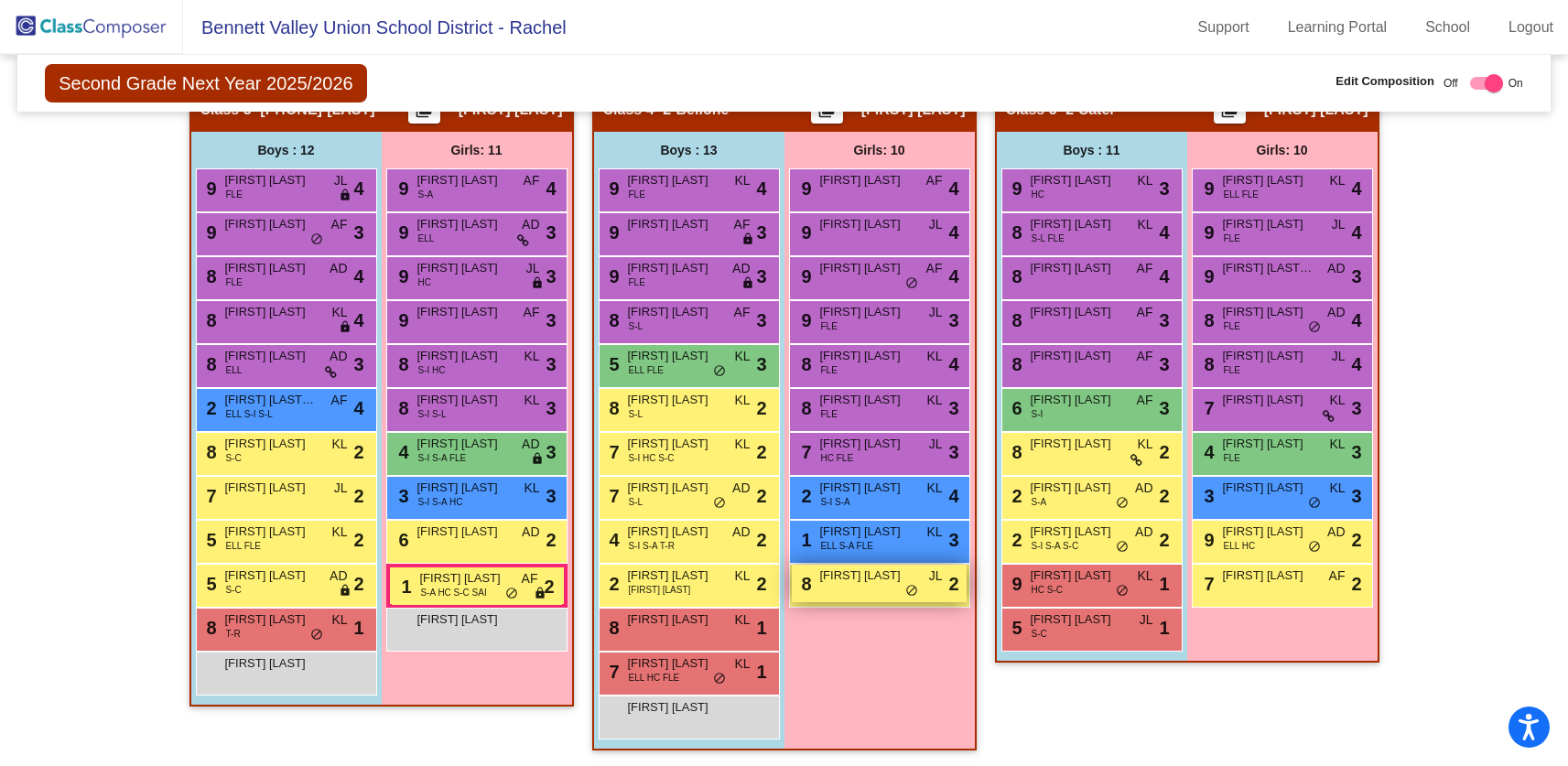 scroll, scrollTop: 1069, scrollLeft: 0, axis: vertical 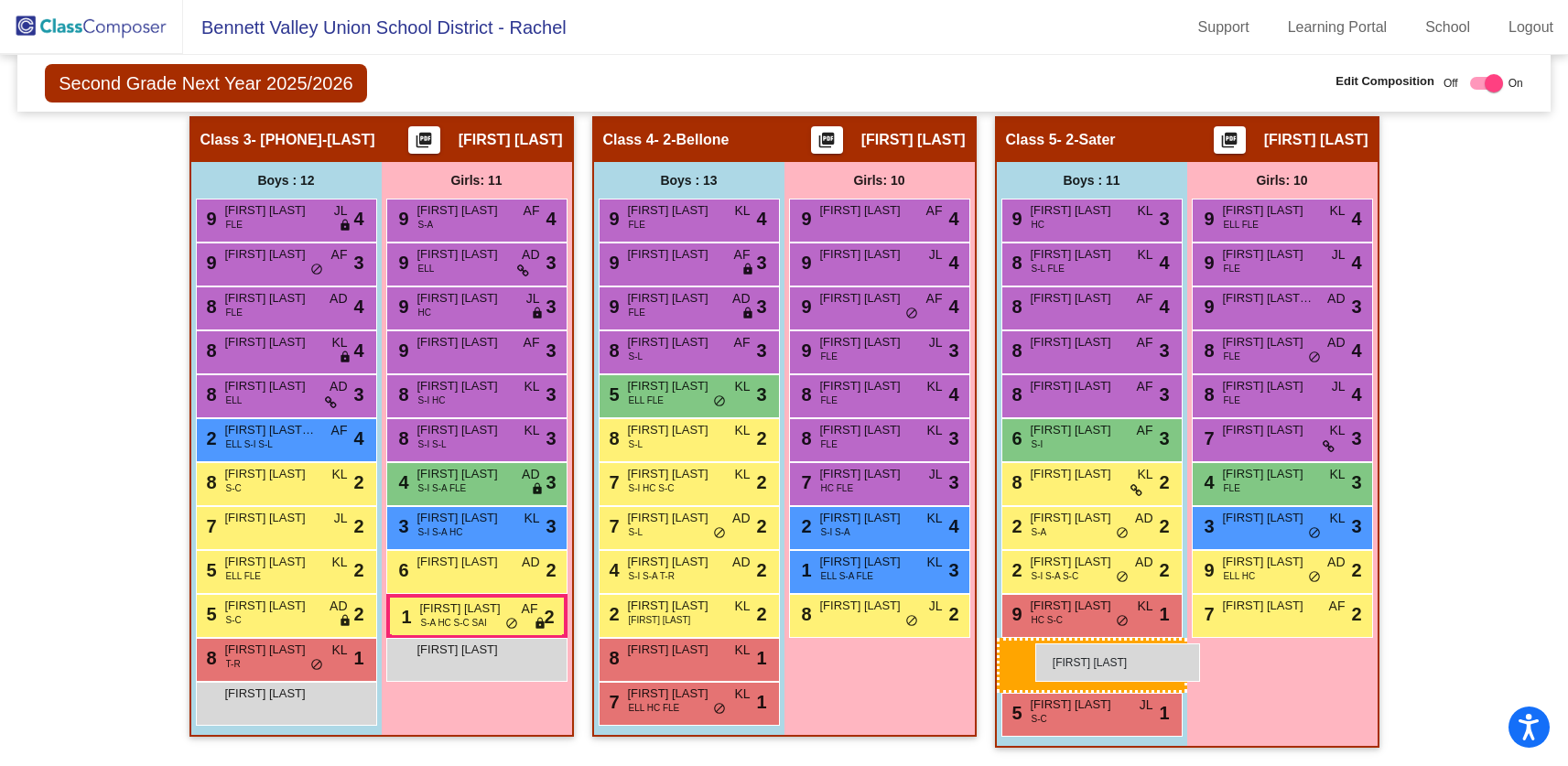drag, startPoint x: 729, startPoint y: 708, endPoint x: 1035, endPoint y: 643, distance: 312.82743 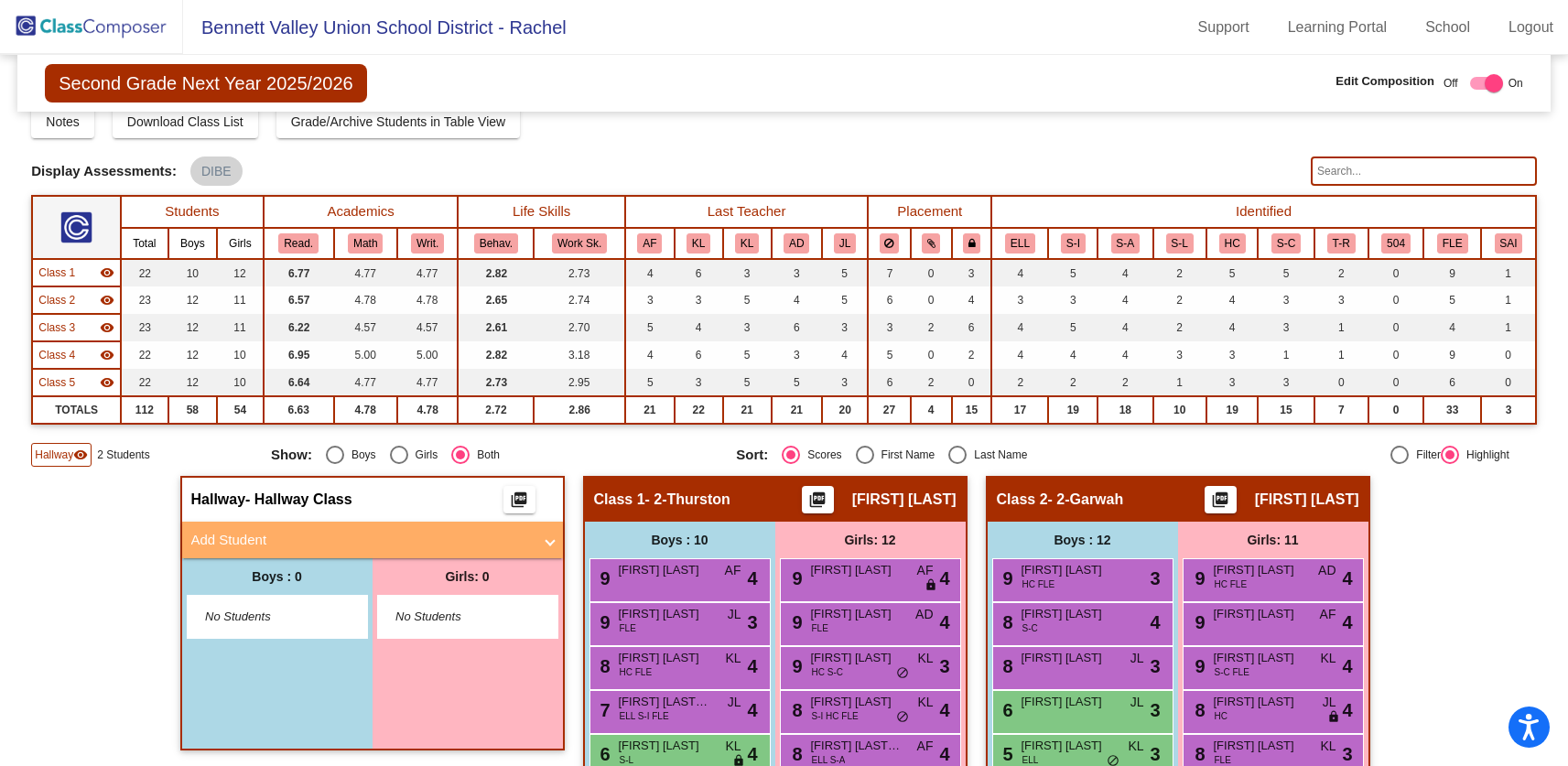 scroll, scrollTop: 0, scrollLeft: 0, axis: both 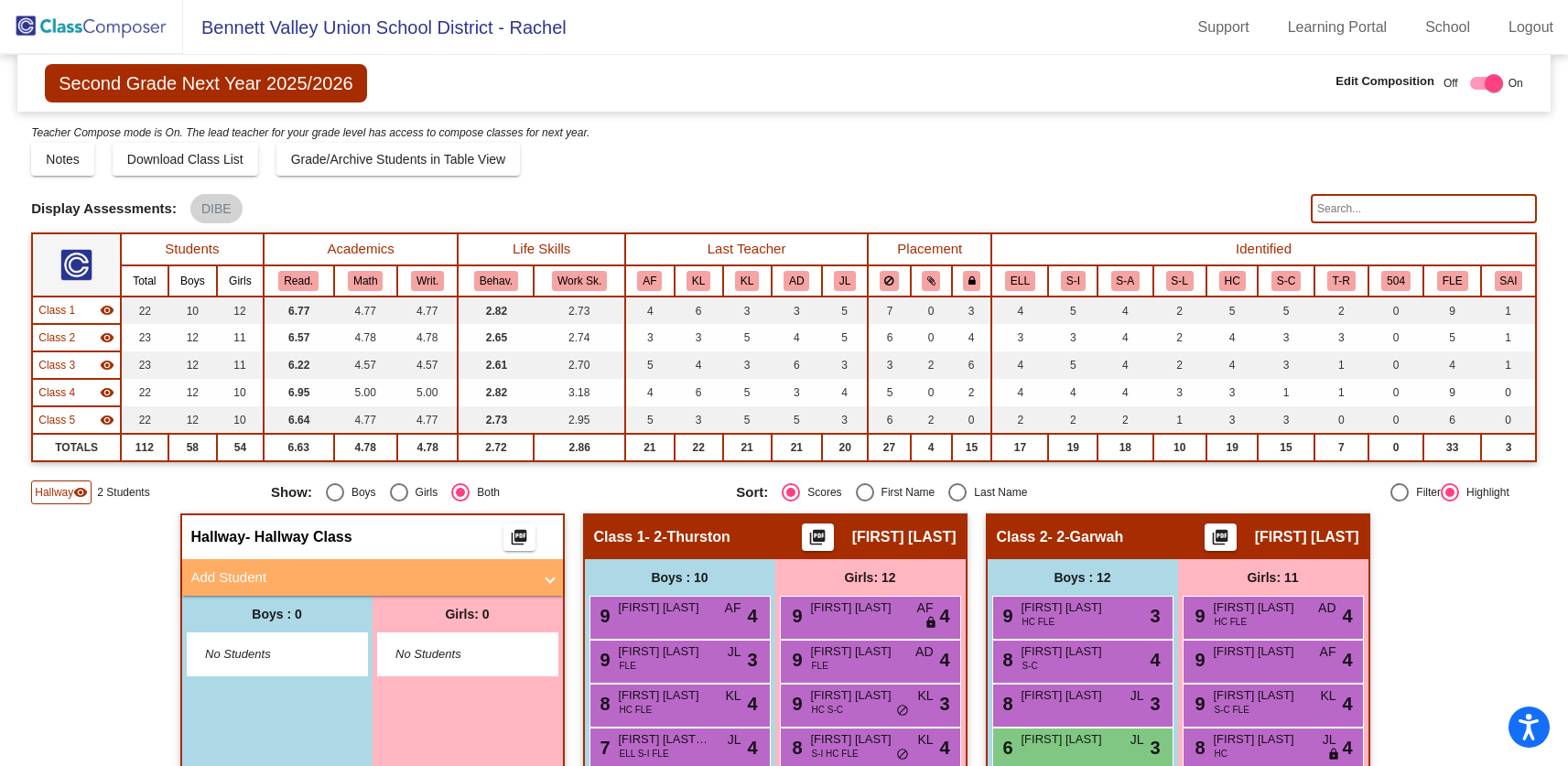 click 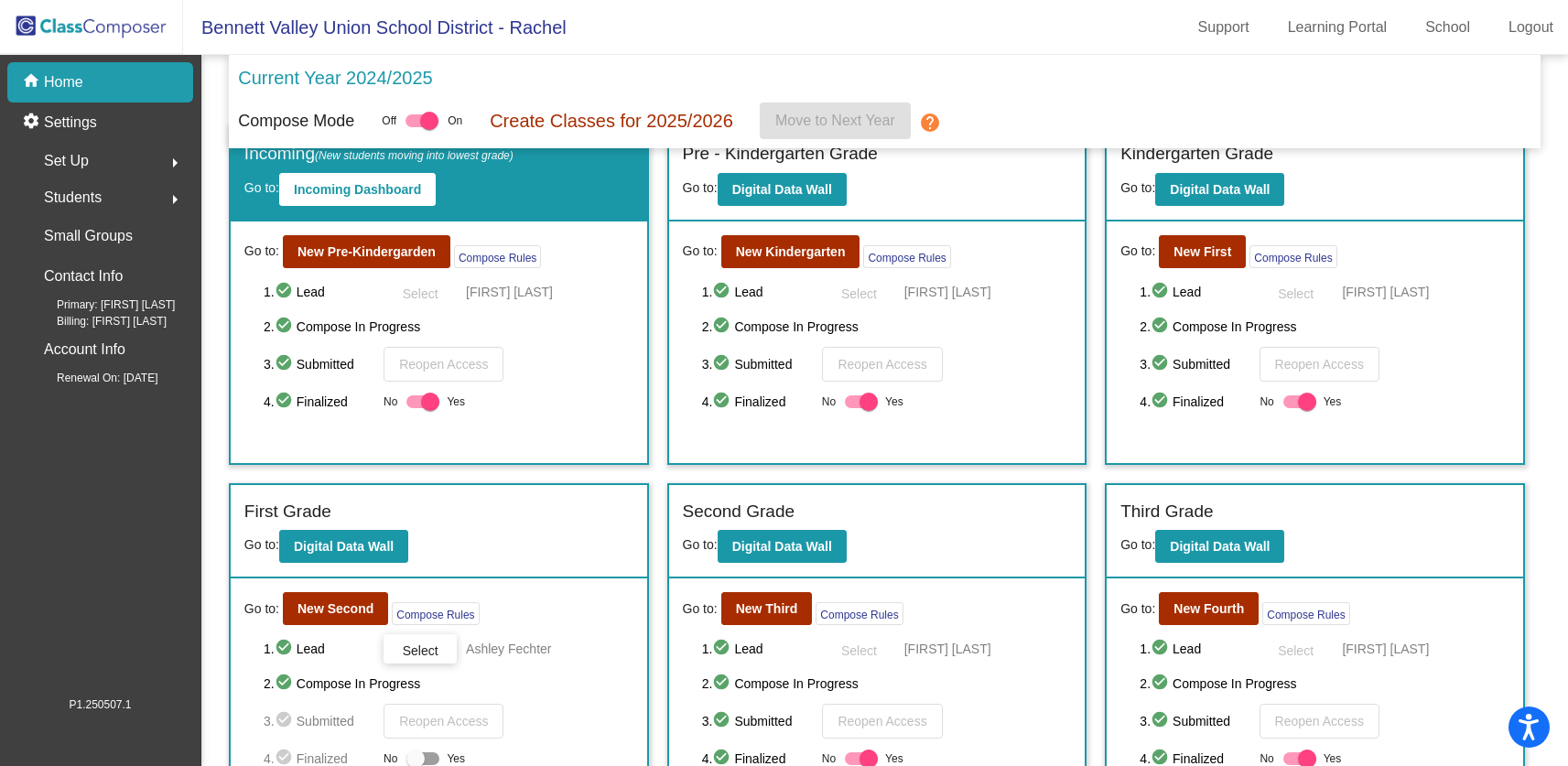 scroll, scrollTop: 73, scrollLeft: 0, axis: vertical 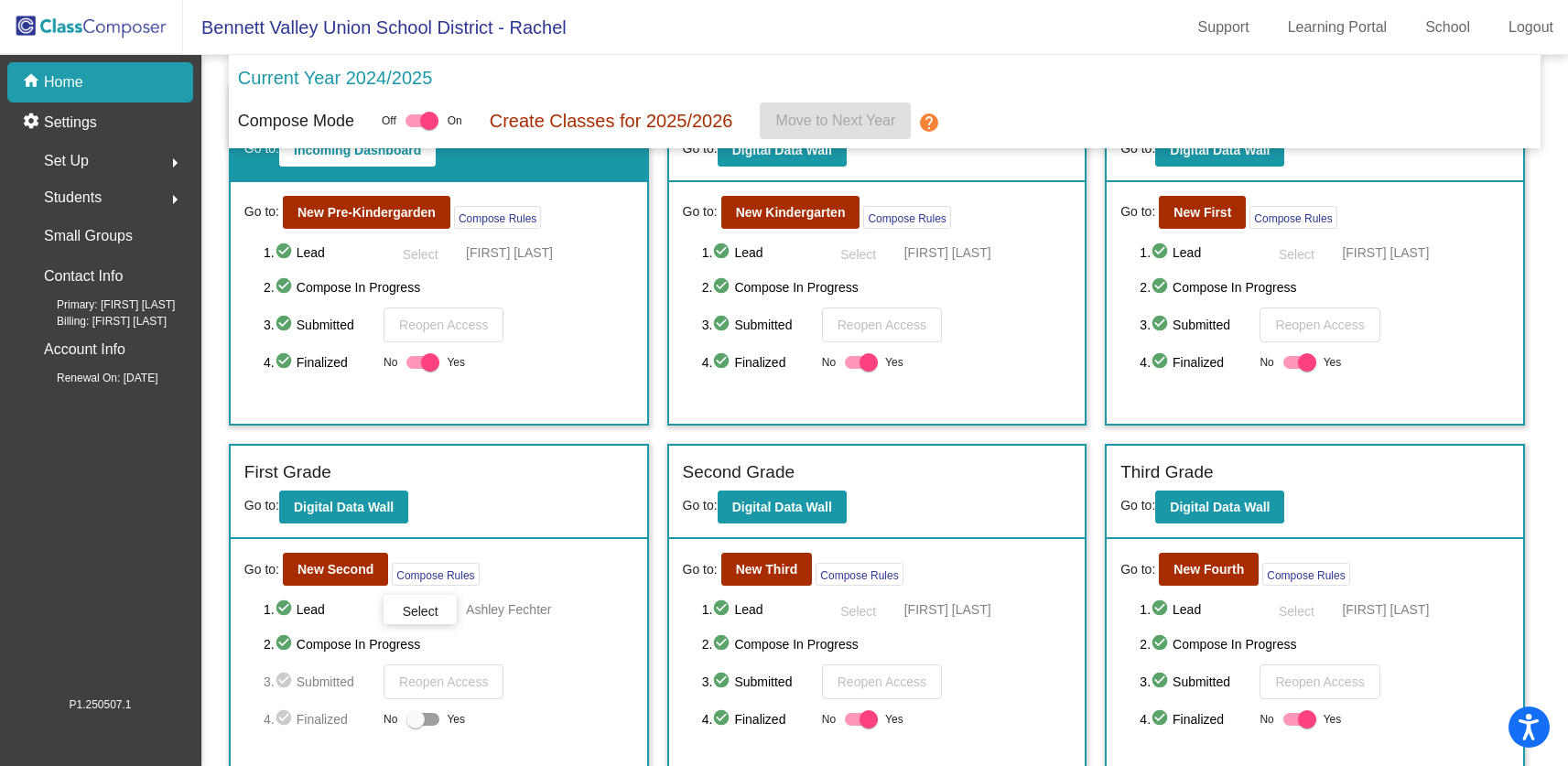 click at bounding box center (416, 719) 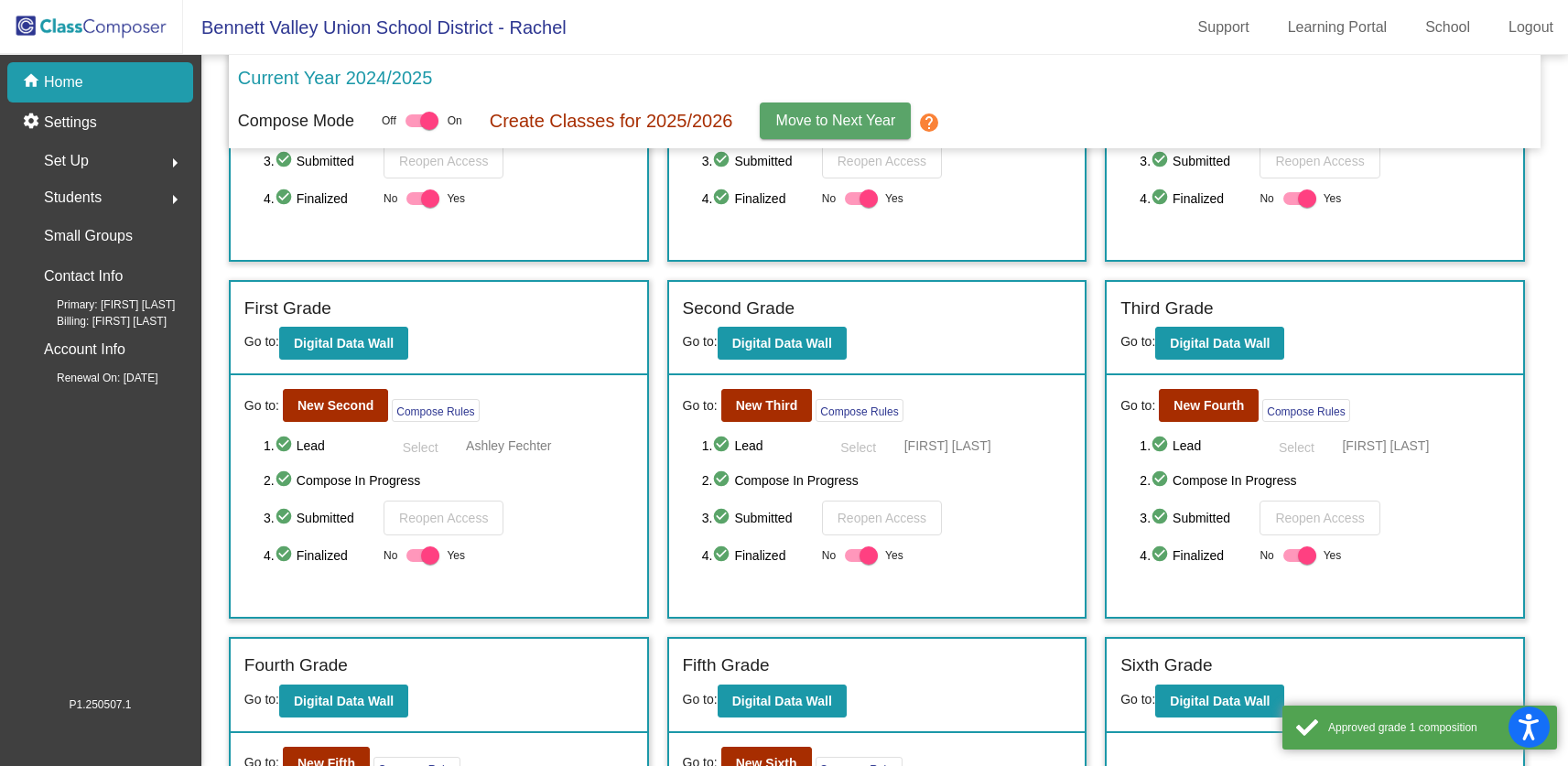 scroll, scrollTop: 297, scrollLeft: 0, axis: vertical 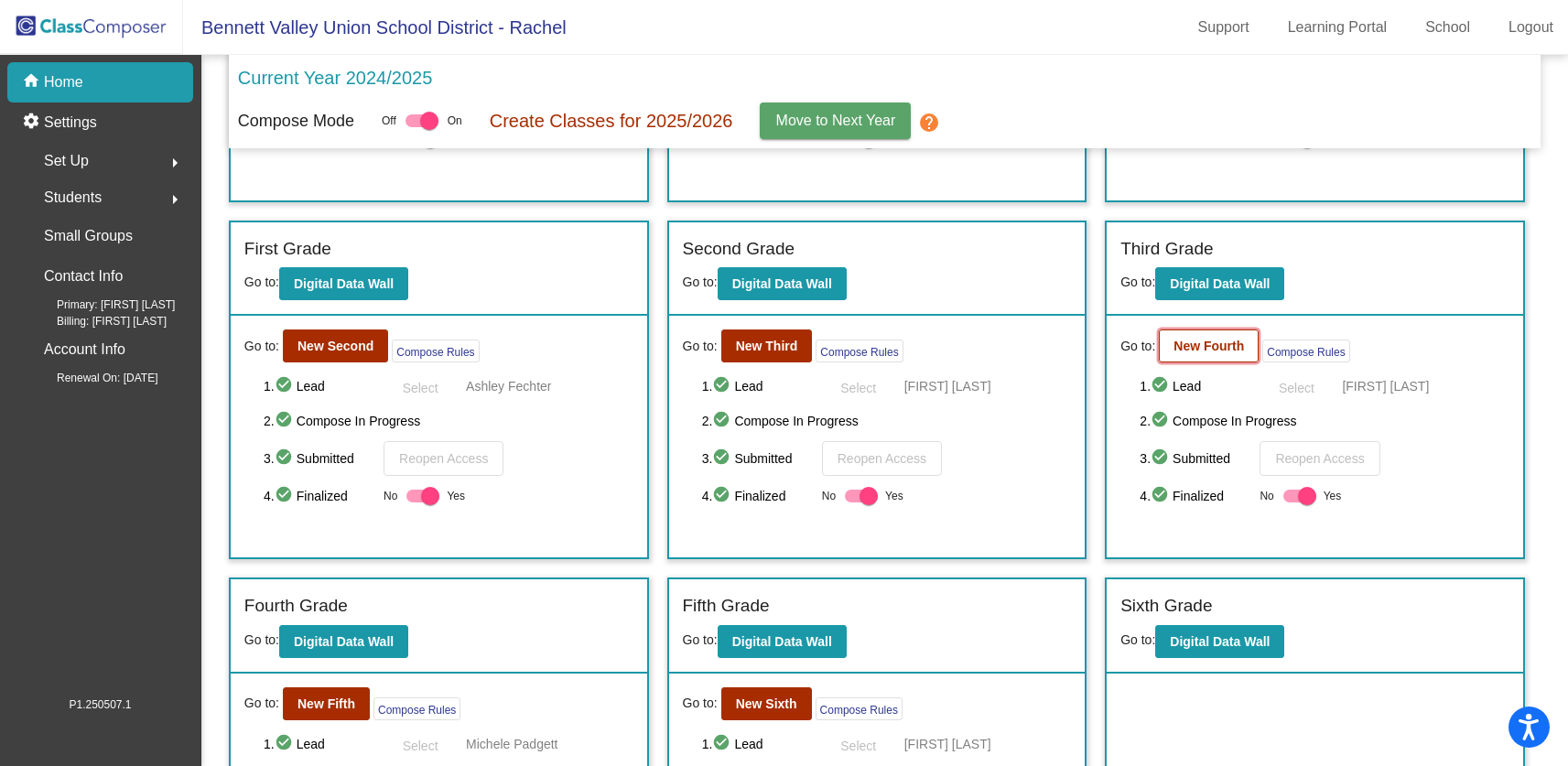 click on "New Fourth" 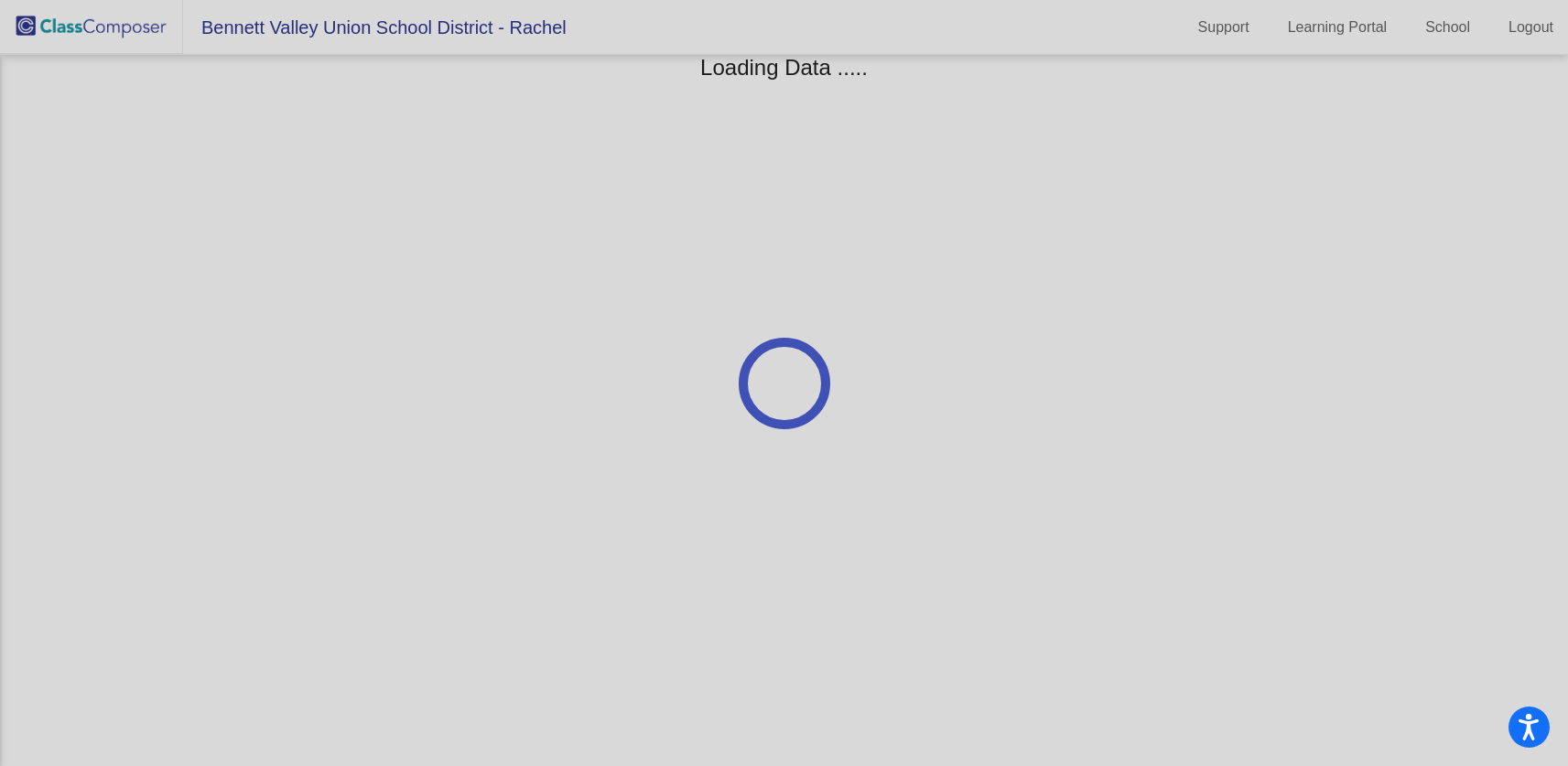scroll, scrollTop: 0, scrollLeft: 0, axis: both 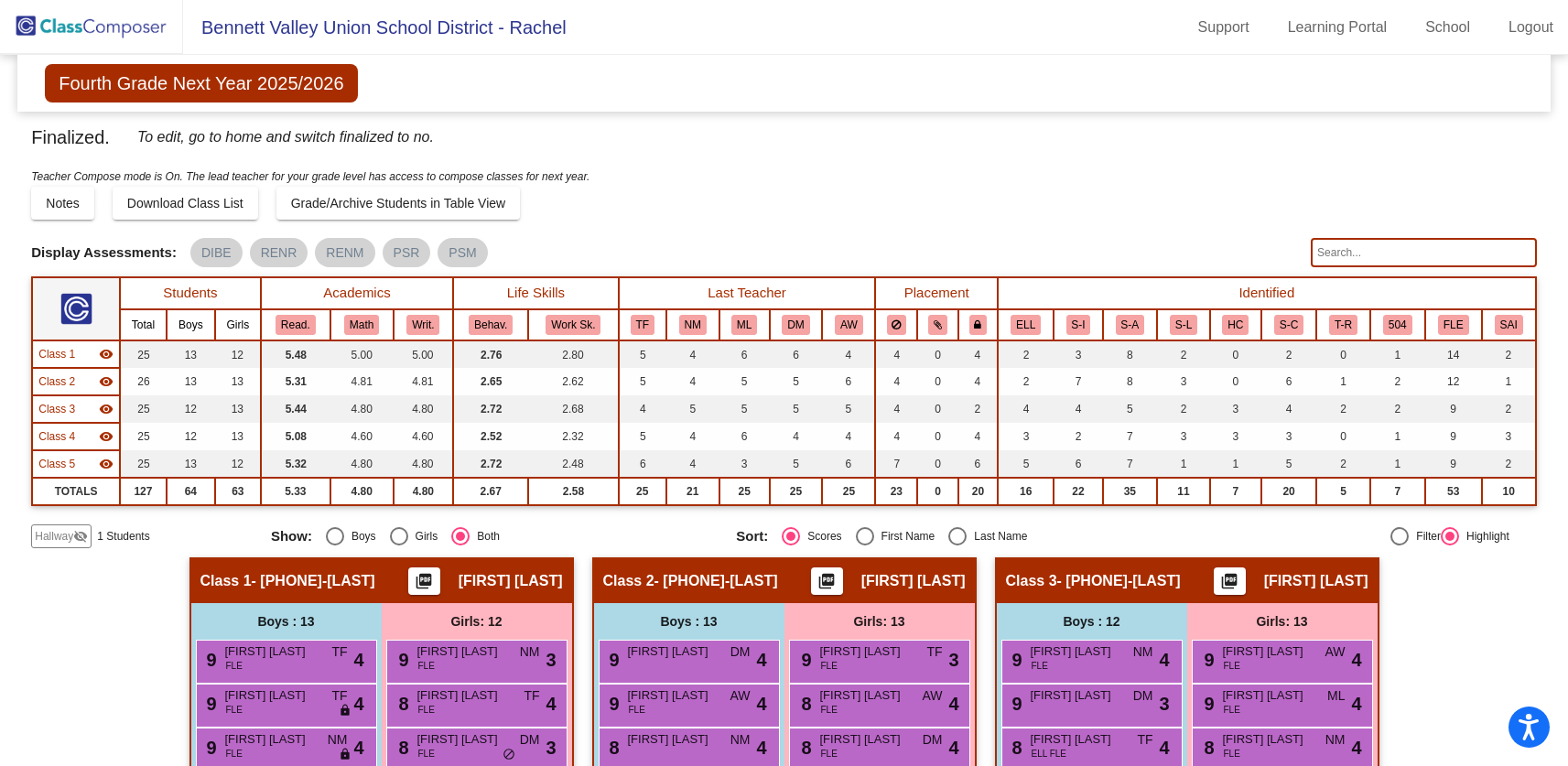 click 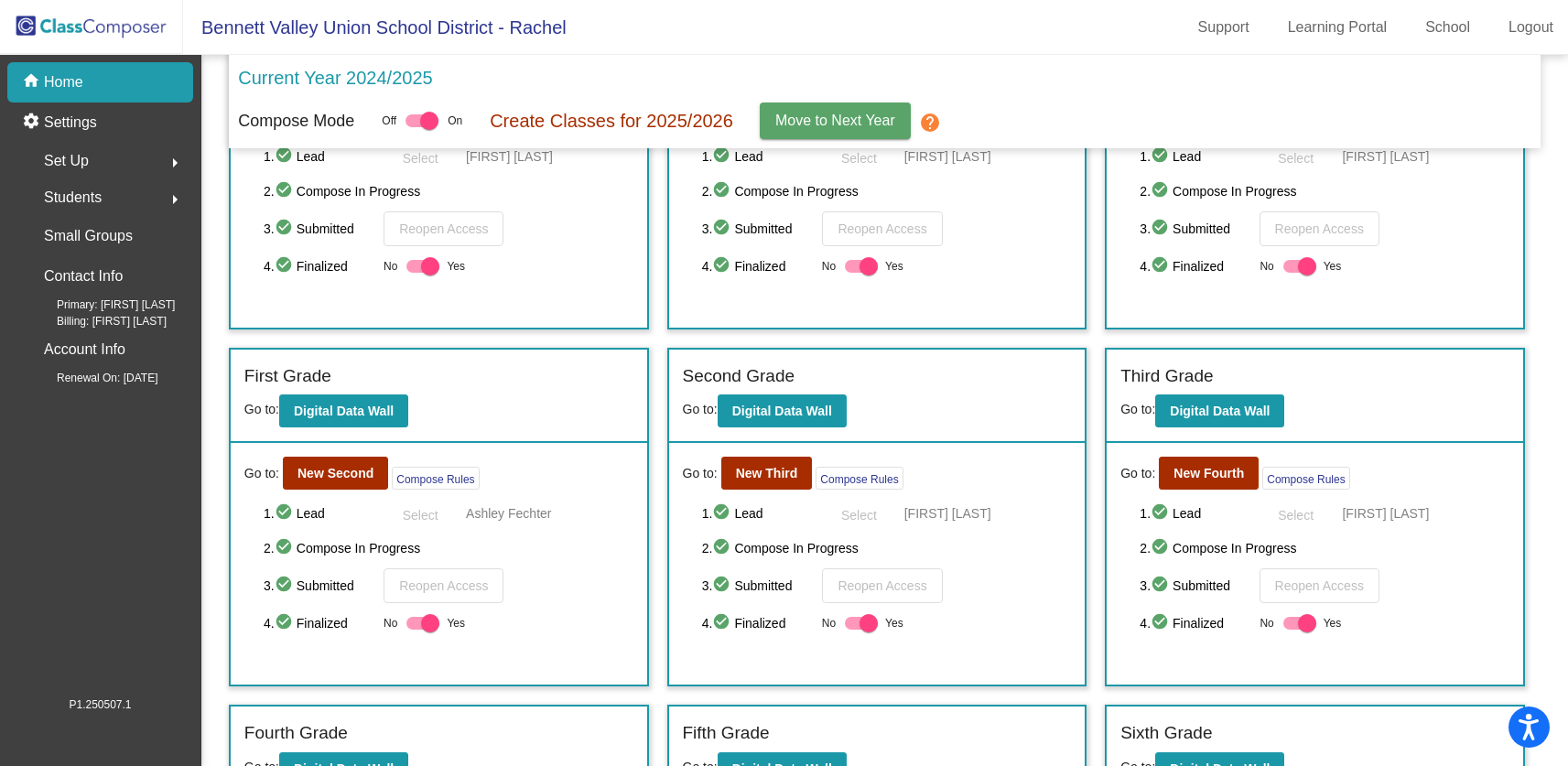 scroll, scrollTop: 171, scrollLeft: 0, axis: vertical 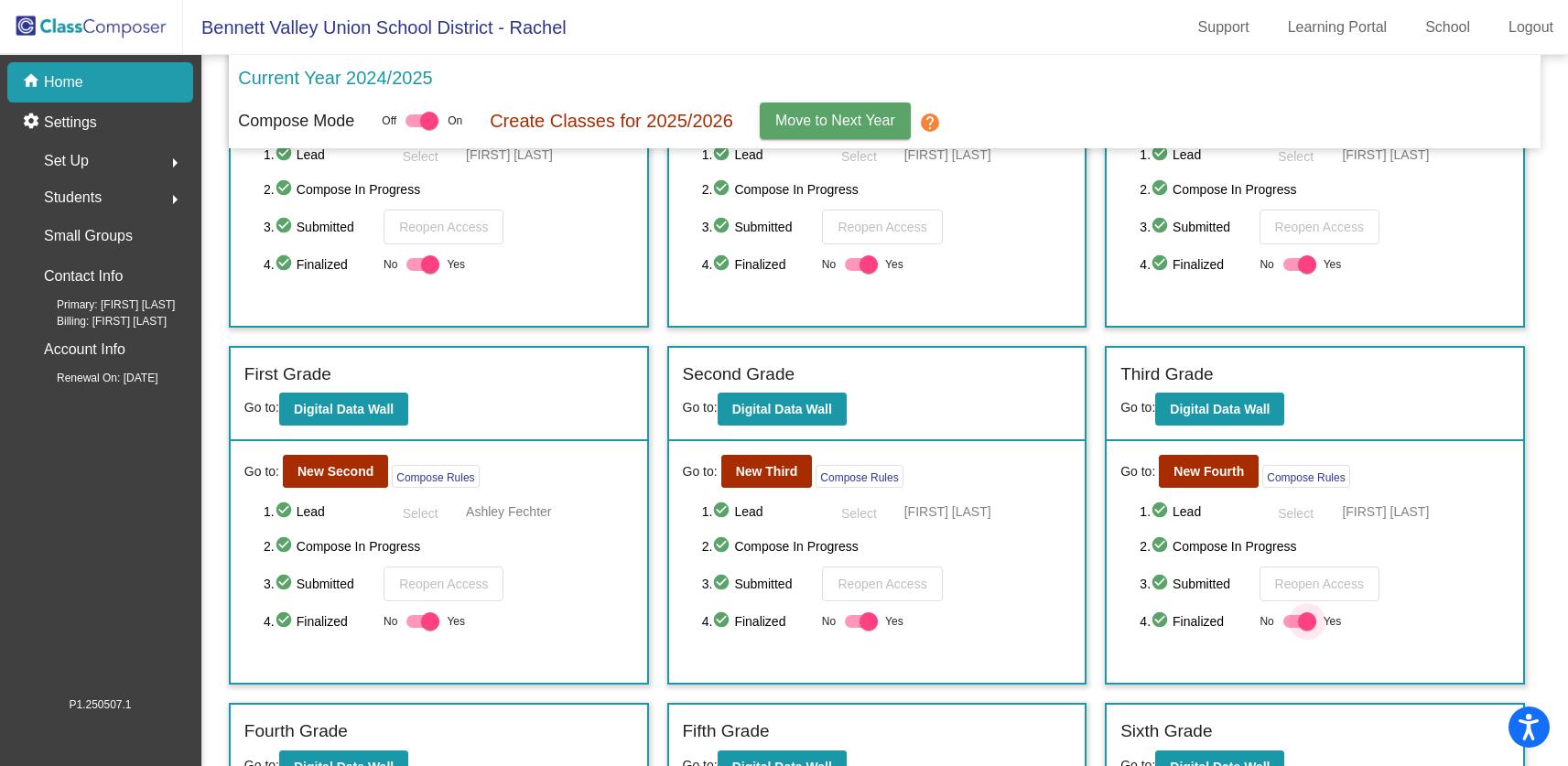 click on "Yes" at bounding box center [1313, 621] 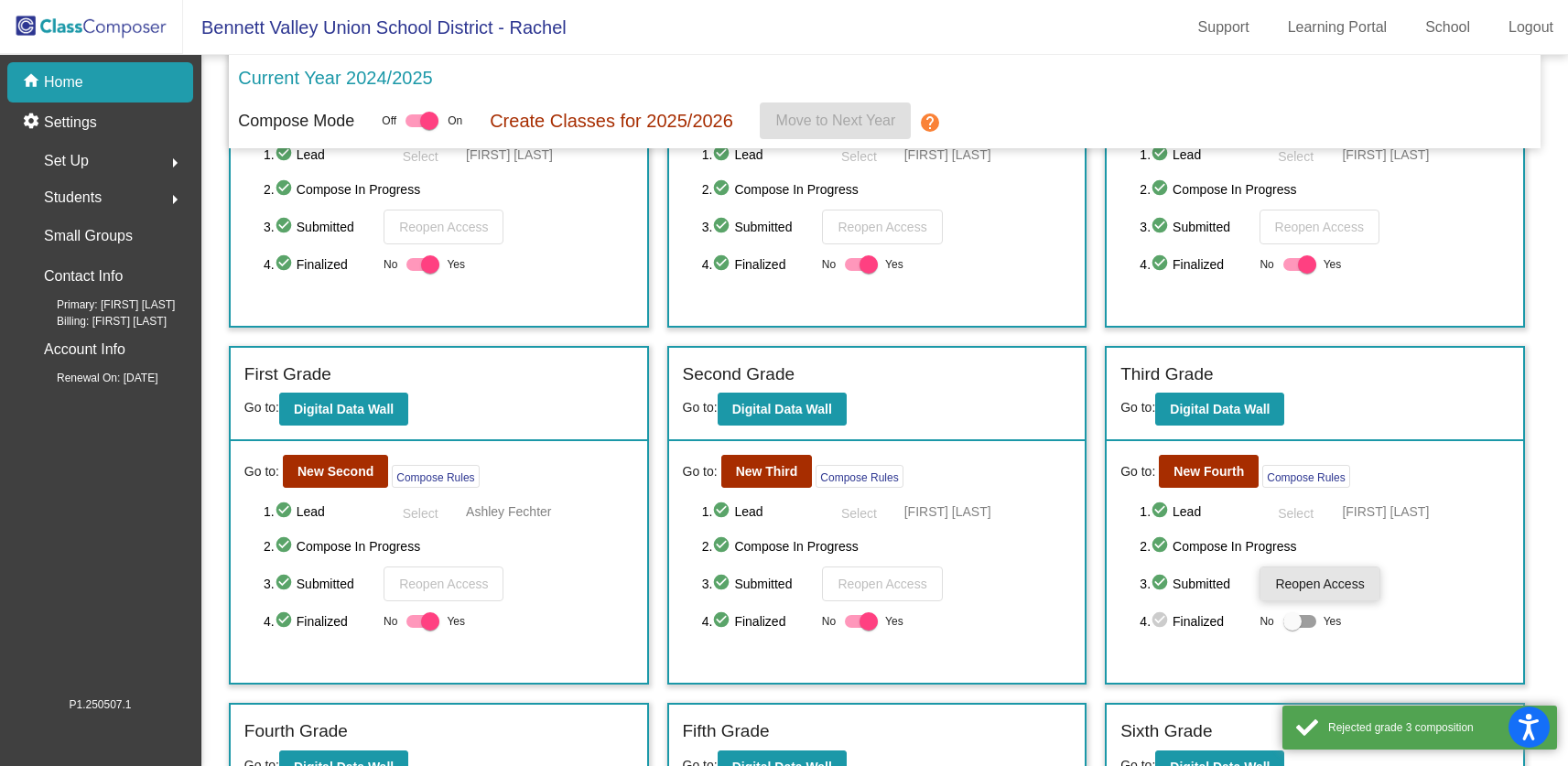 click on "Reopen Access" 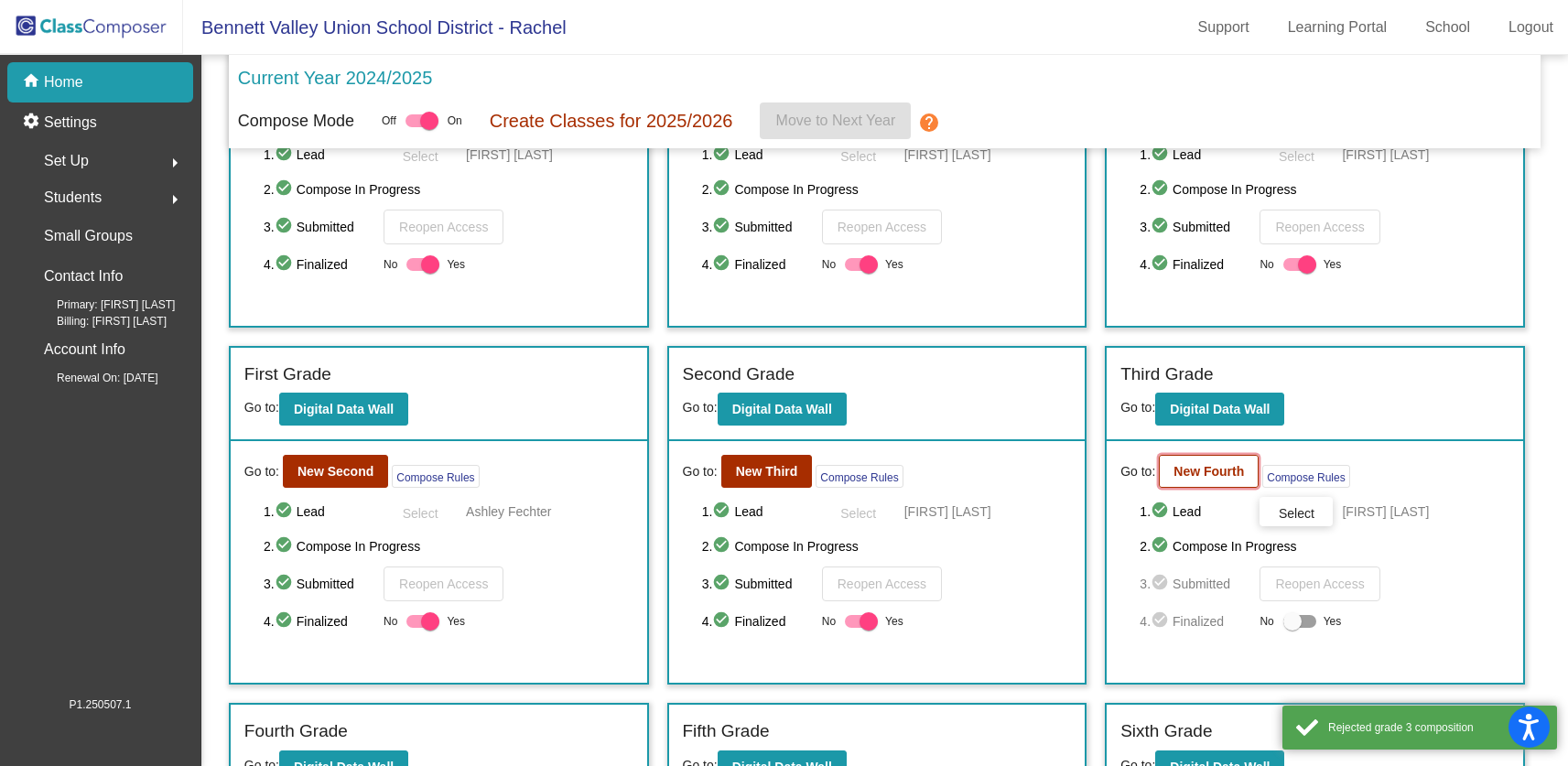 click on "New Fourth" 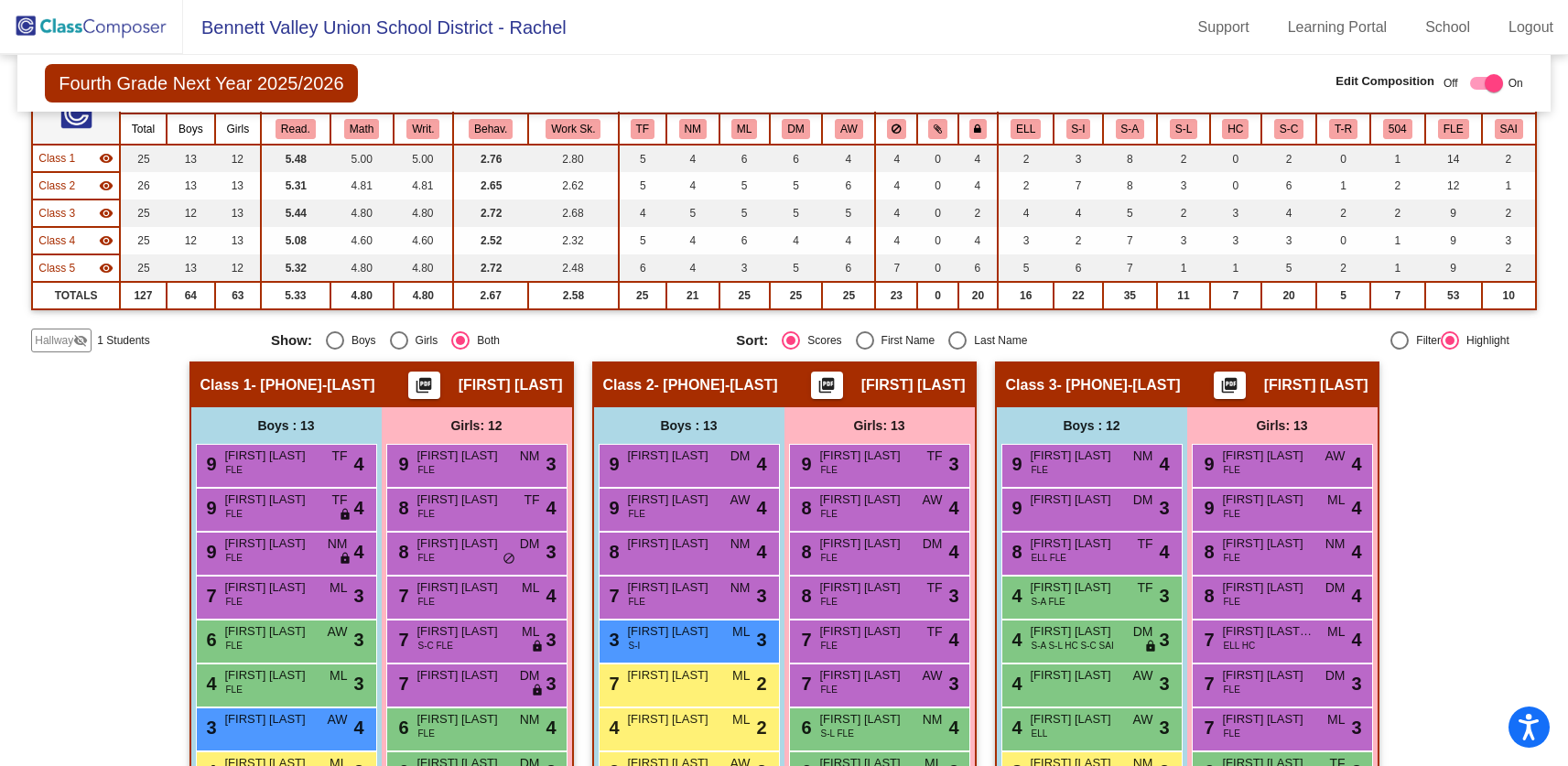 scroll, scrollTop: 247, scrollLeft: 0, axis: vertical 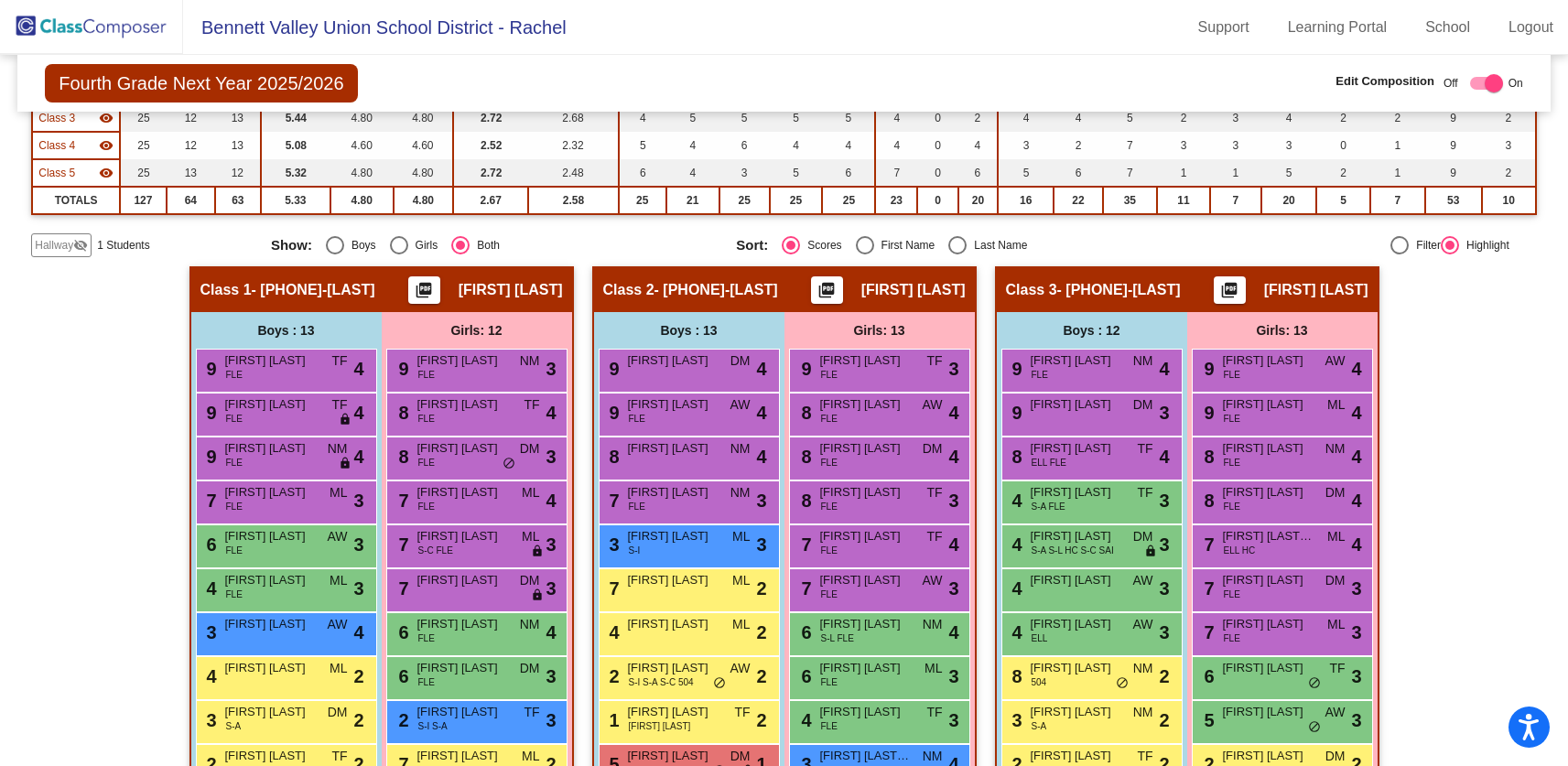 click on "Hallway" 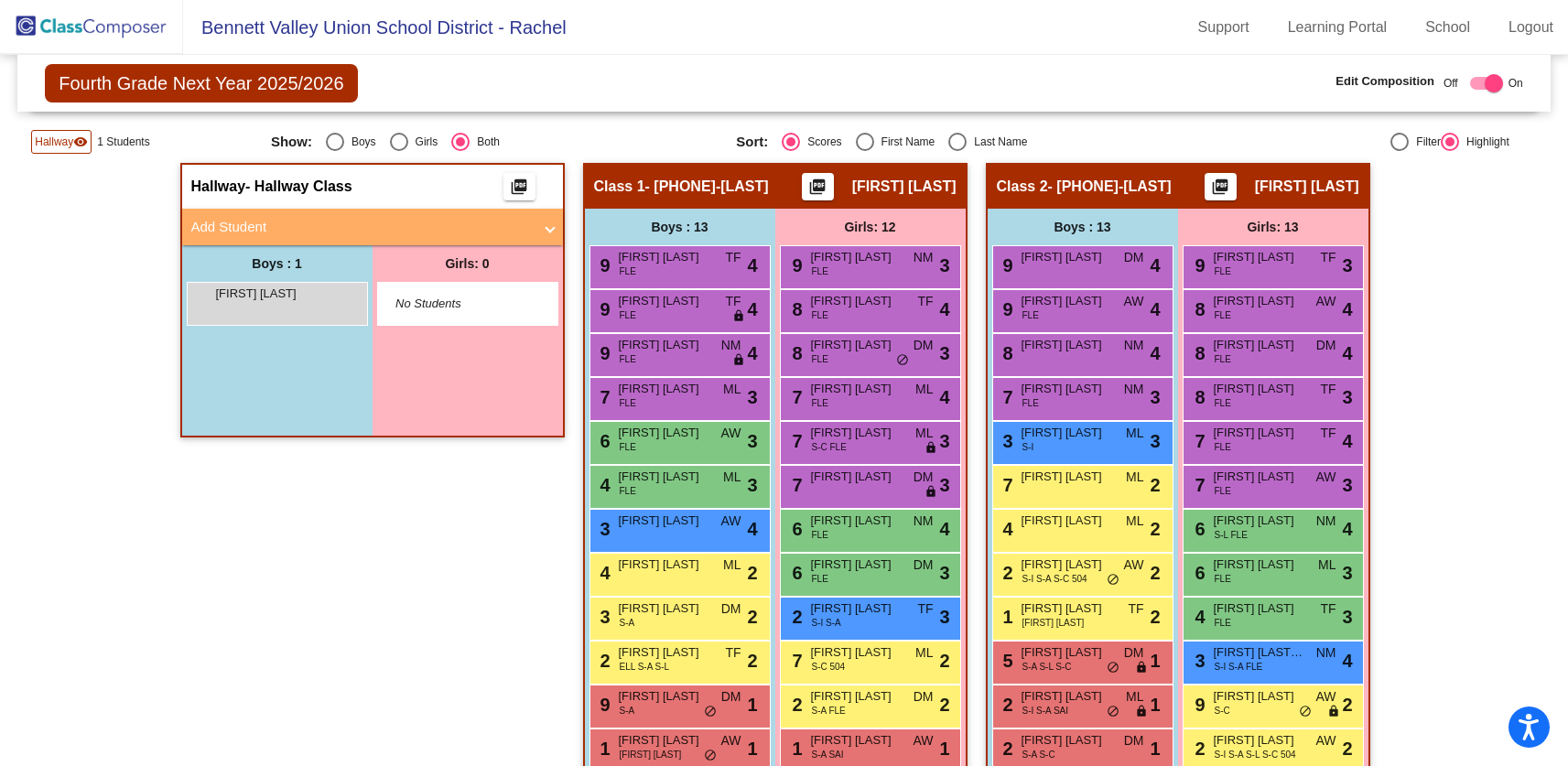 scroll, scrollTop: 347, scrollLeft: 0, axis: vertical 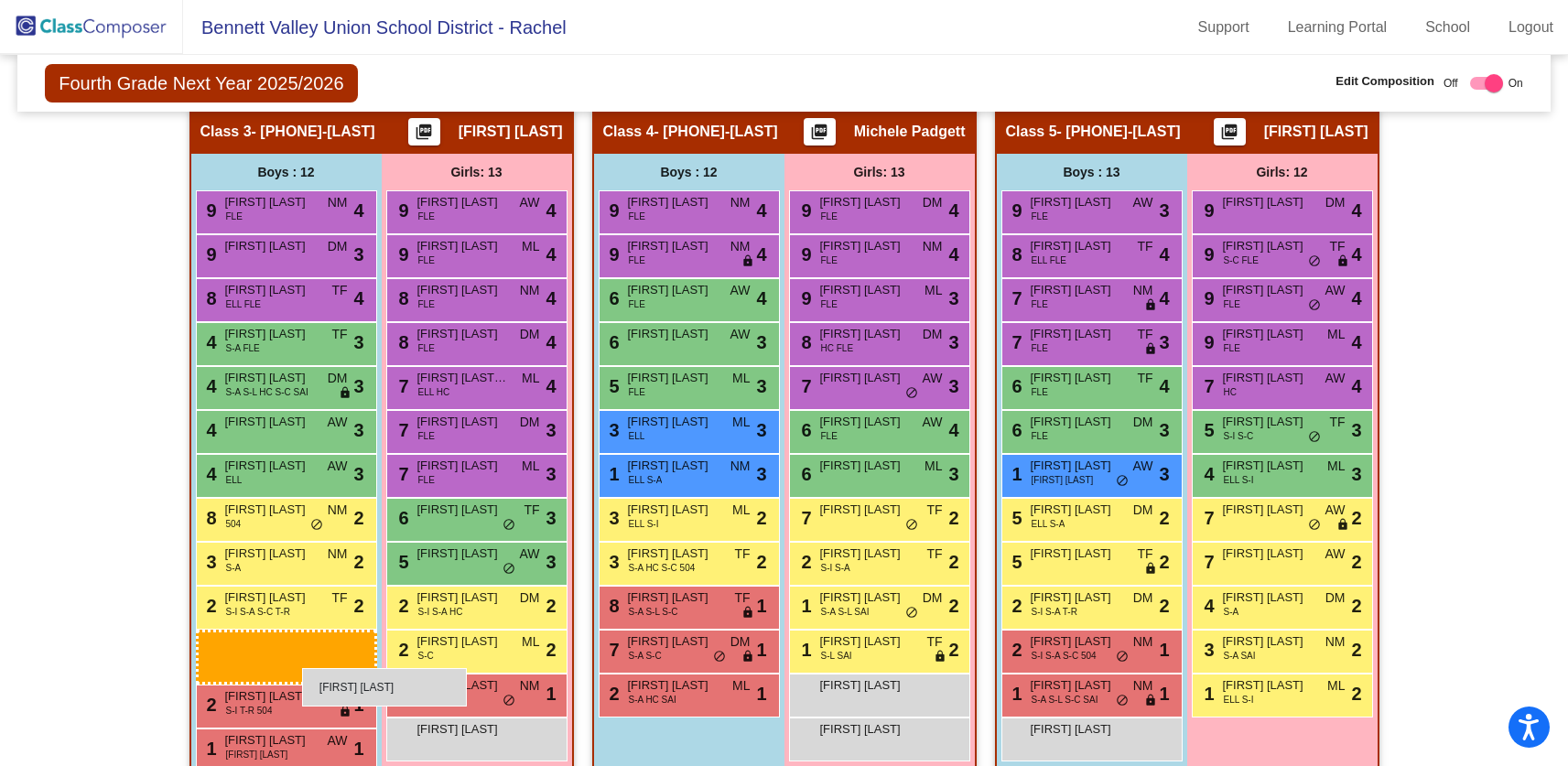 drag, startPoint x: 290, startPoint y: 297, endPoint x: 302, endPoint y: 668, distance: 371.194 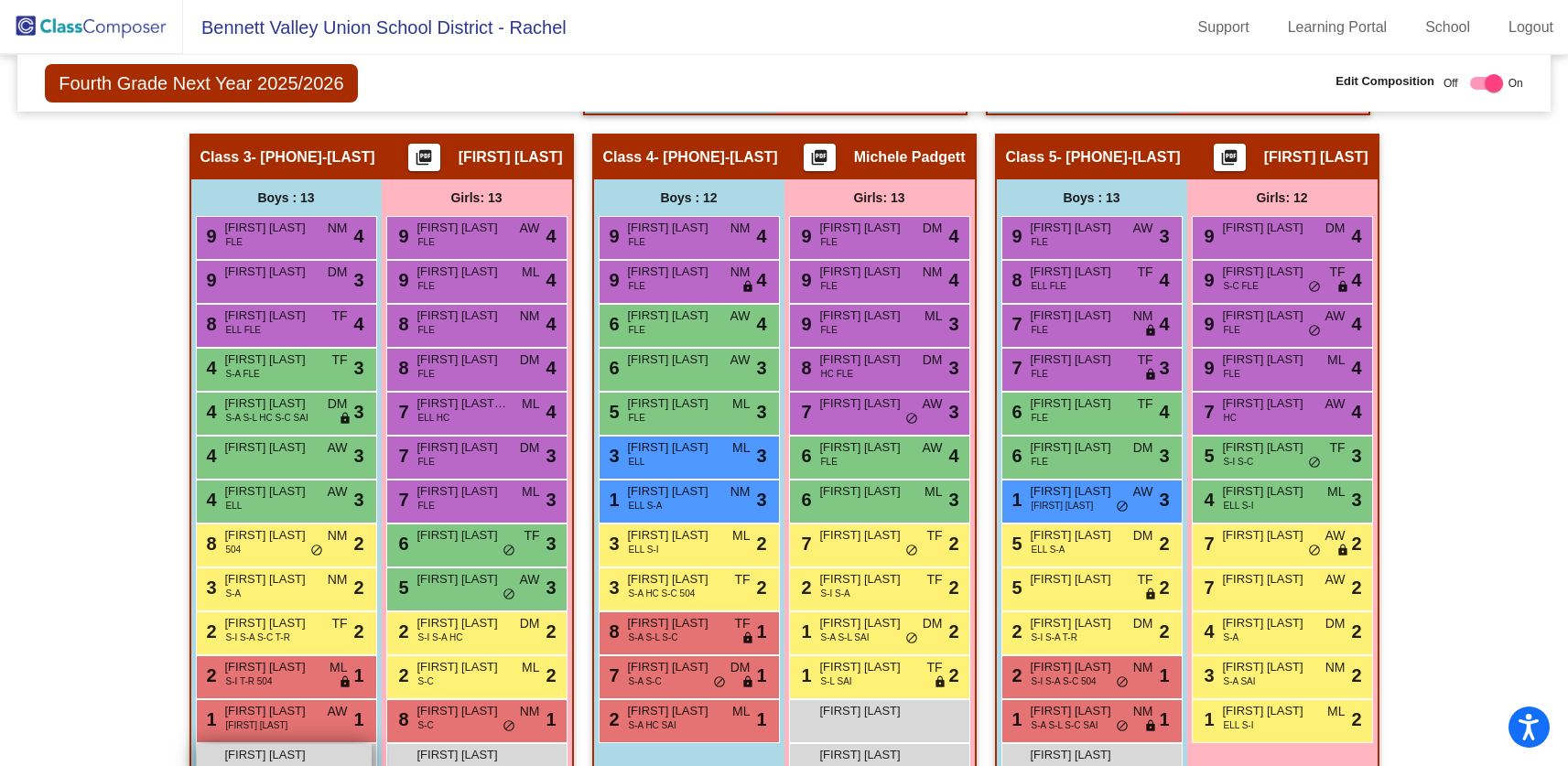 scroll, scrollTop: 1113, scrollLeft: 0, axis: vertical 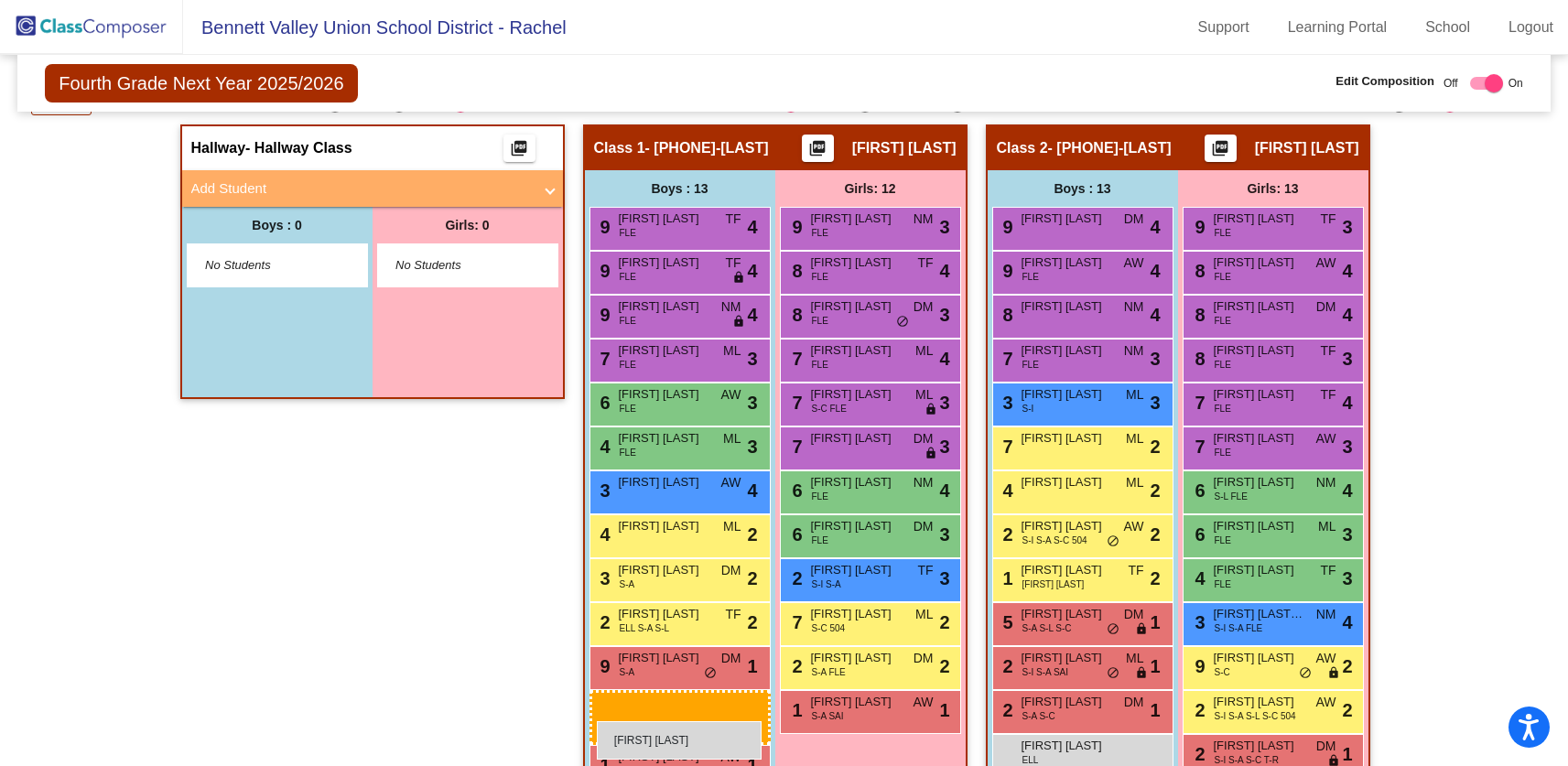 drag, startPoint x: 271, startPoint y: 712, endPoint x: 597, endPoint y: 721, distance: 326.1242 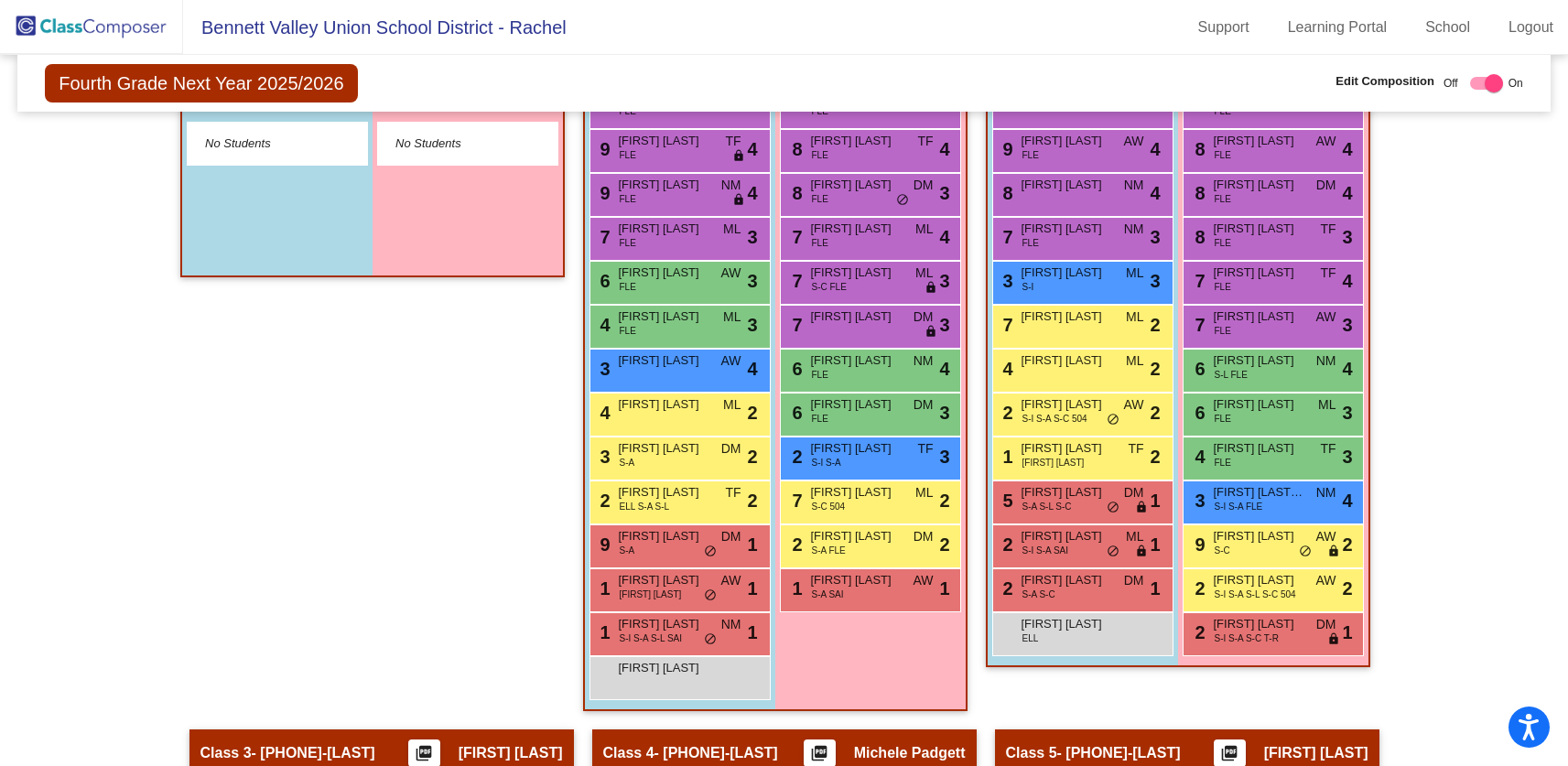 scroll, scrollTop: 740, scrollLeft: 0, axis: vertical 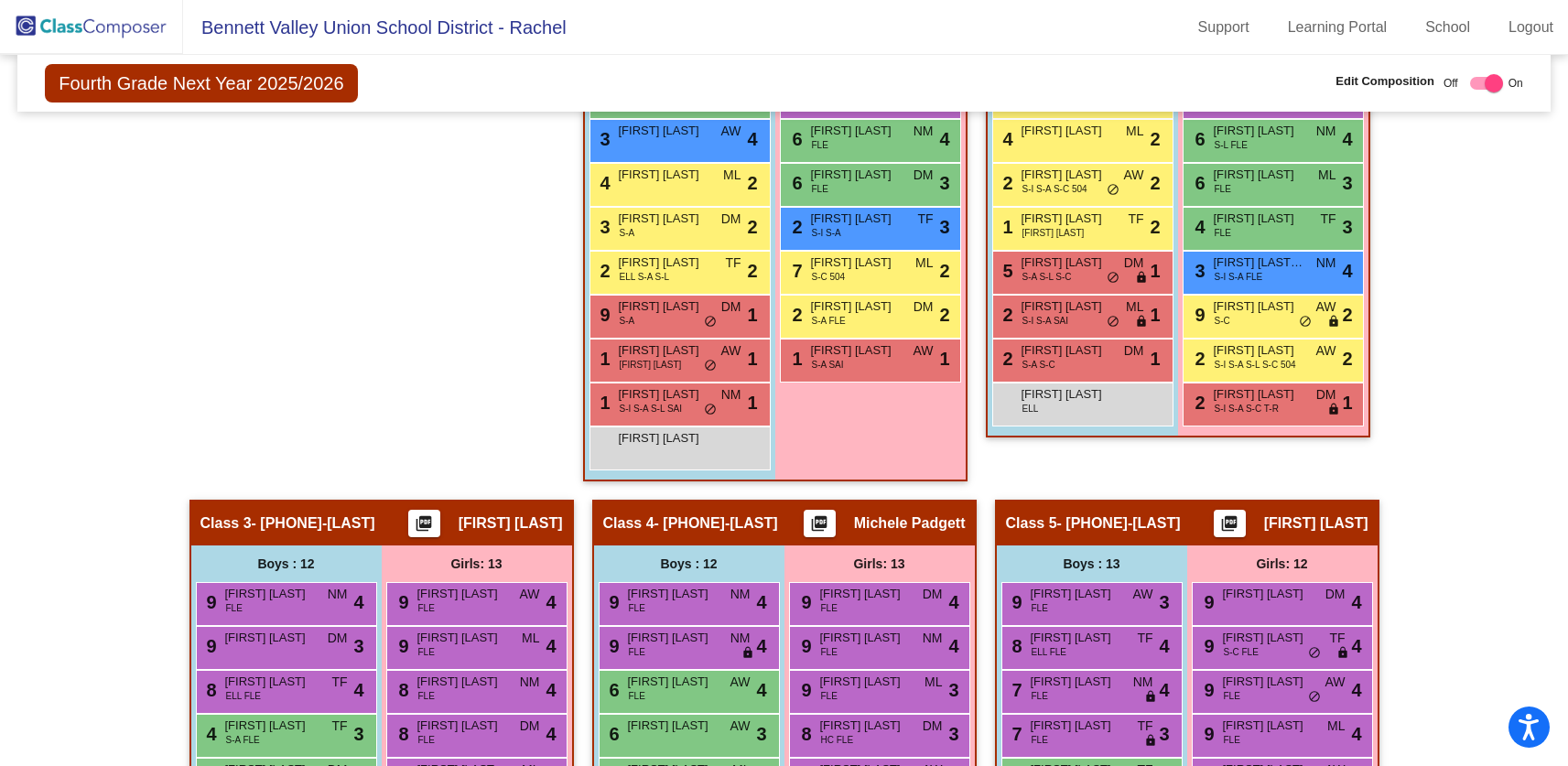 click at bounding box center (1494, 83) 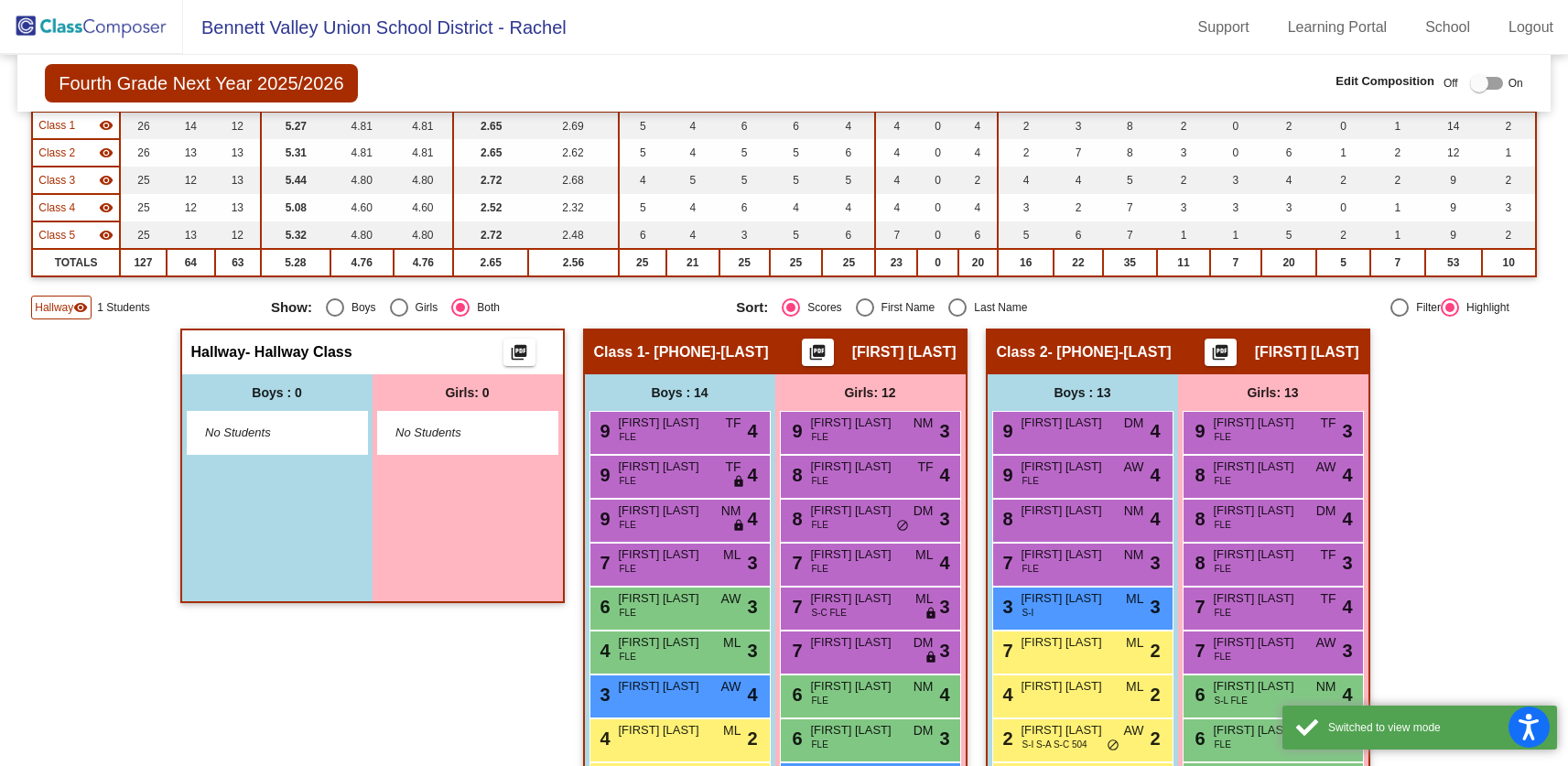 scroll, scrollTop: 0, scrollLeft: 0, axis: both 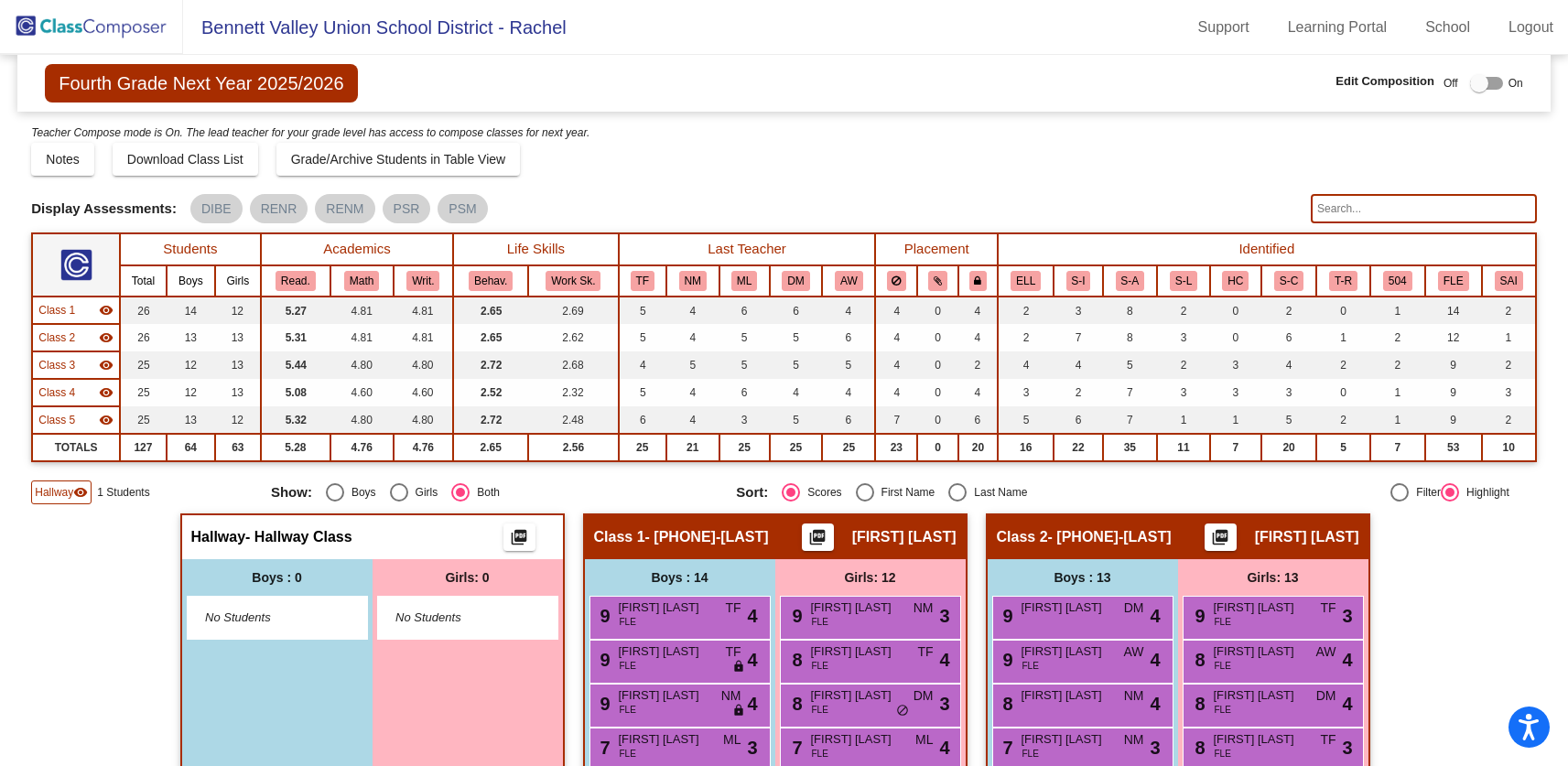 click on "Hallway" 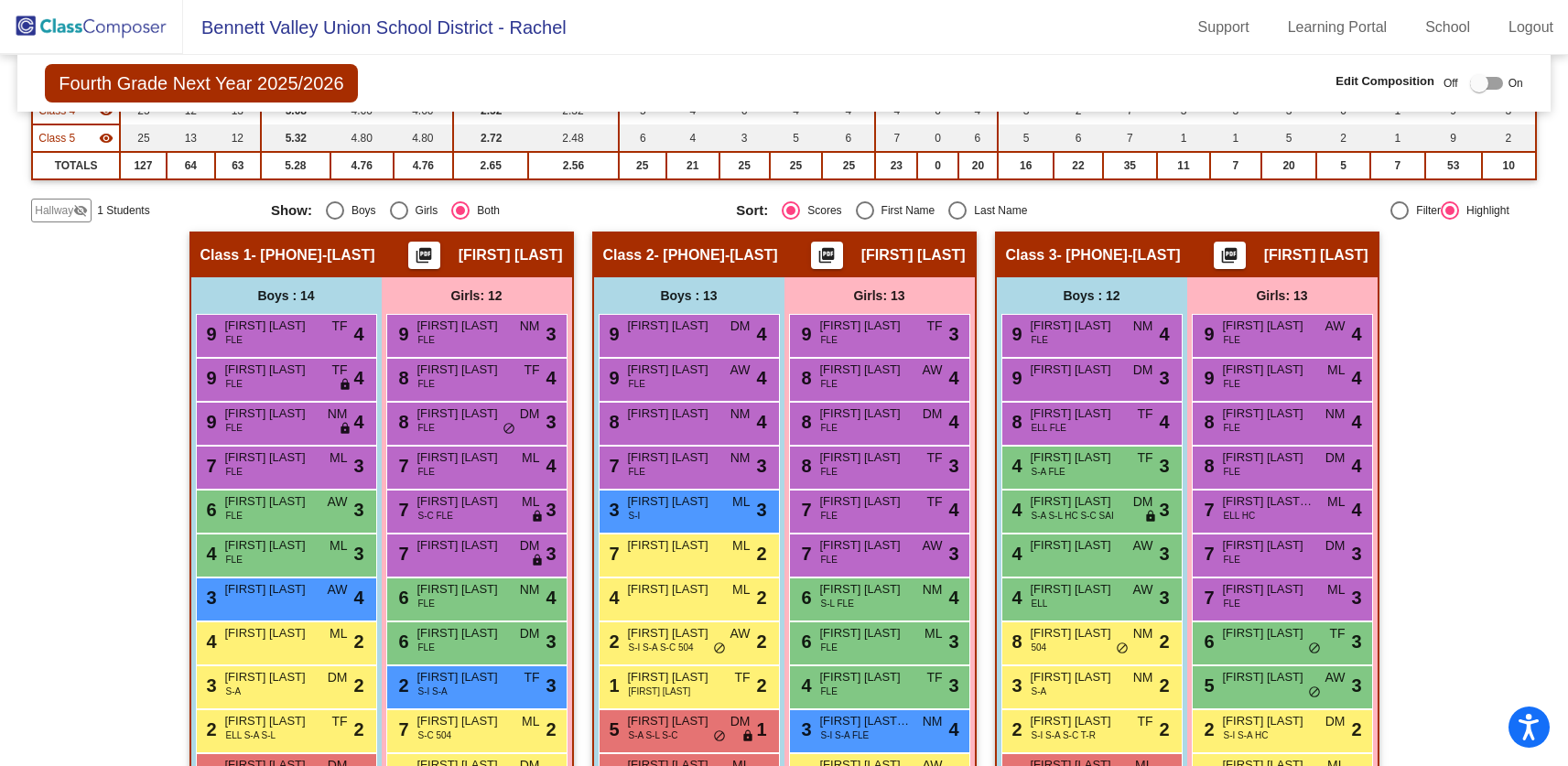 scroll, scrollTop: 32, scrollLeft: 0, axis: vertical 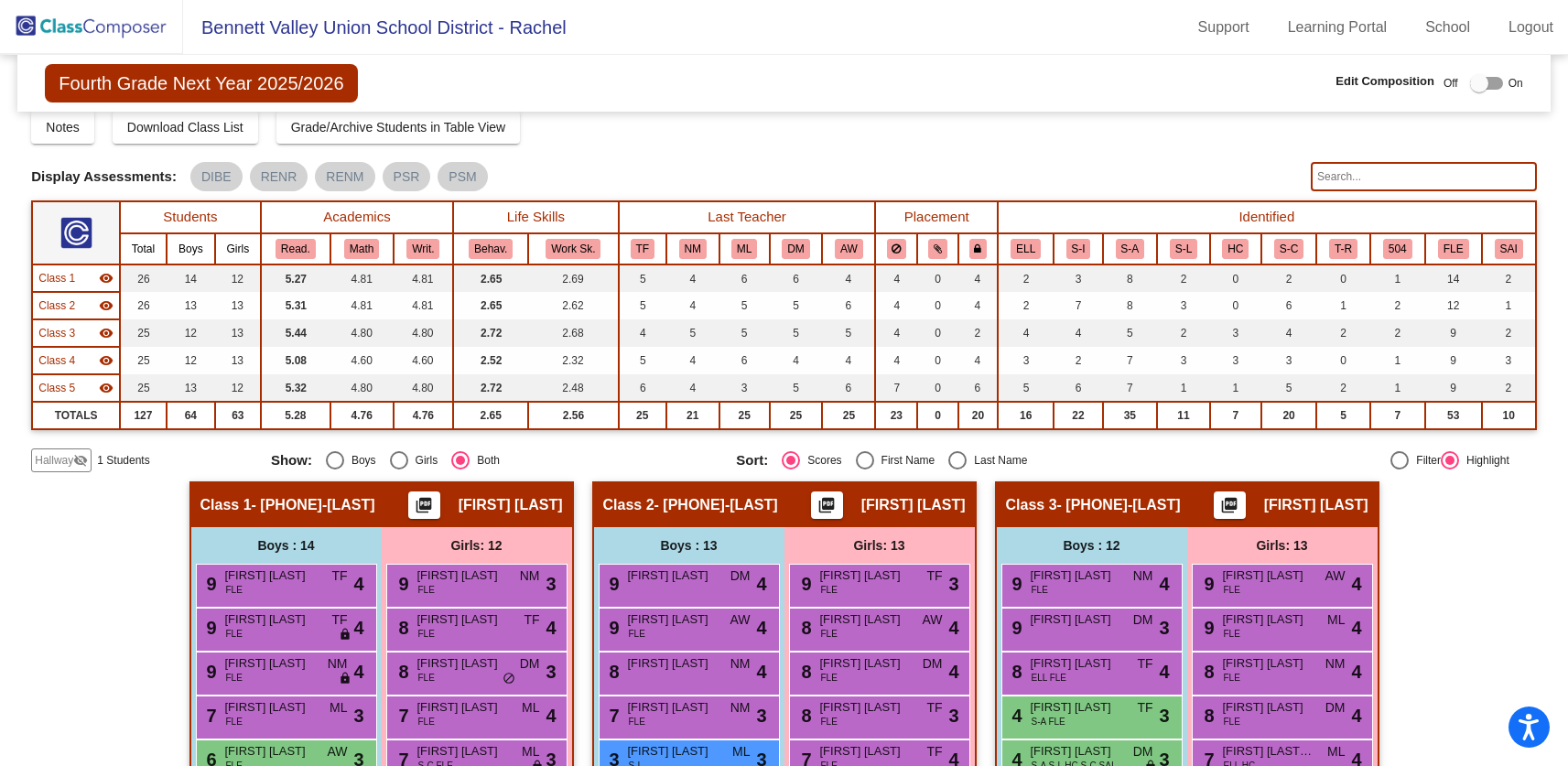 click on "Hallway" 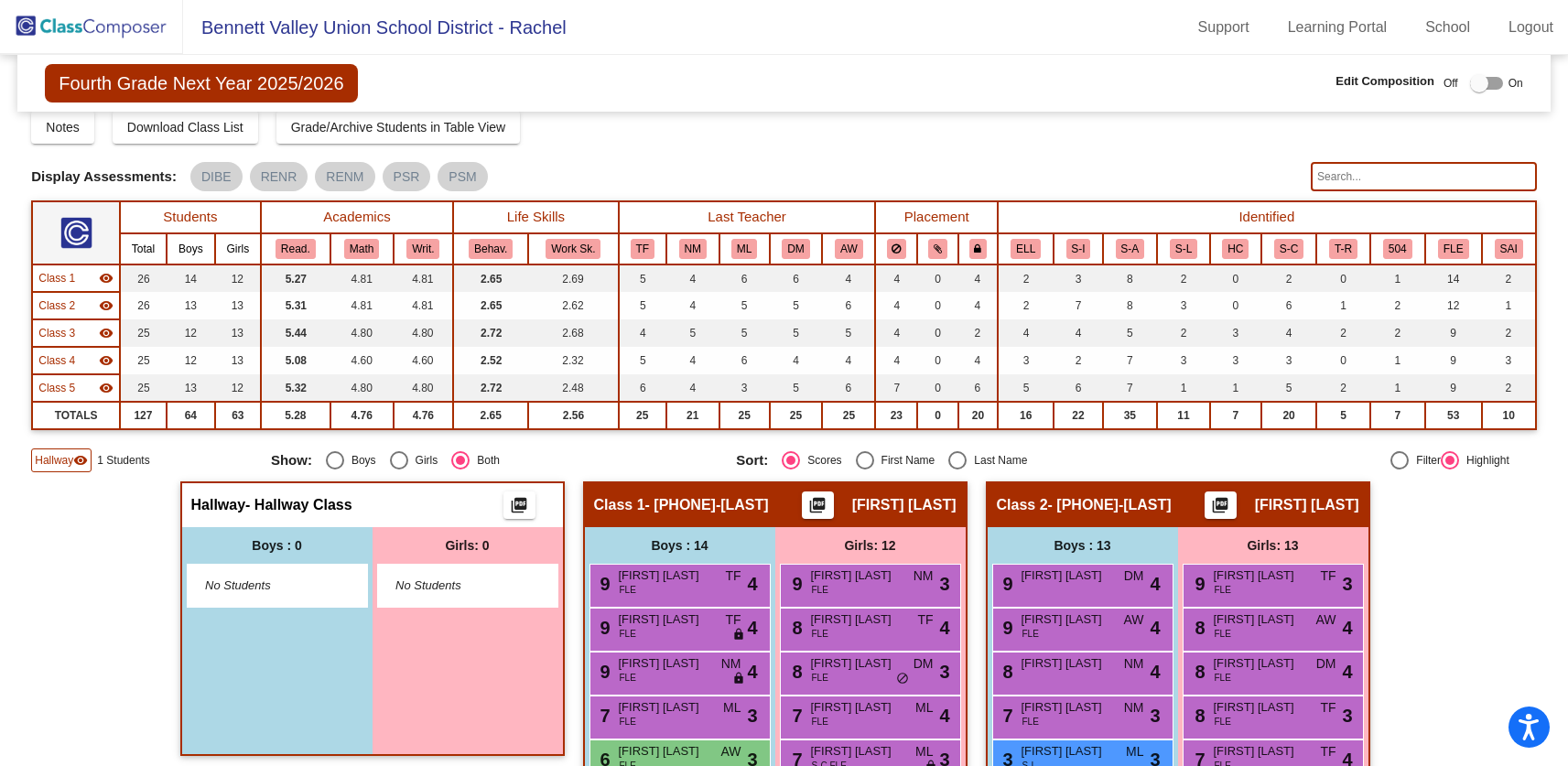scroll, scrollTop: 0, scrollLeft: 0, axis: both 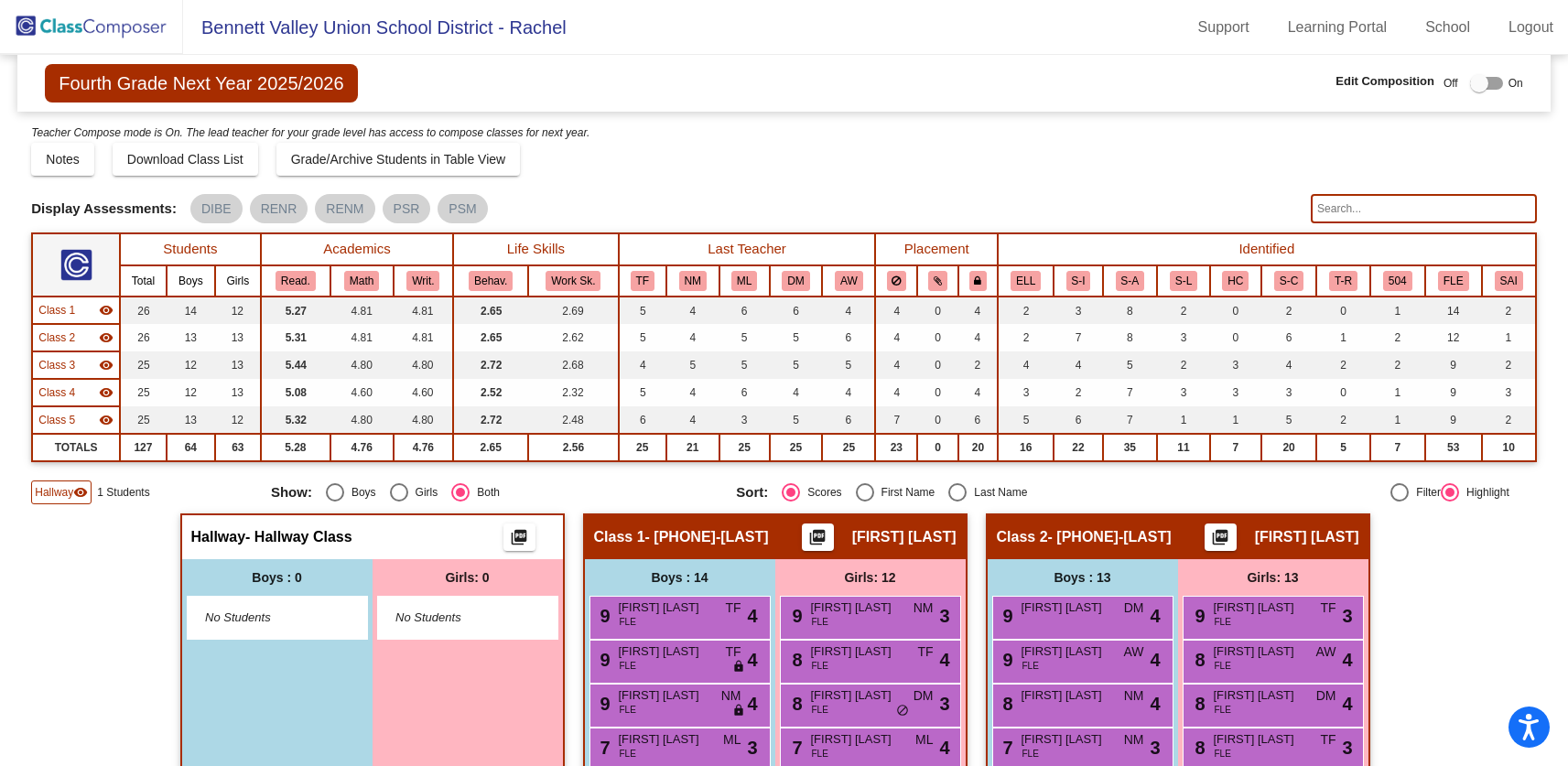 click 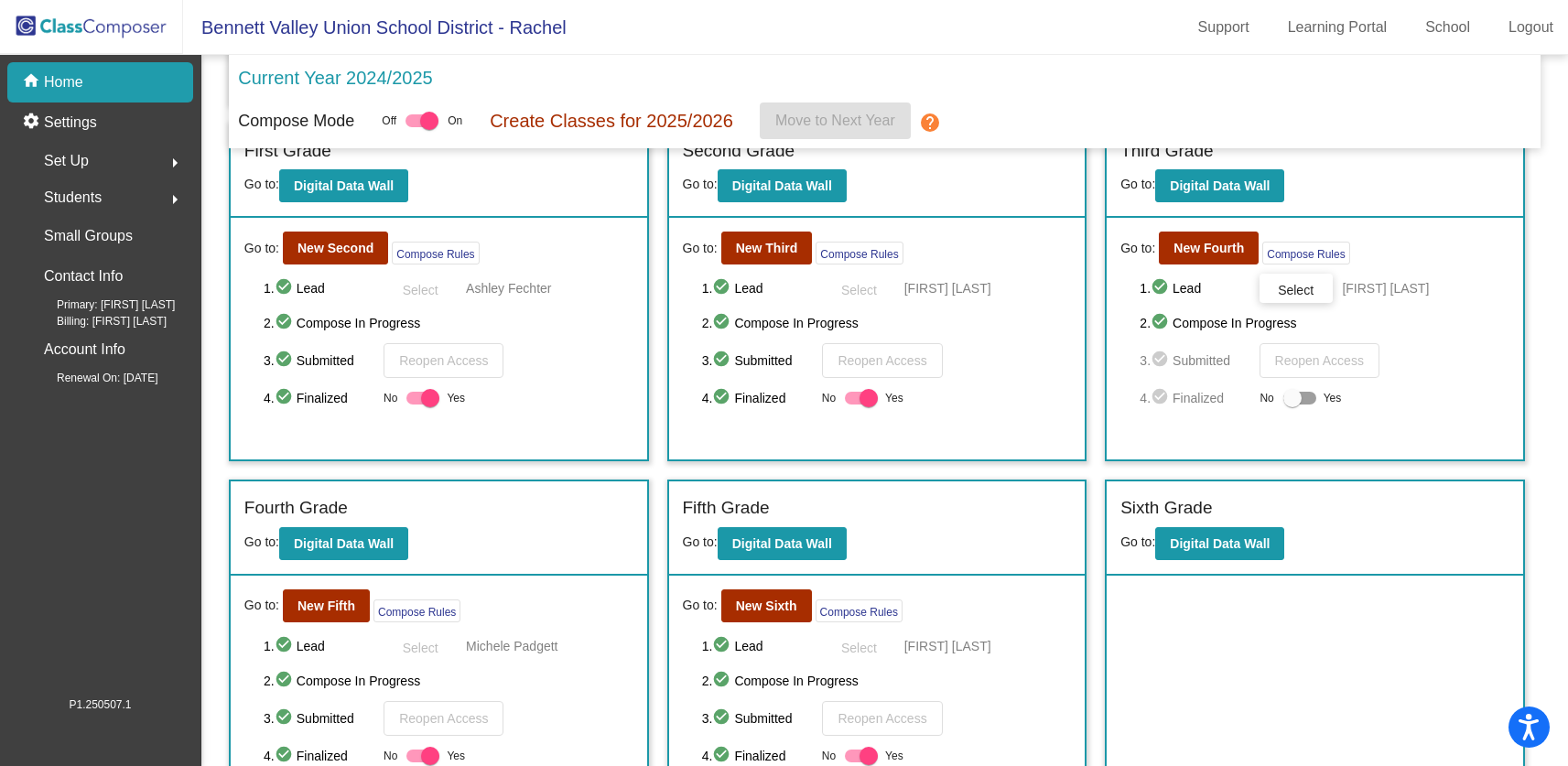 scroll, scrollTop: 448, scrollLeft: 0, axis: vertical 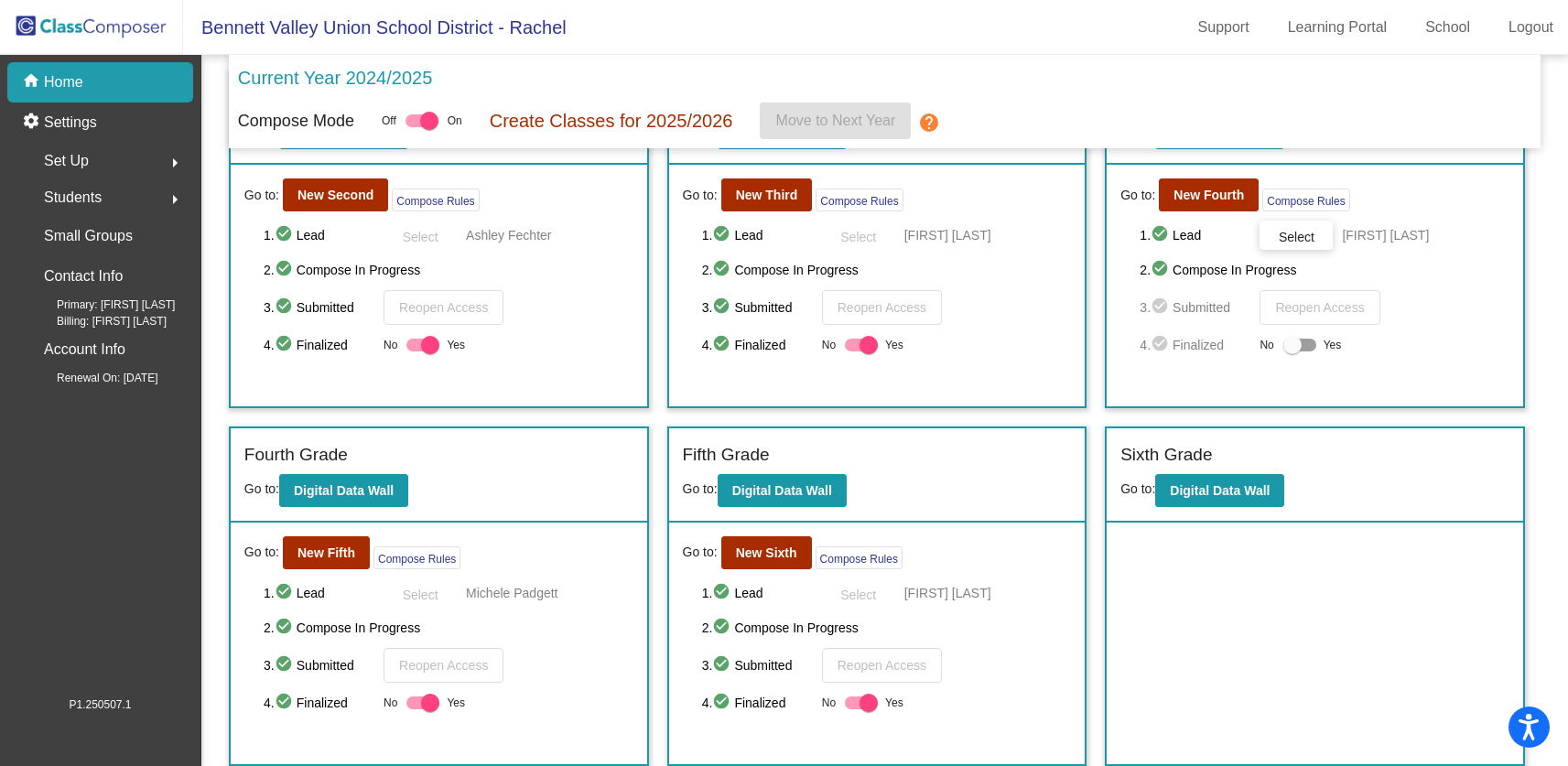 click at bounding box center (1292, 345) 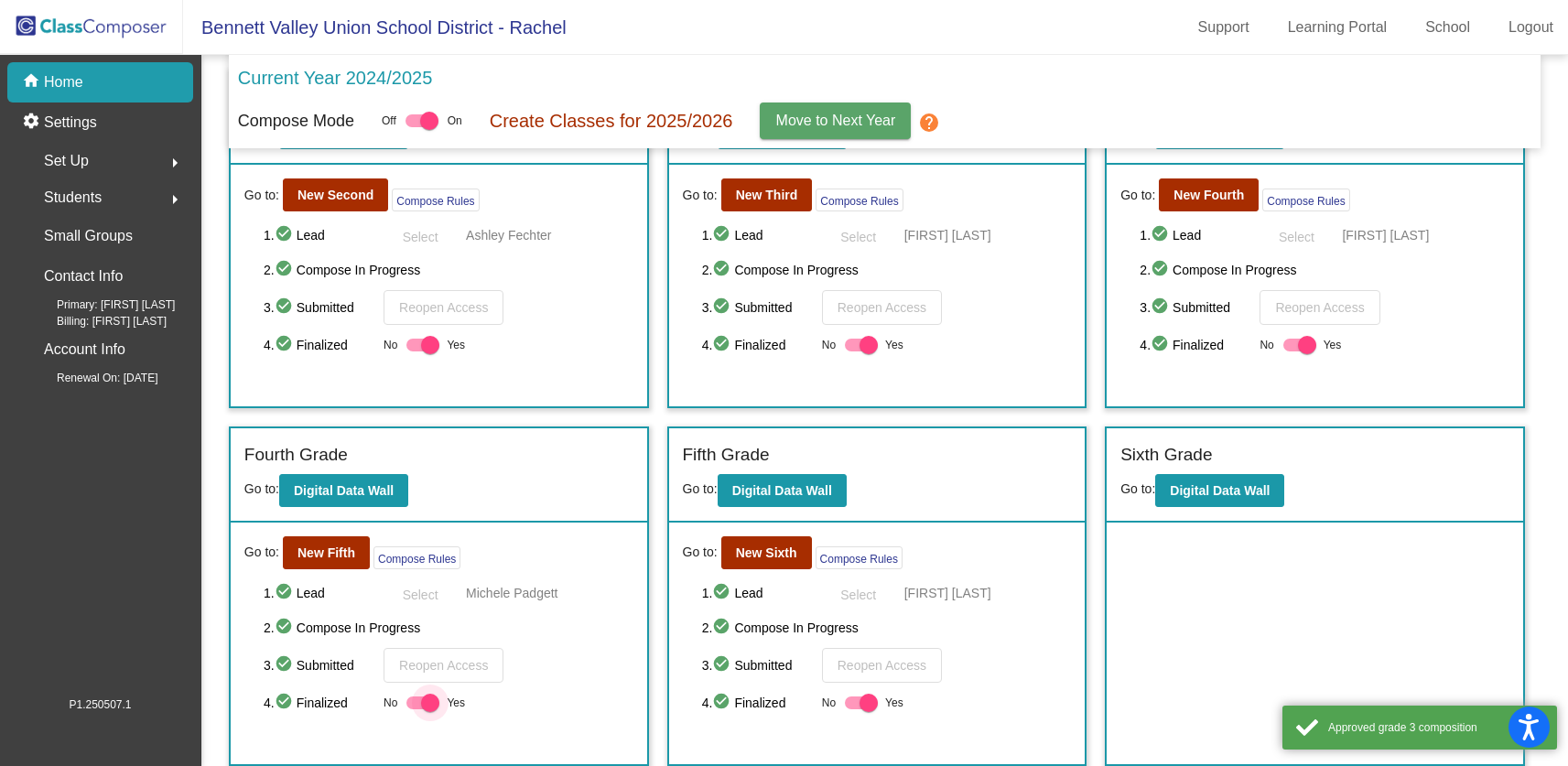 click at bounding box center (430, 703) 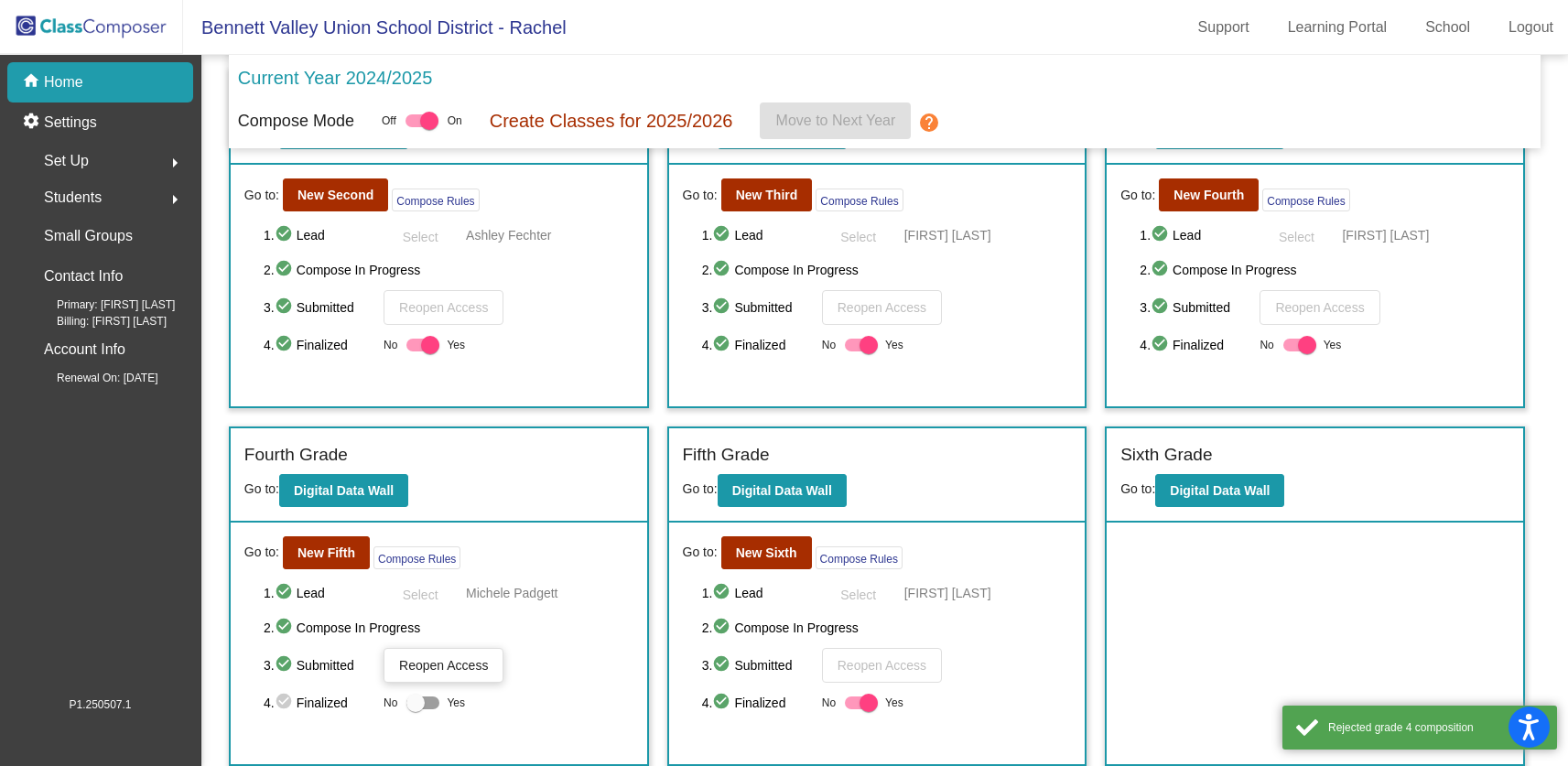 click on "Reopen Access" 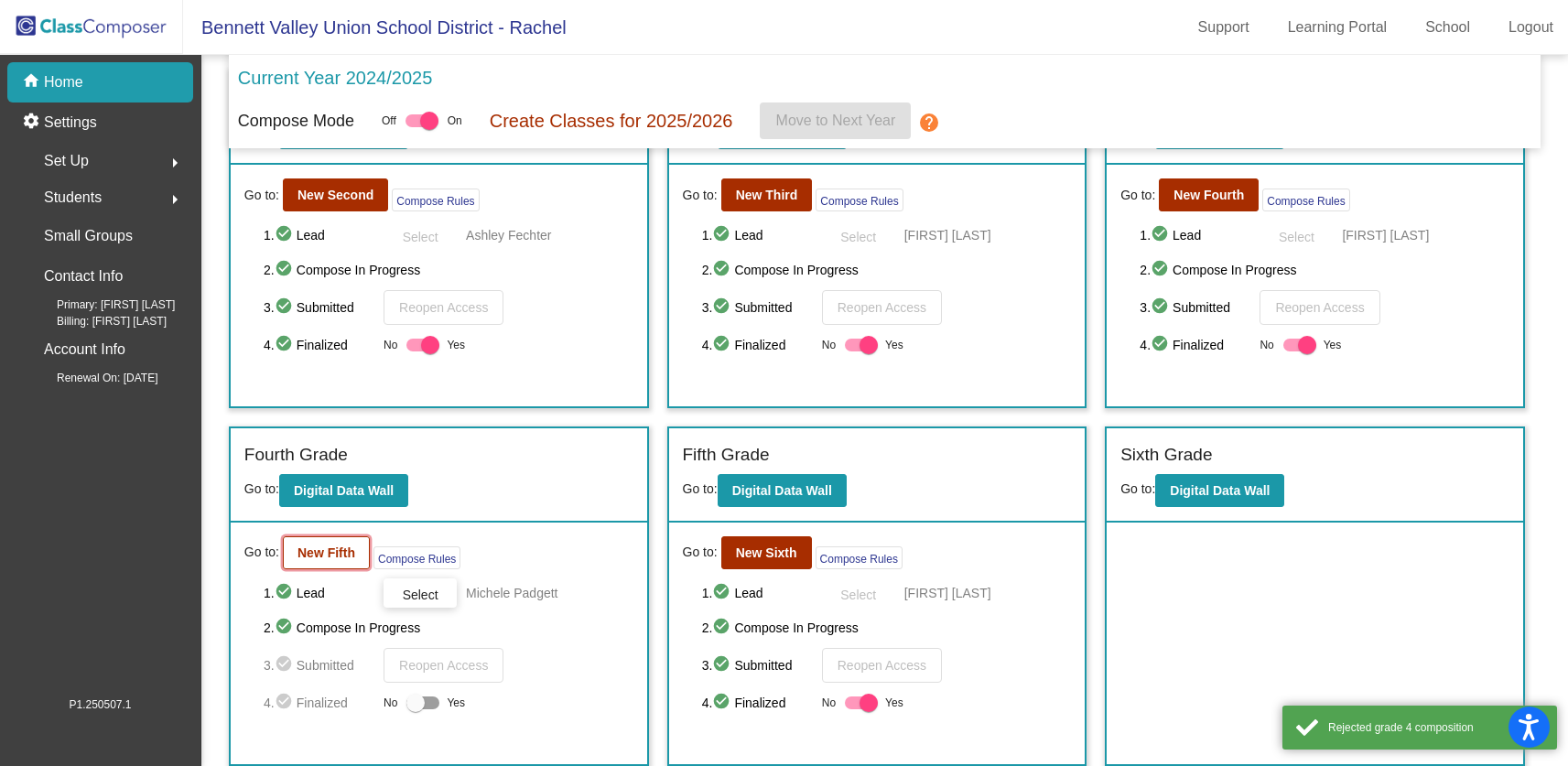 click on "New Fifth" 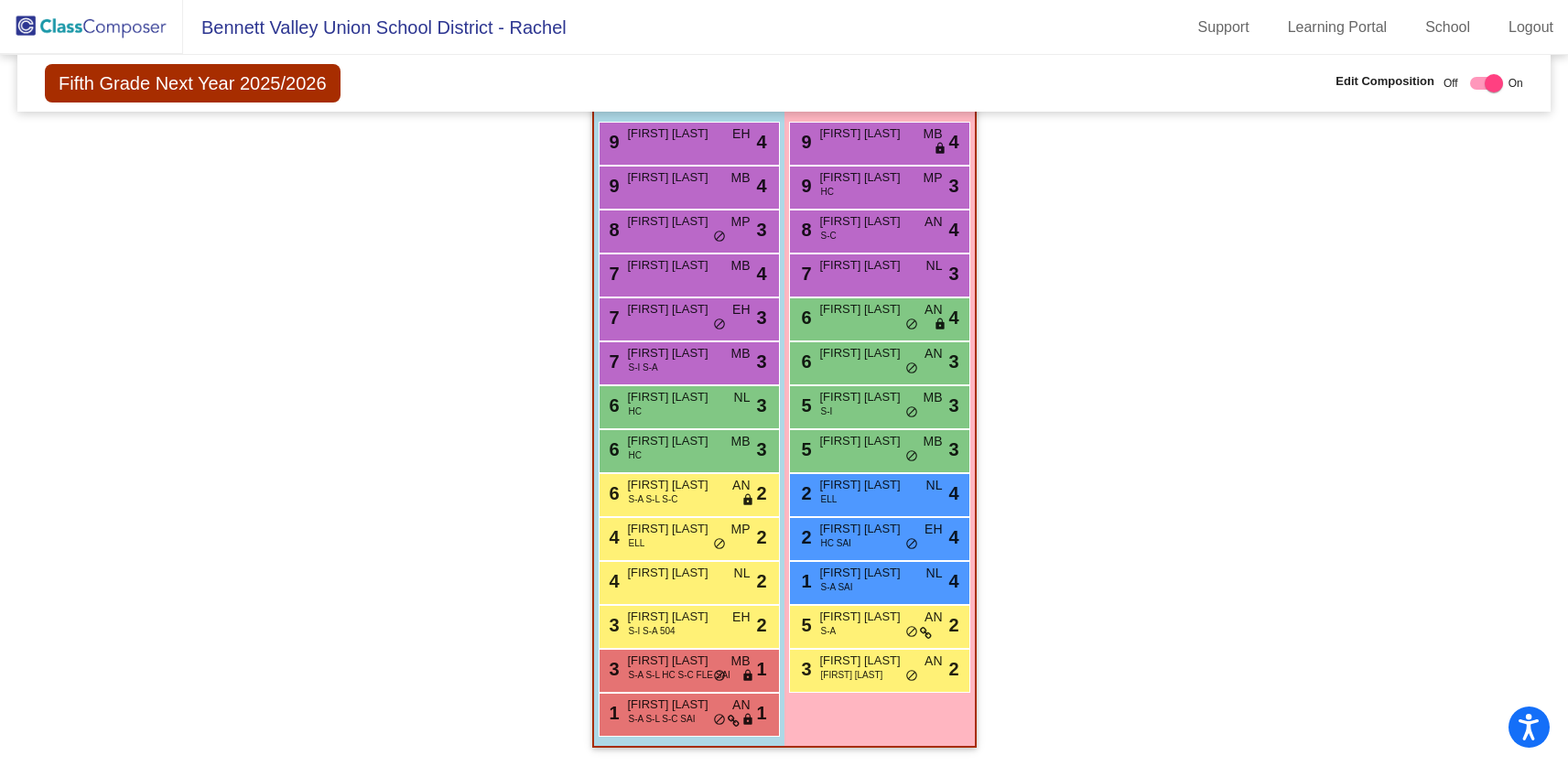 scroll, scrollTop: 0, scrollLeft: 0, axis: both 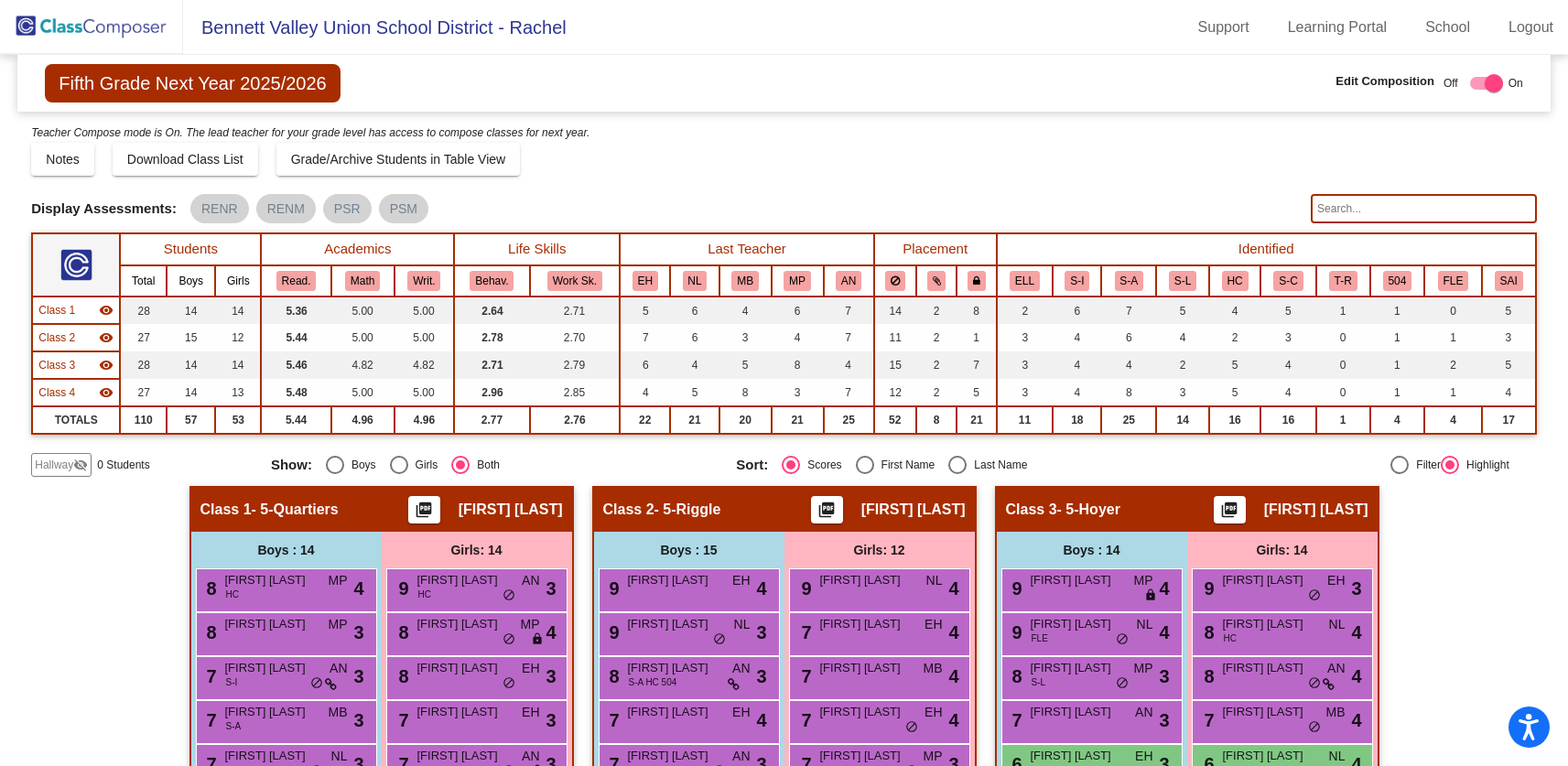 click 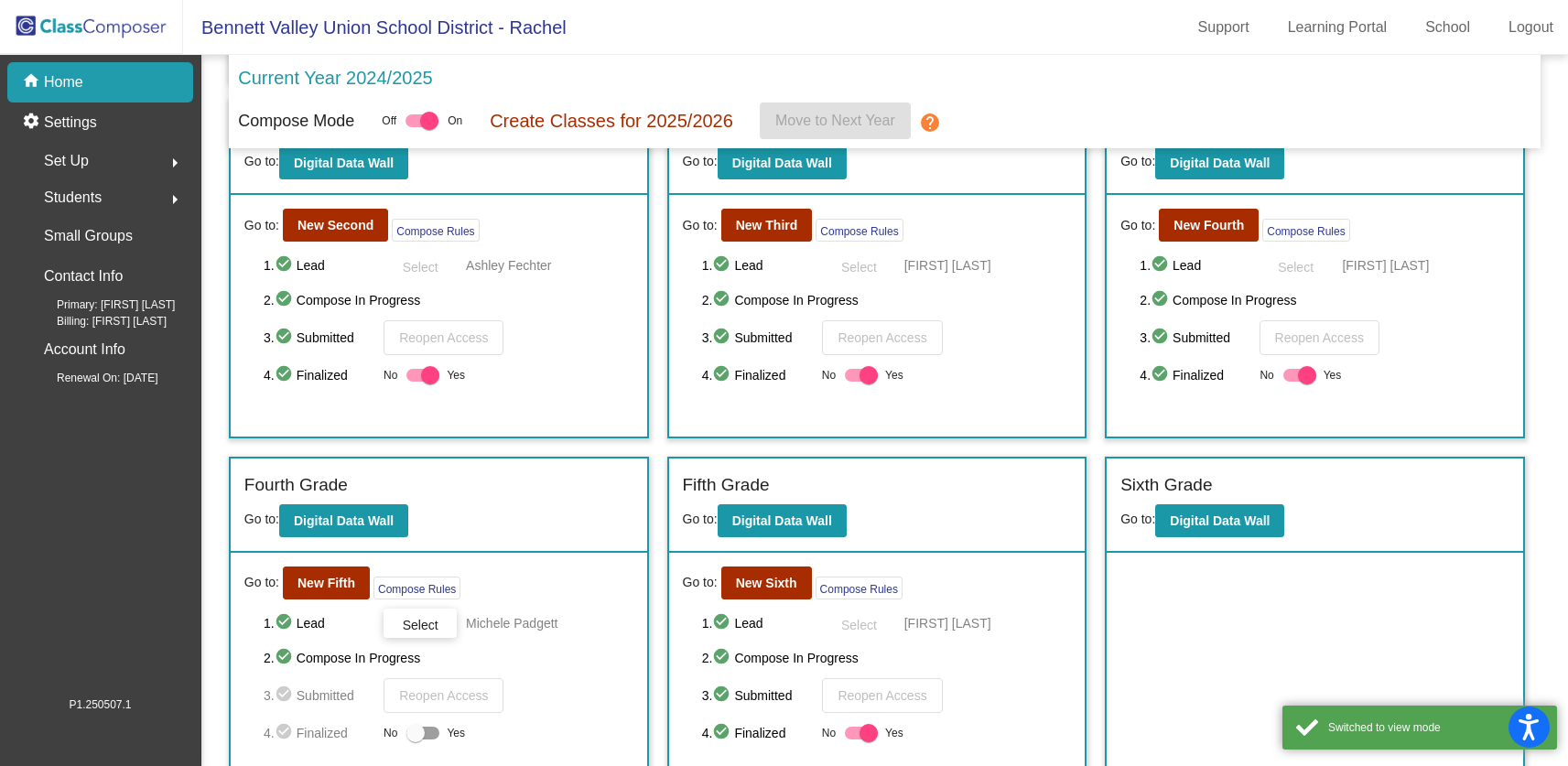 scroll, scrollTop: 432, scrollLeft: 0, axis: vertical 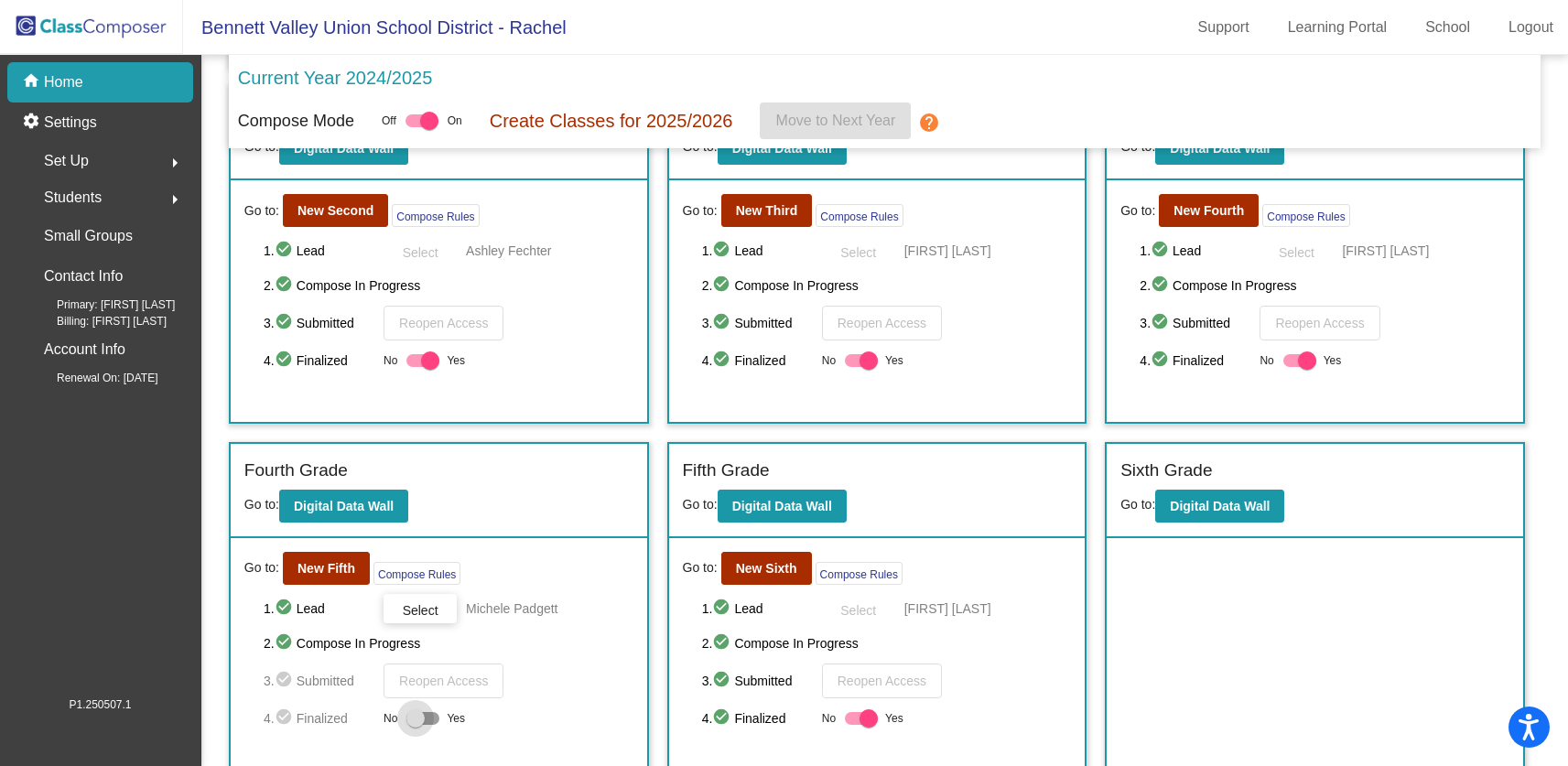 click at bounding box center [416, 718] 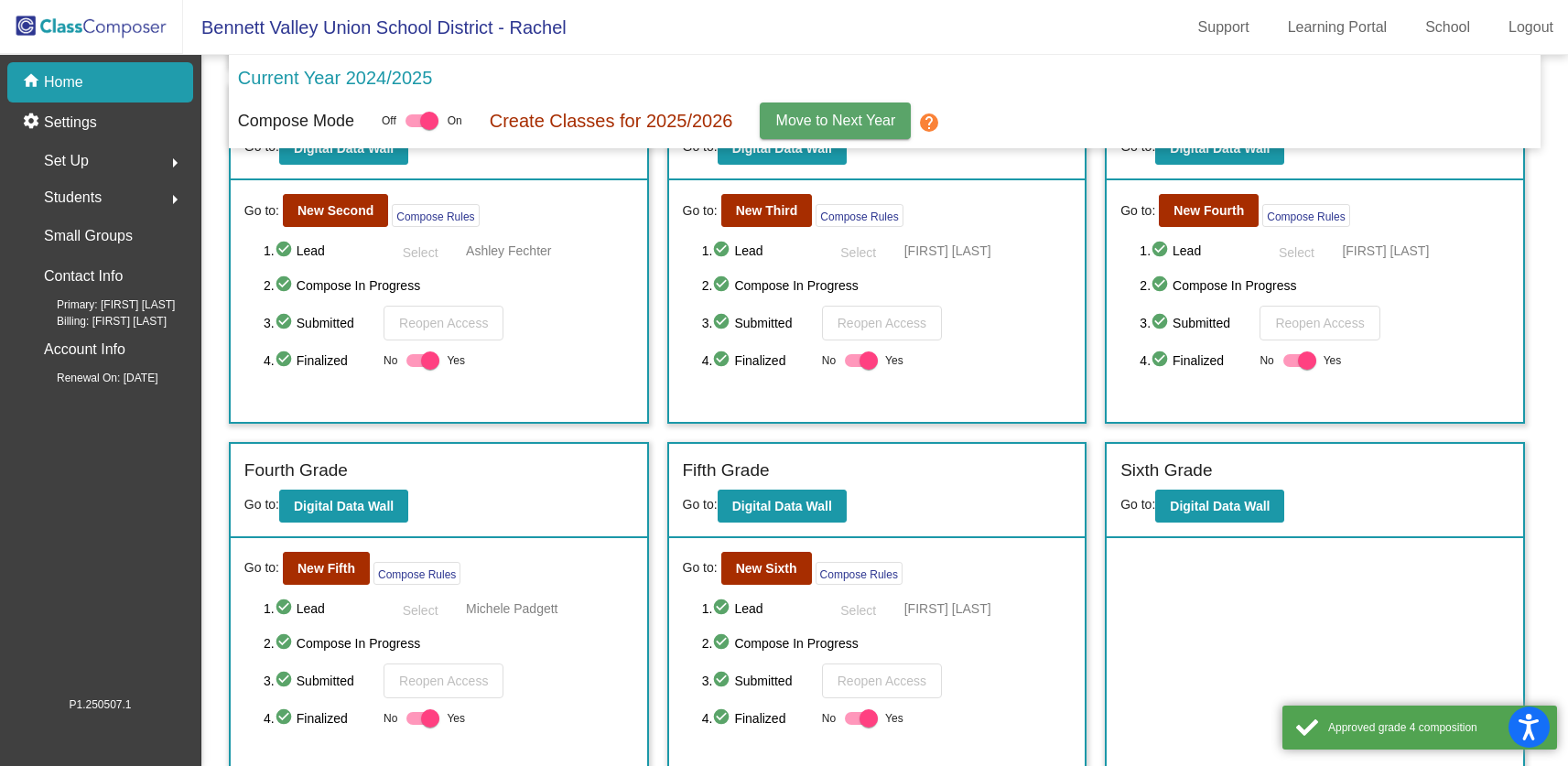 scroll, scrollTop: 448, scrollLeft: 0, axis: vertical 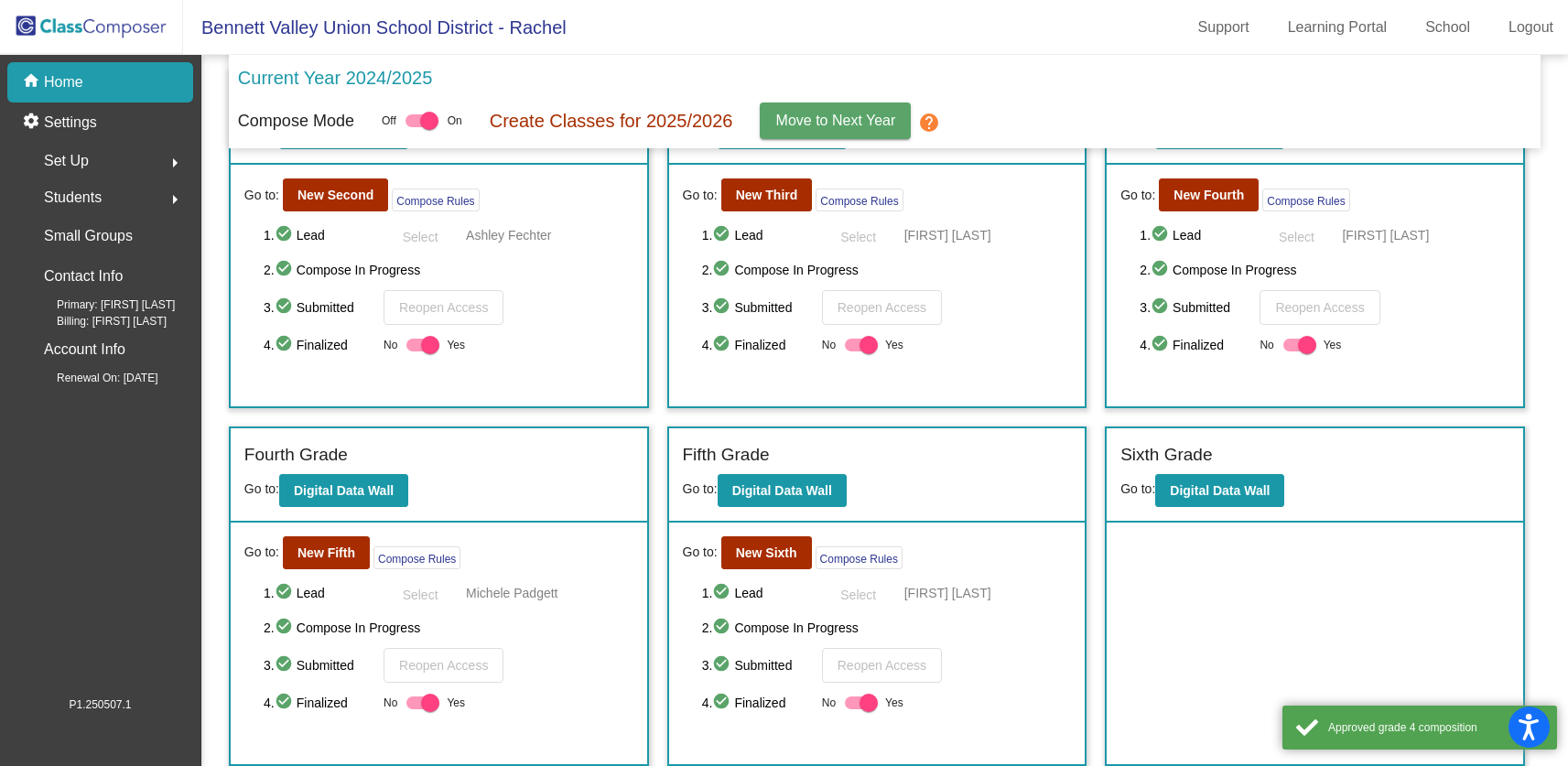 click at bounding box center (869, 703) 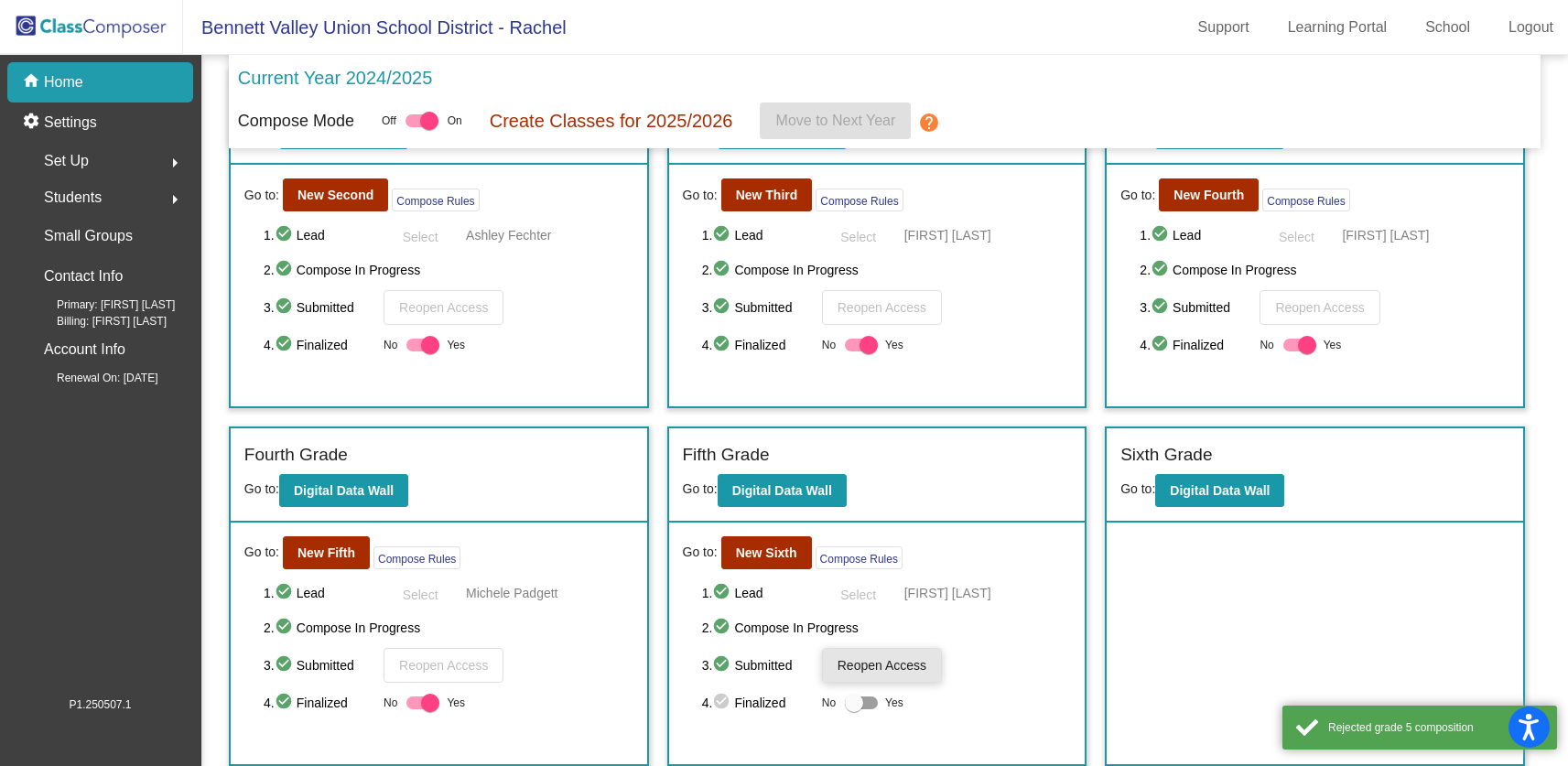 click on "Reopen Access" 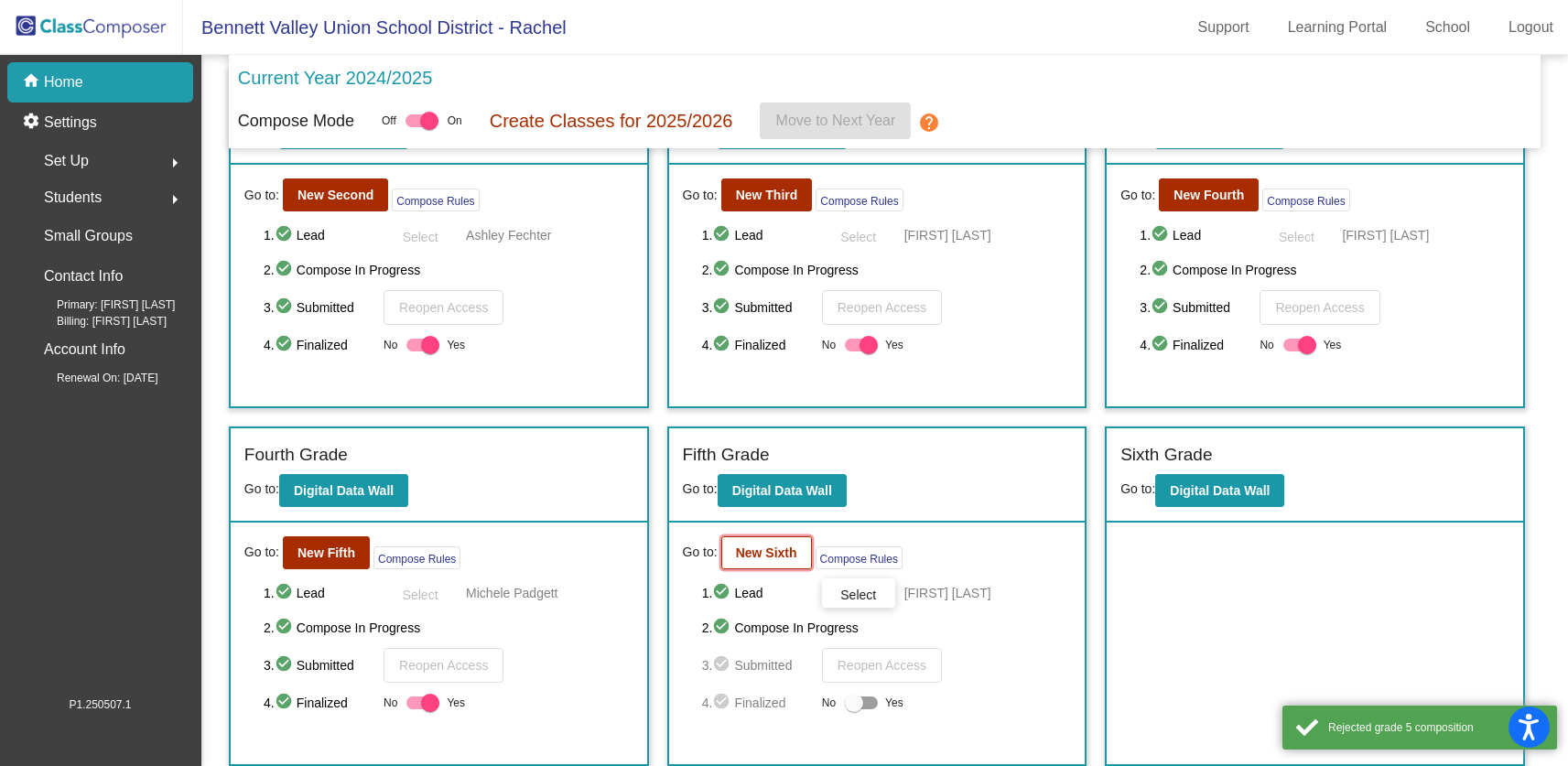 click on "New Sixth" 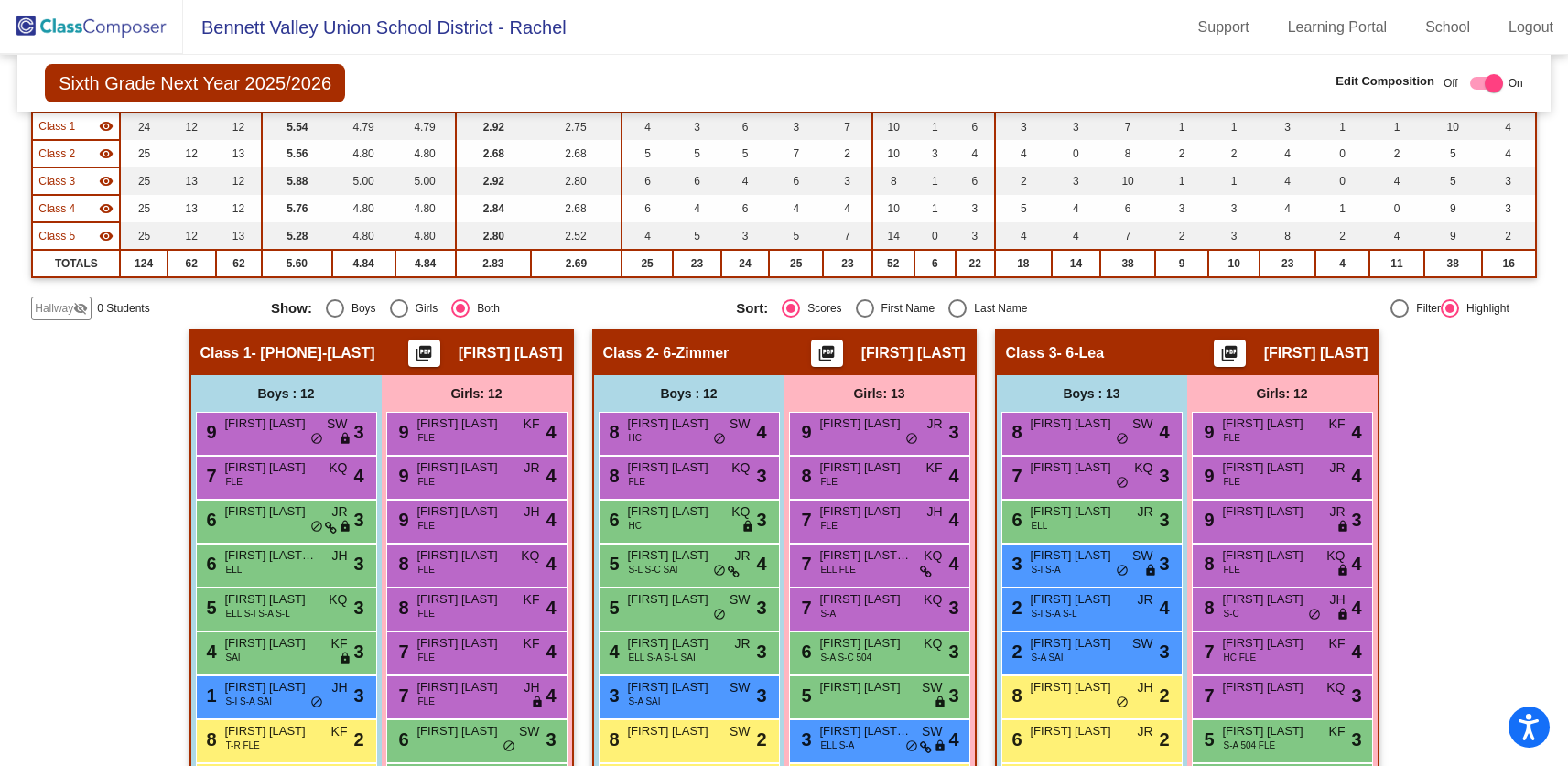 scroll, scrollTop: 0, scrollLeft: 0, axis: both 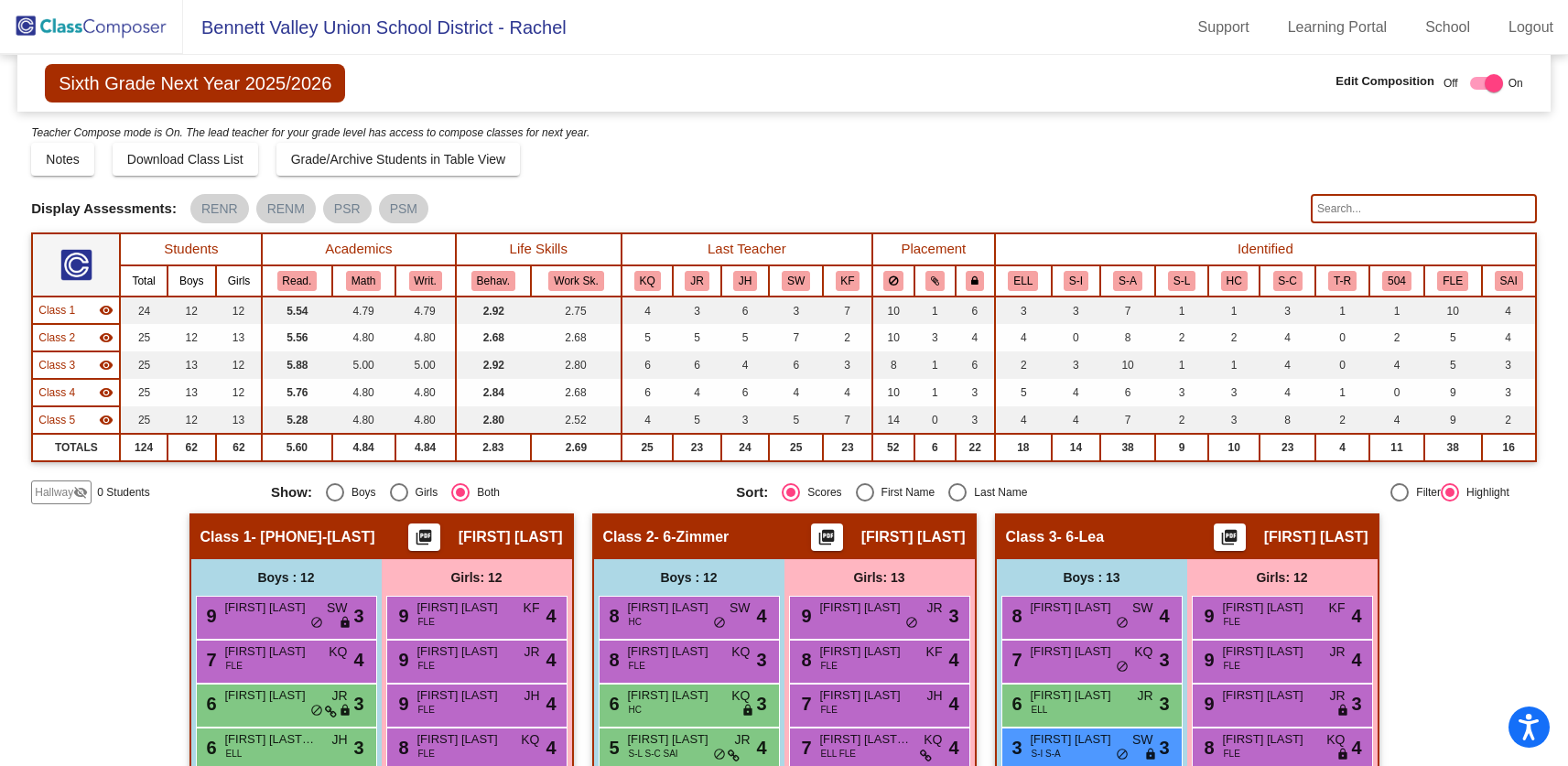 click 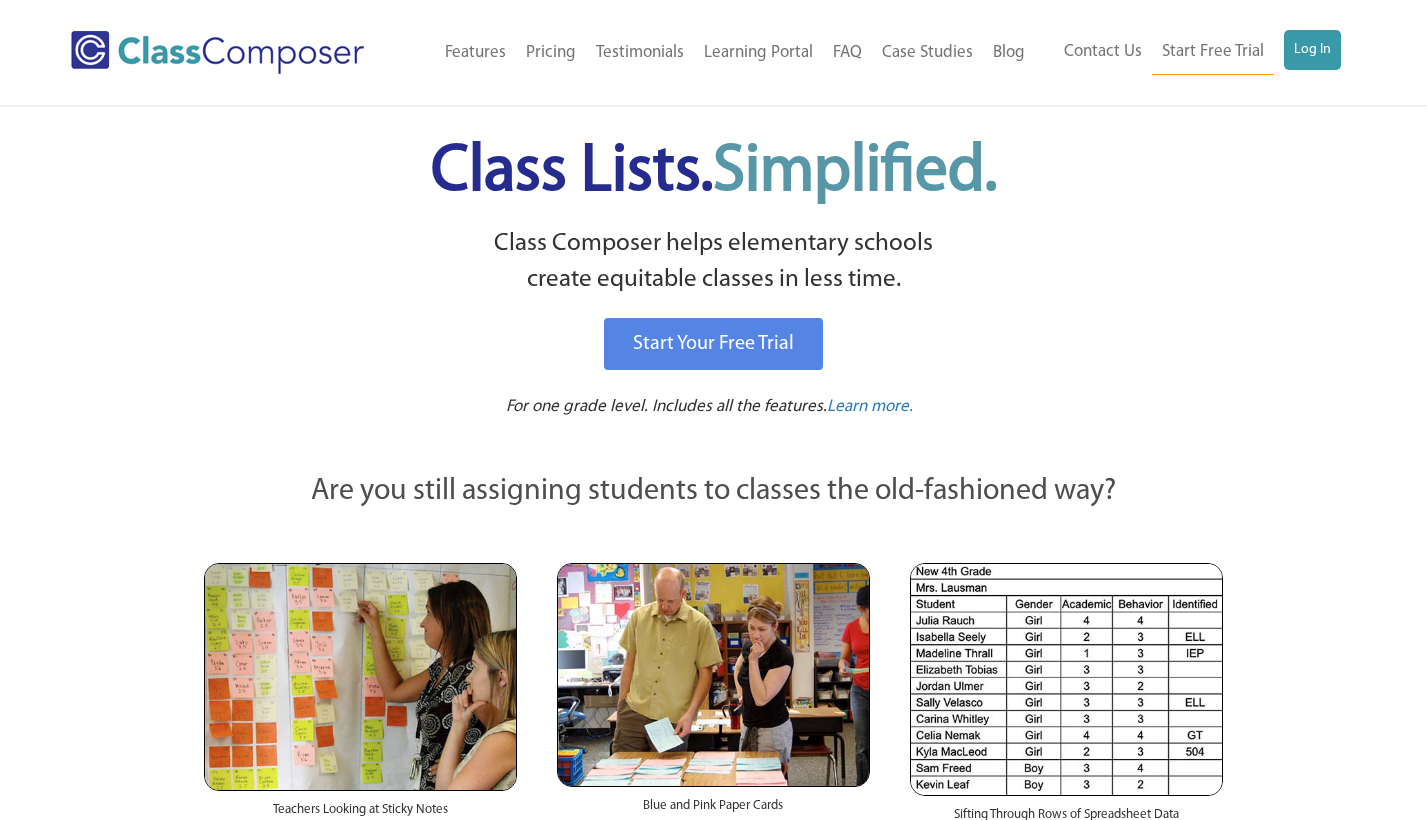scroll, scrollTop: 0, scrollLeft: 0, axis: both 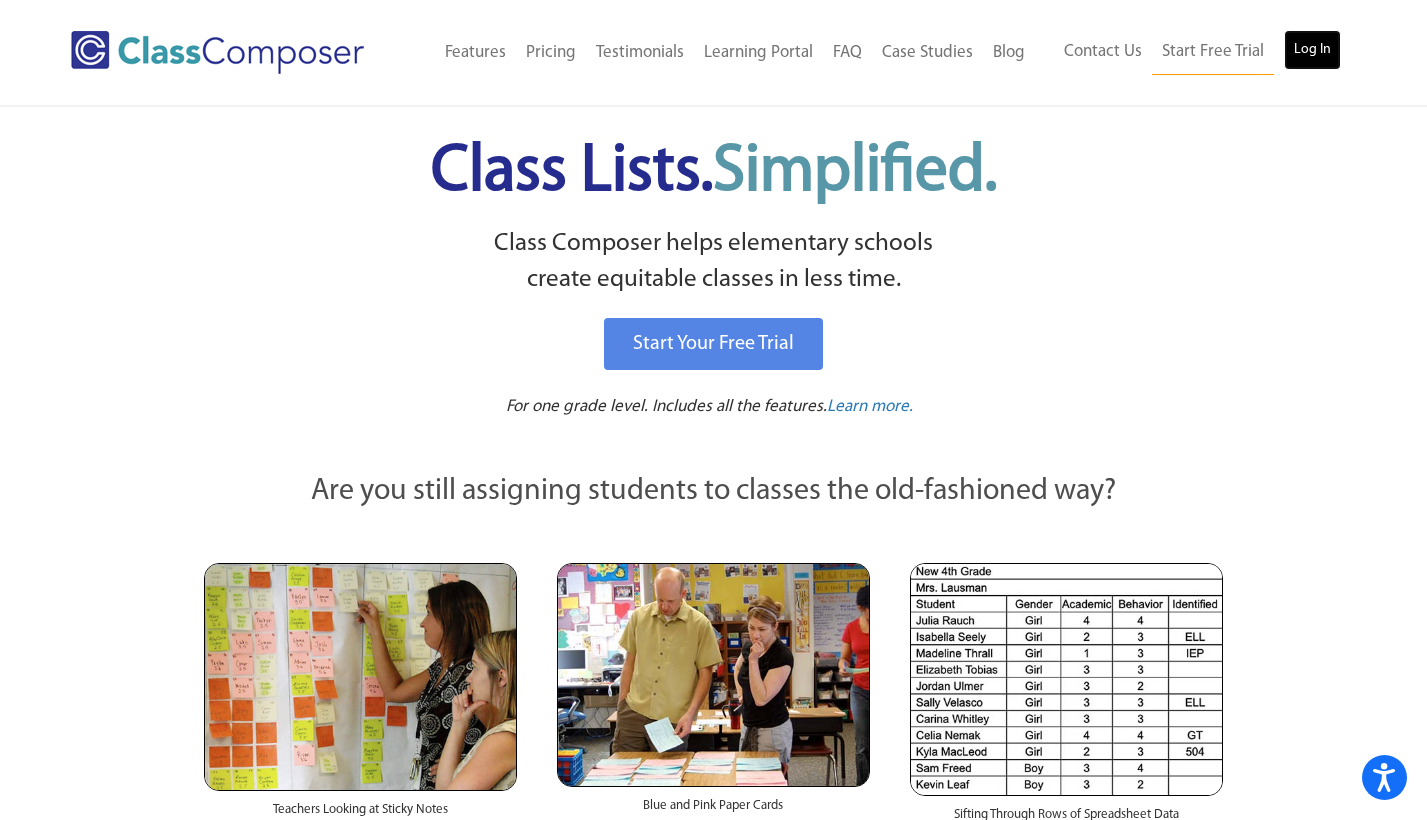 click on "Log In" at bounding box center [1312, 50] 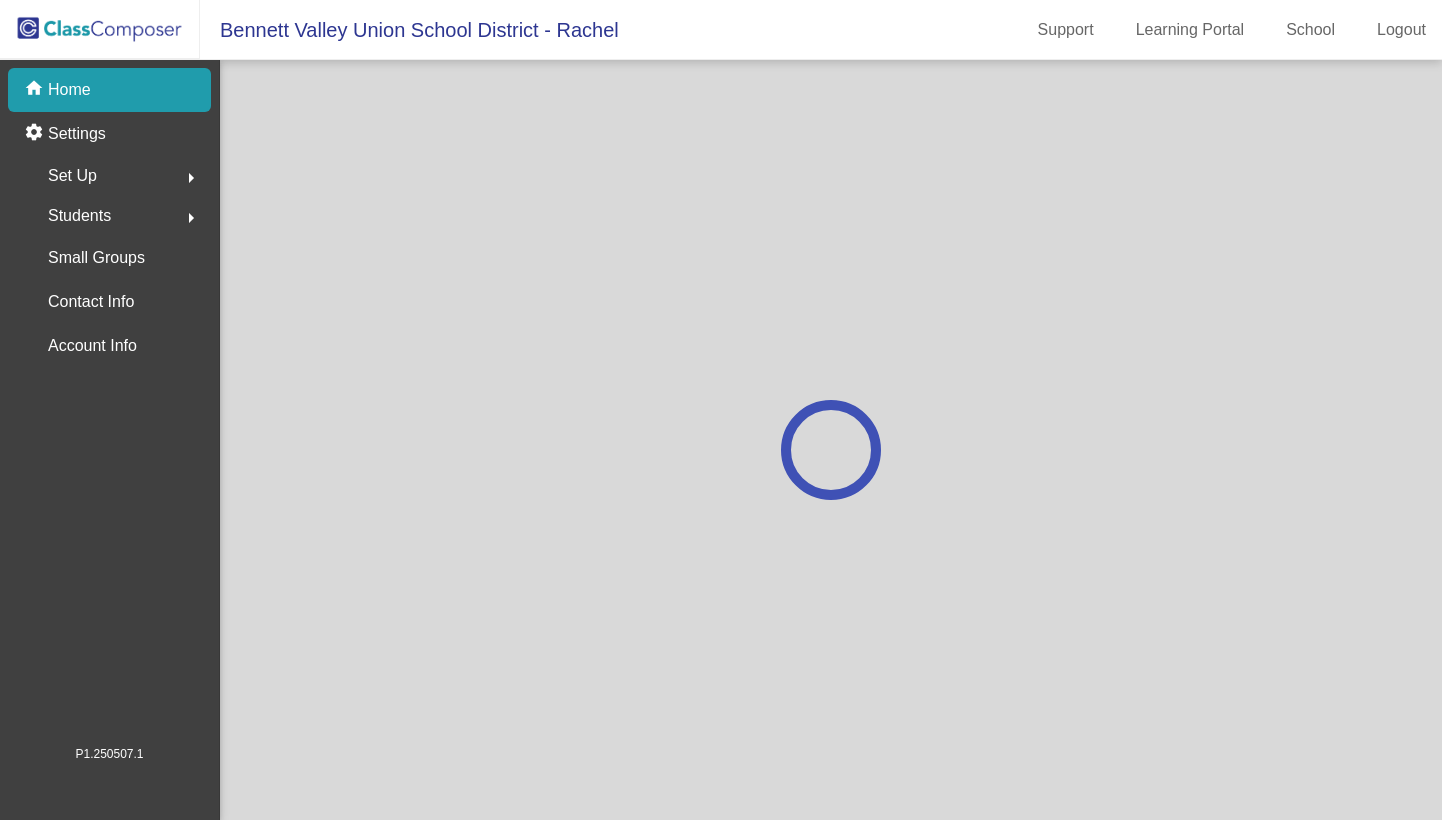 scroll, scrollTop: 0, scrollLeft: 0, axis: both 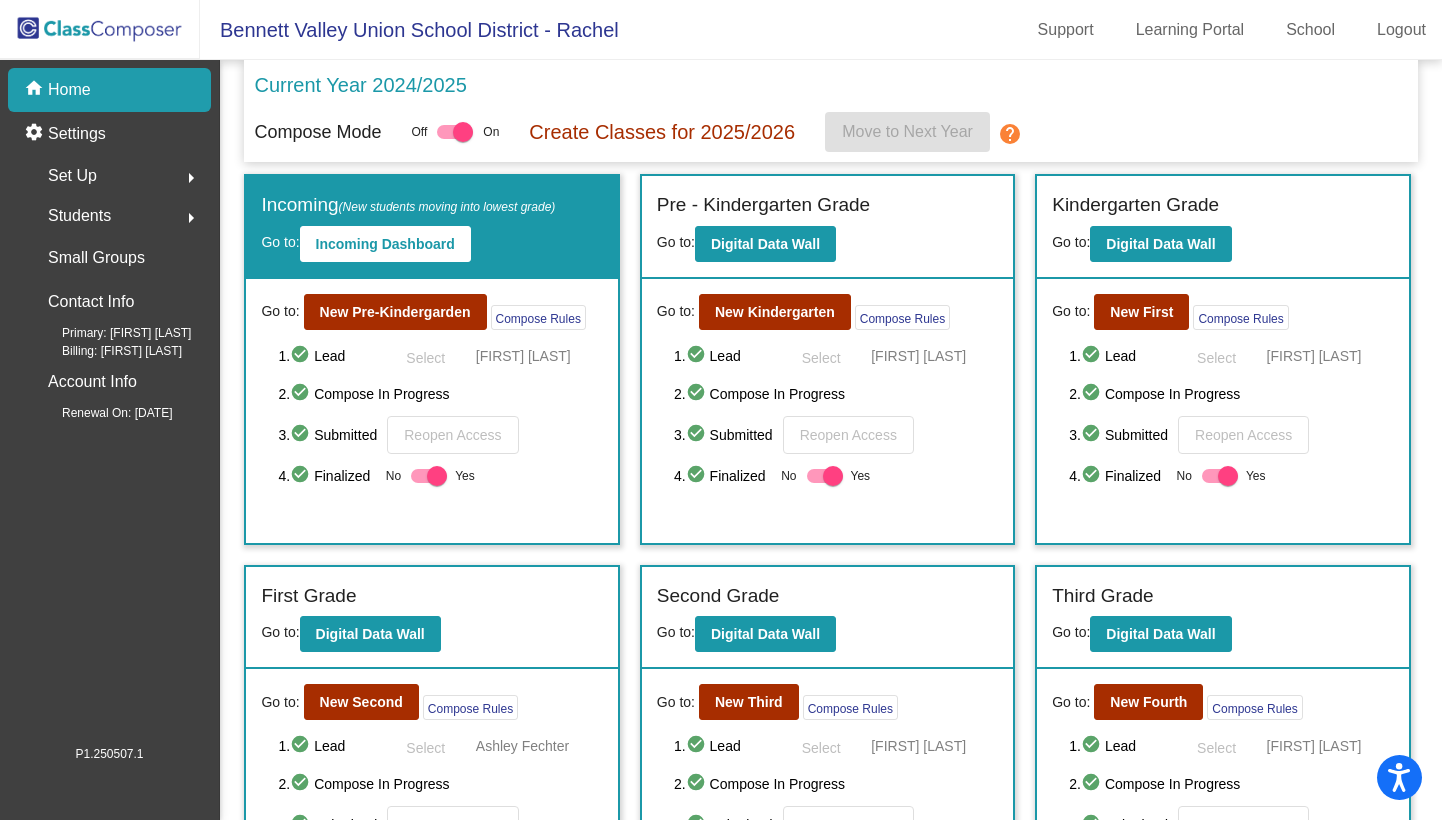 click at bounding box center [437, 476] 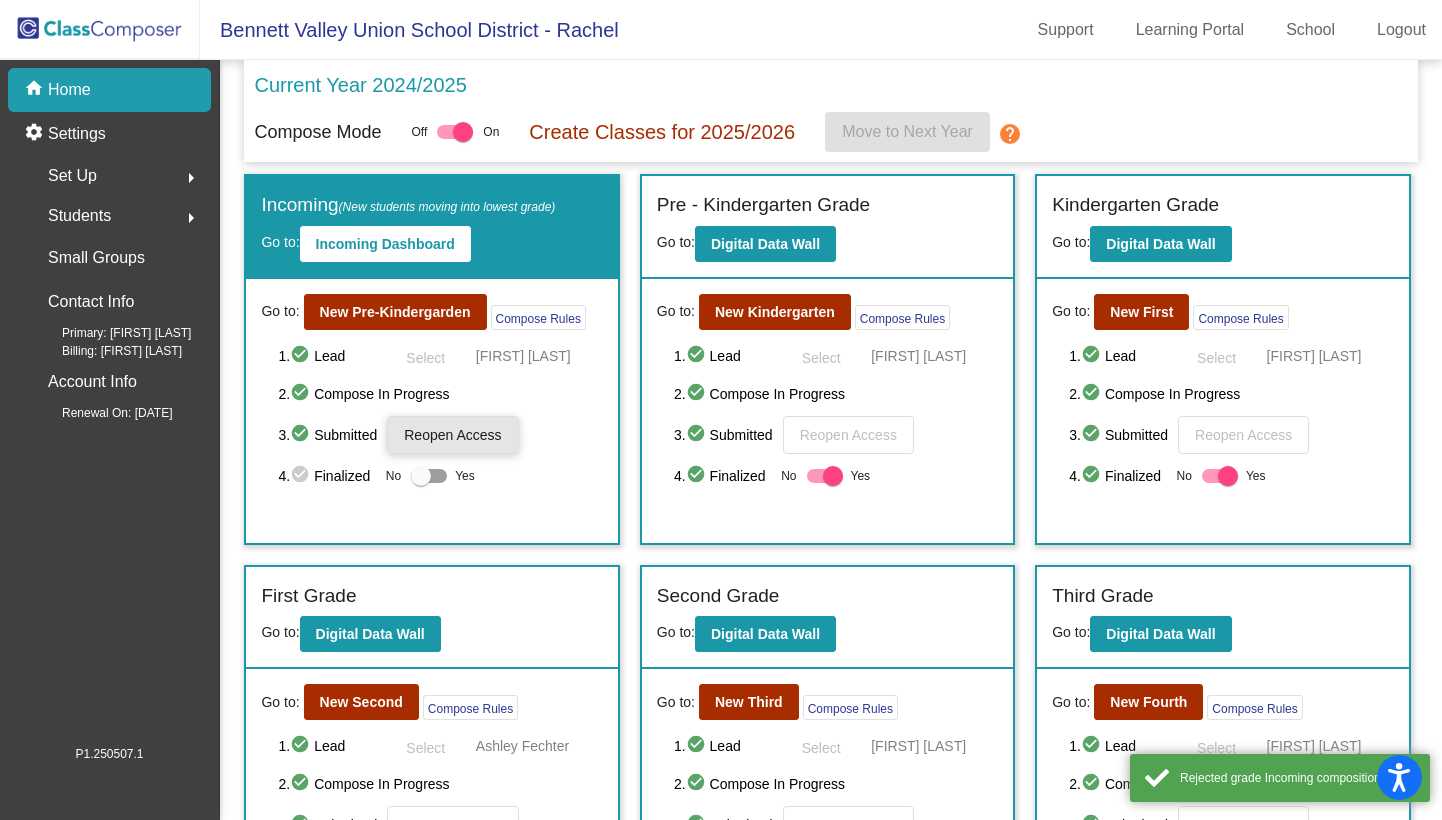 click on "Reopen Access" 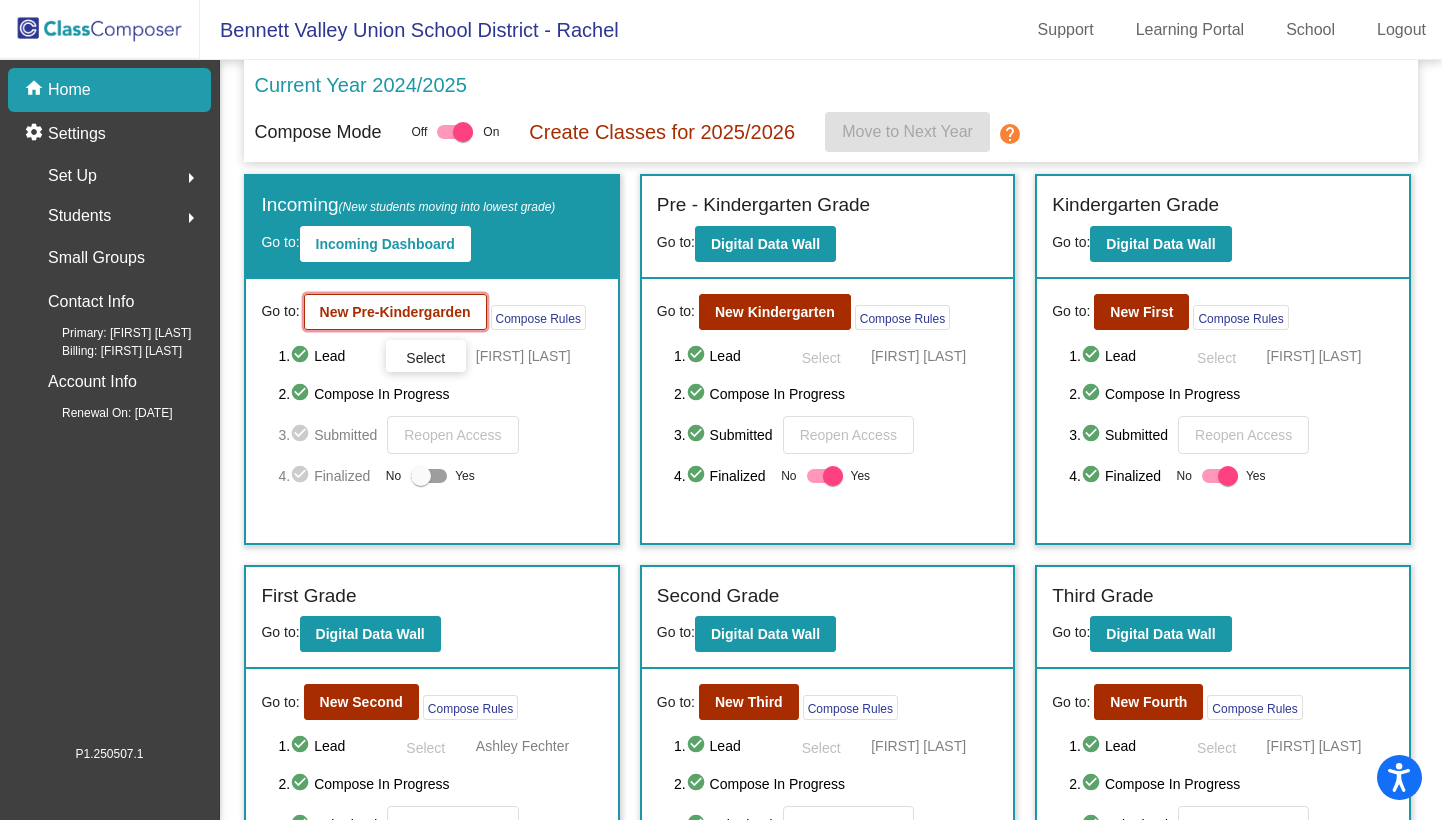 click on "New Pre-Kindergarden" 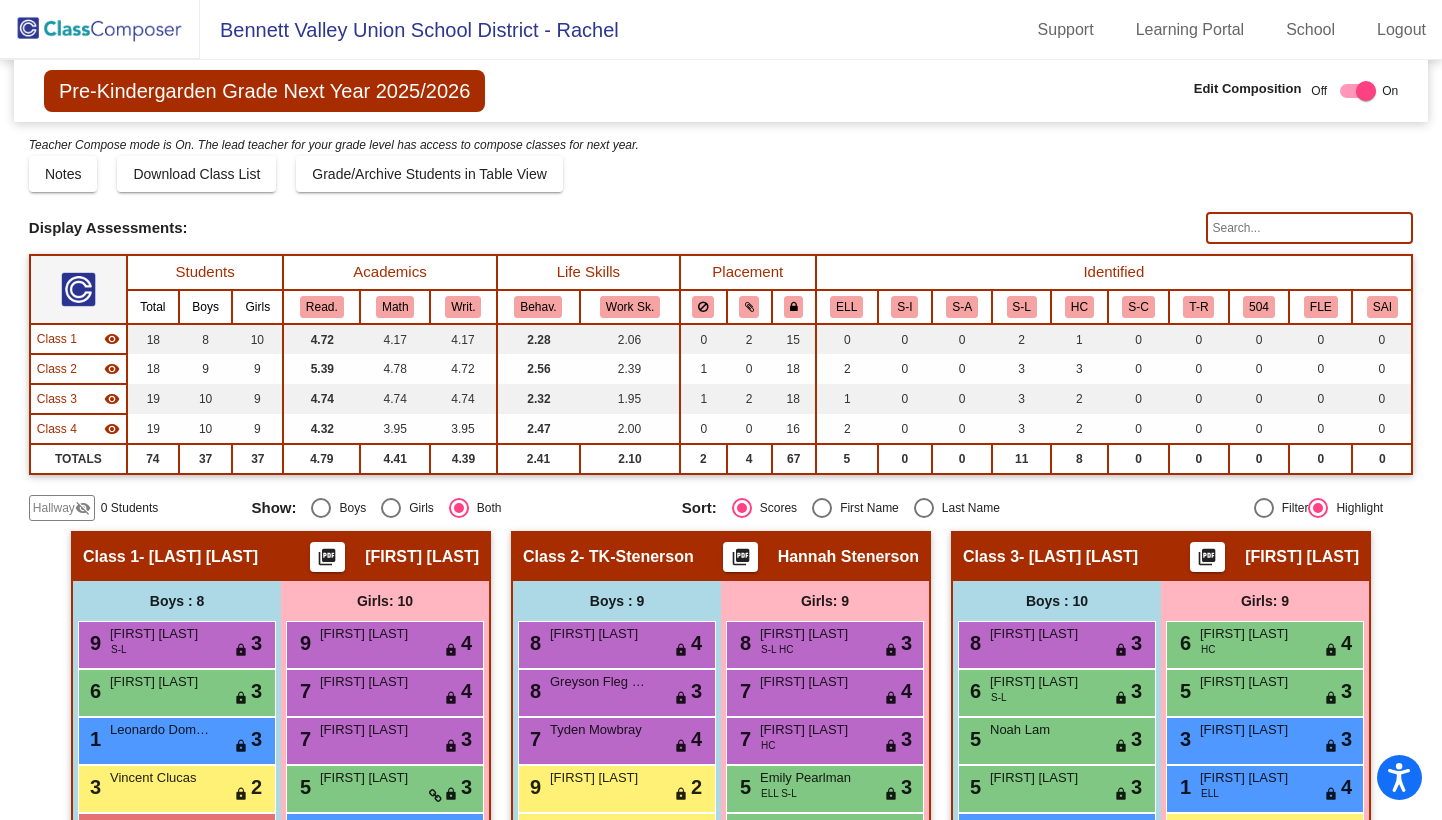 click 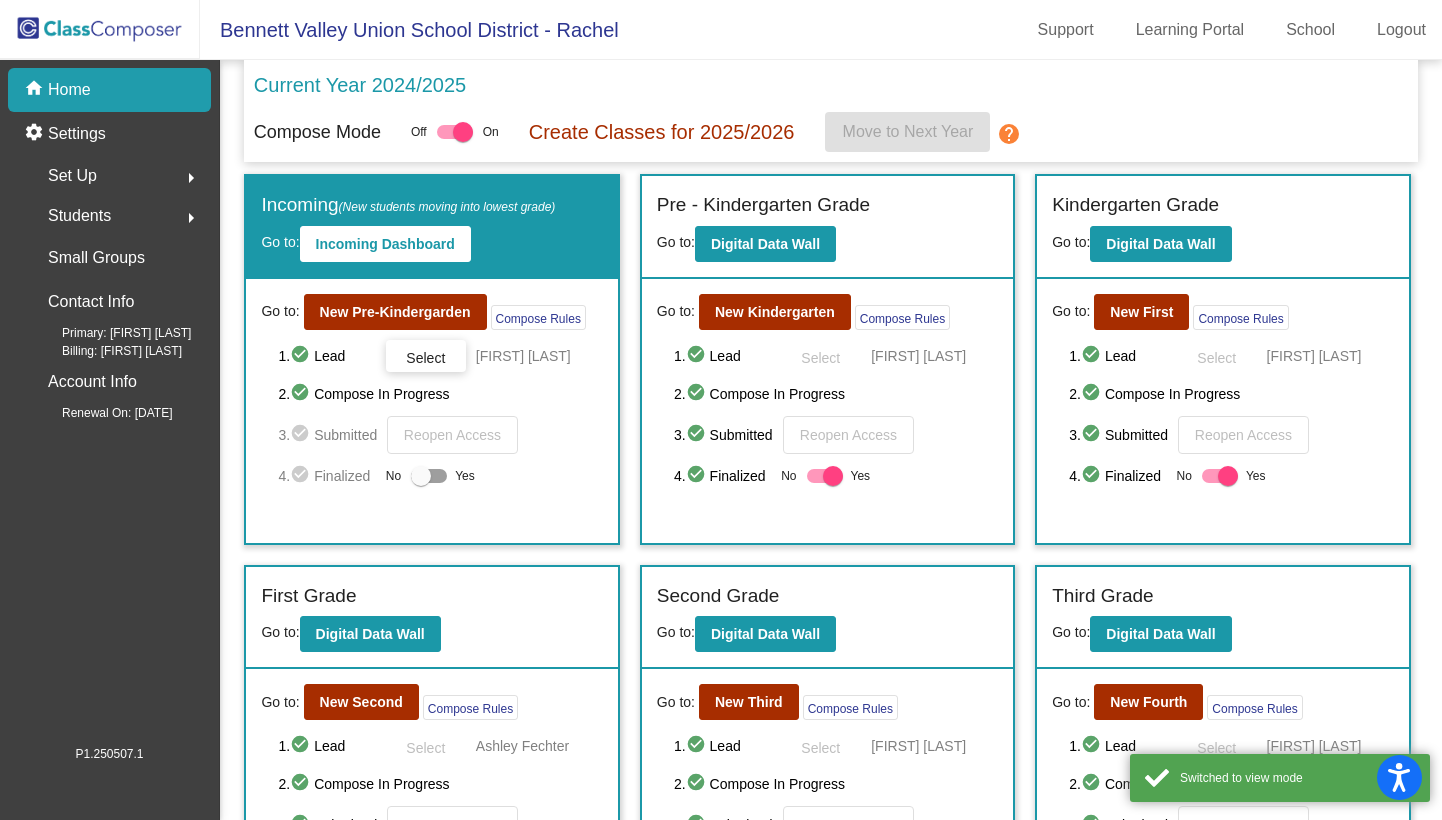 click at bounding box center (429, 476) 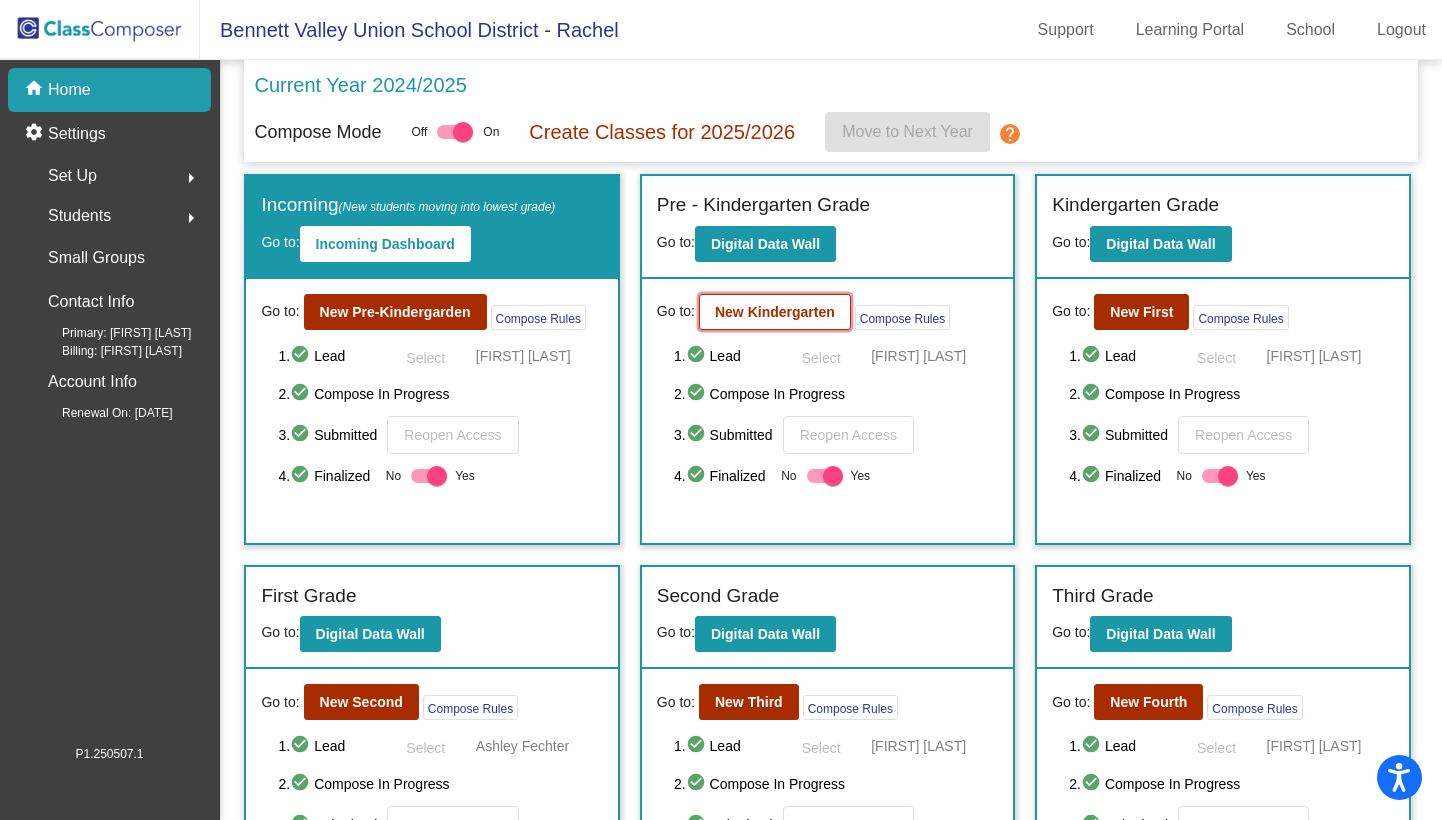 click on "New Kindergarten" 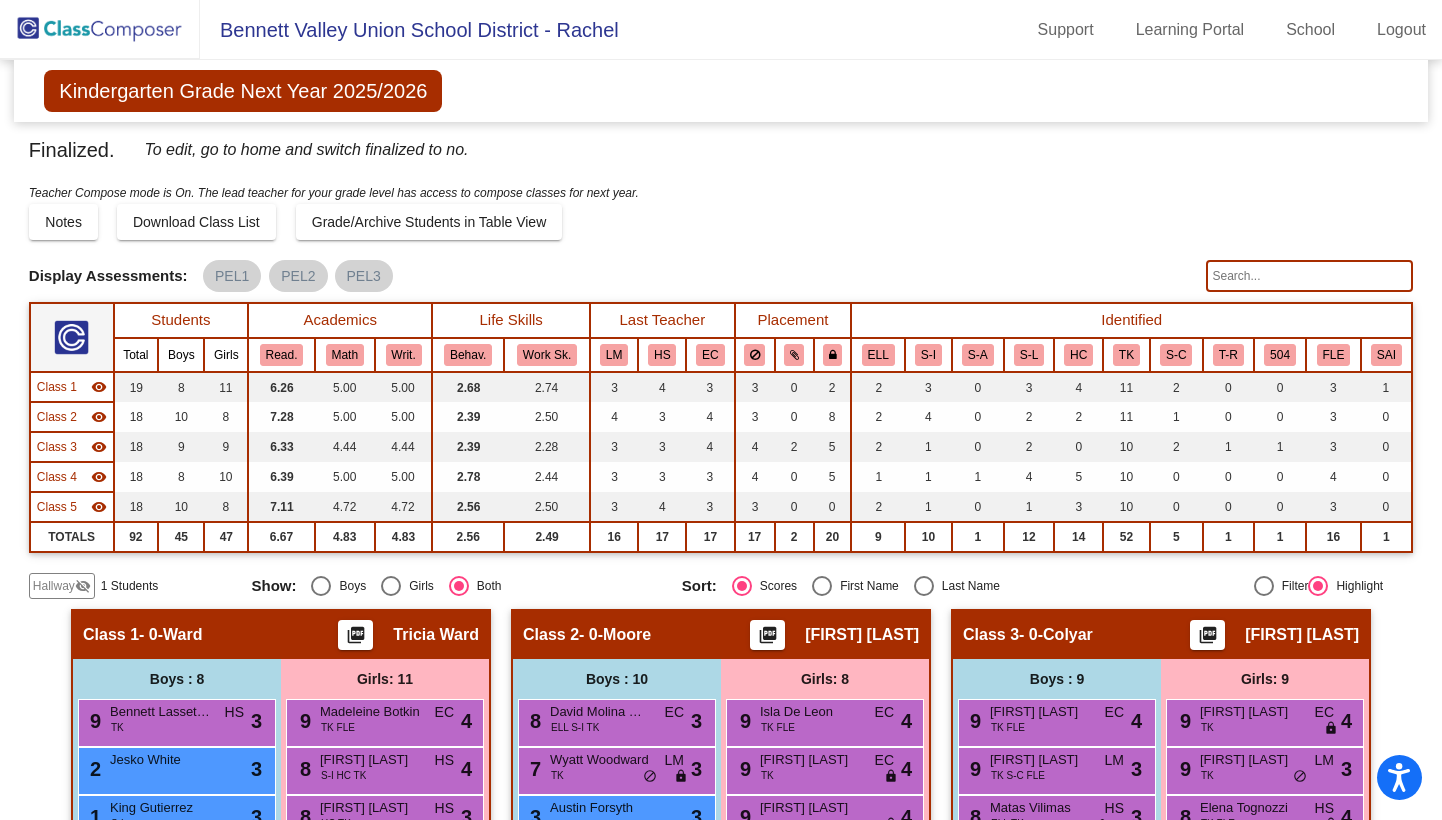 click on "visibility_off" 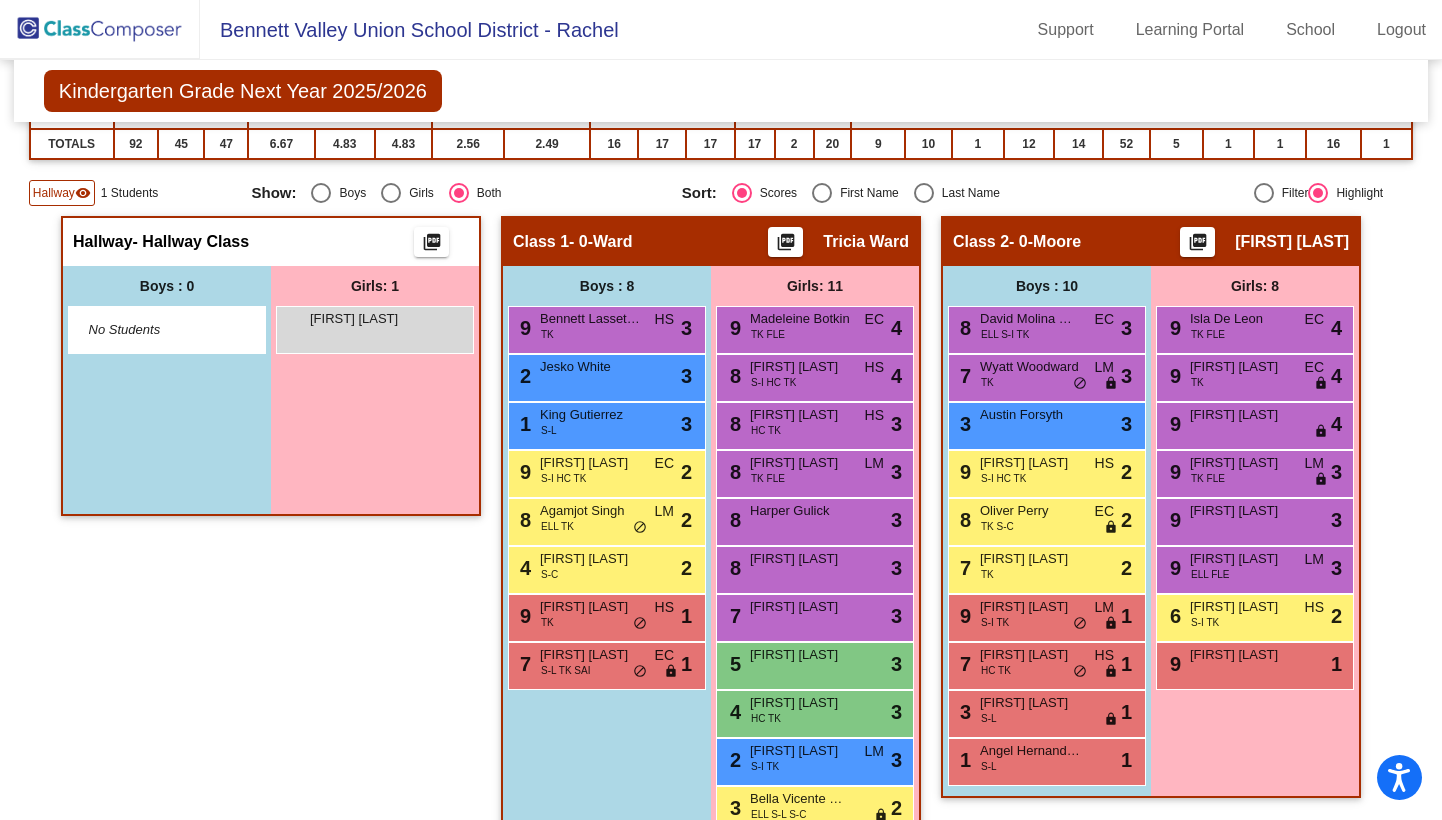 scroll, scrollTop: 377, scrollLeft: 0, axis: vertical 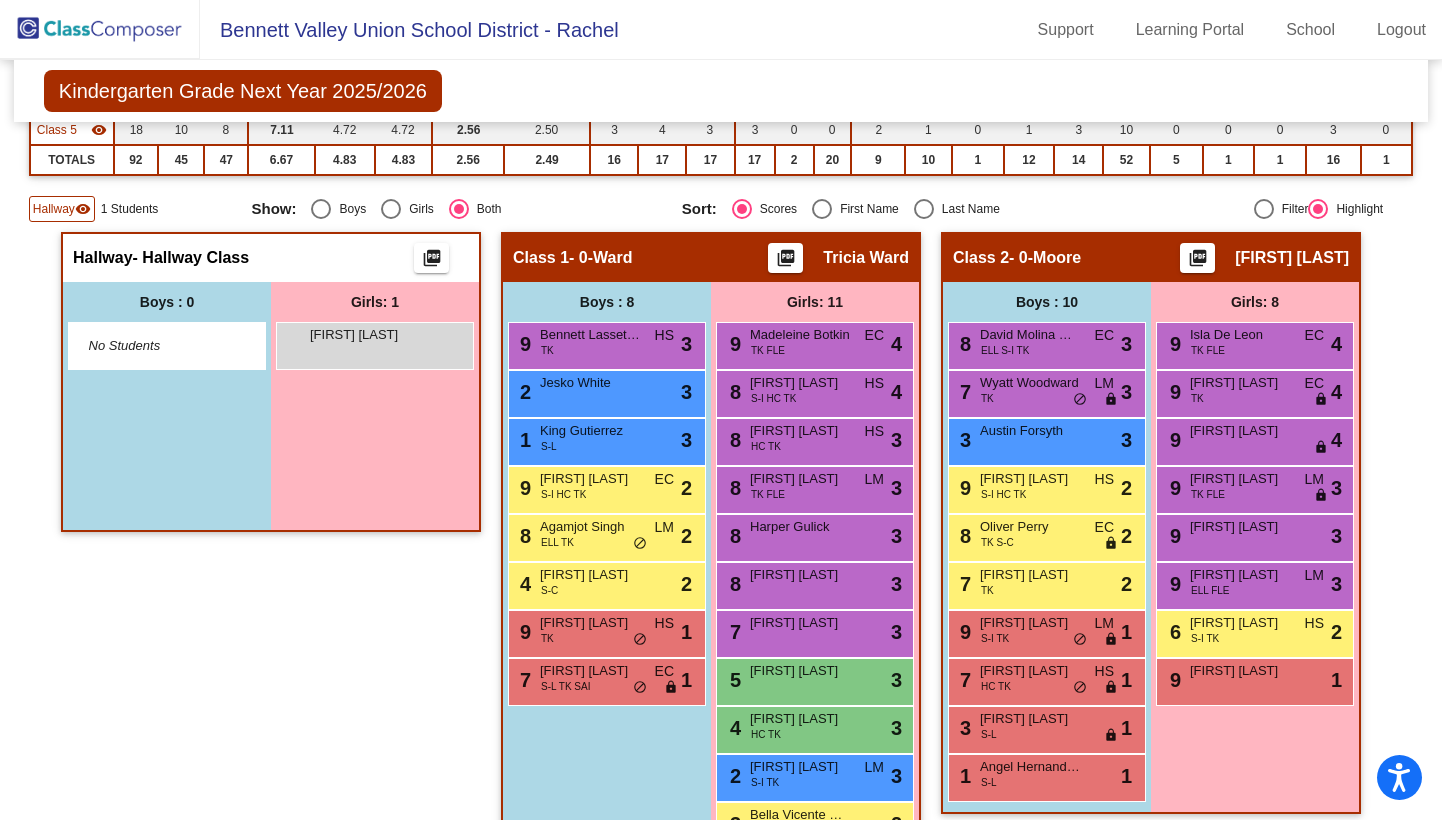 click 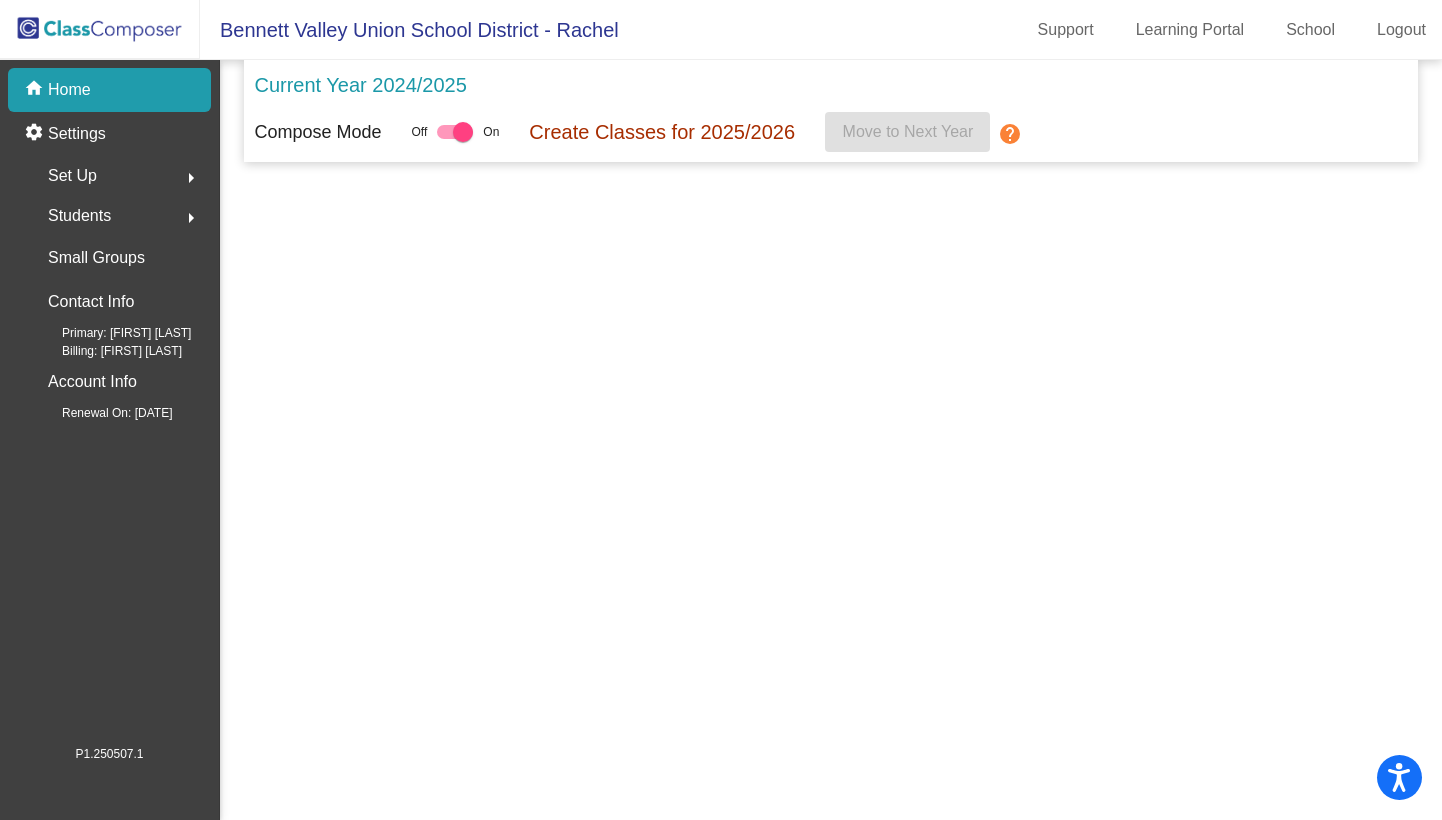 scroll, scrollTop: 0, scrollLeft: 0, axis: both 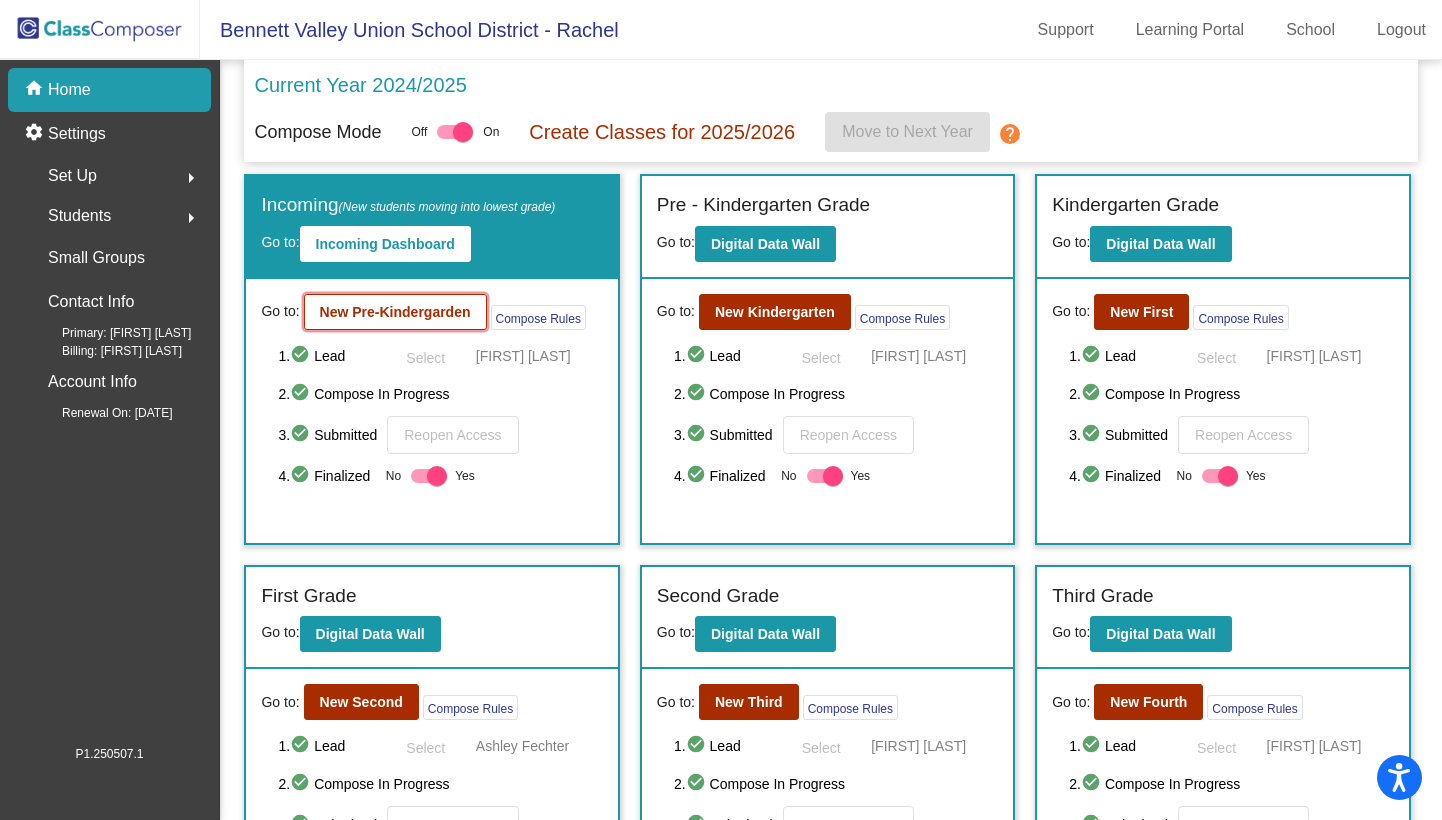 click on "New Pre-Kindergarden" 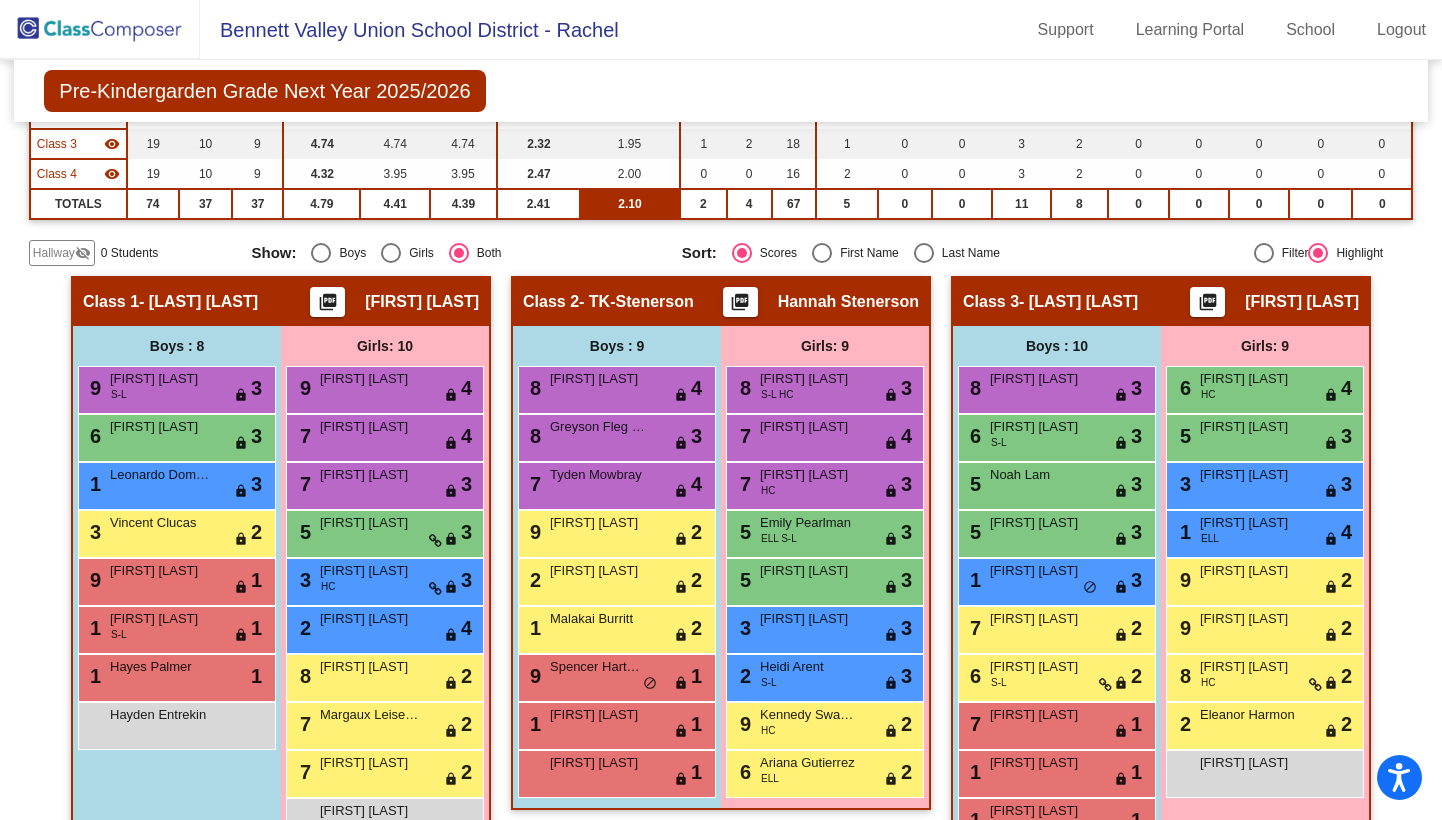 scroll, scrollTop: 343, scrollLeft: 0, axis: vertical 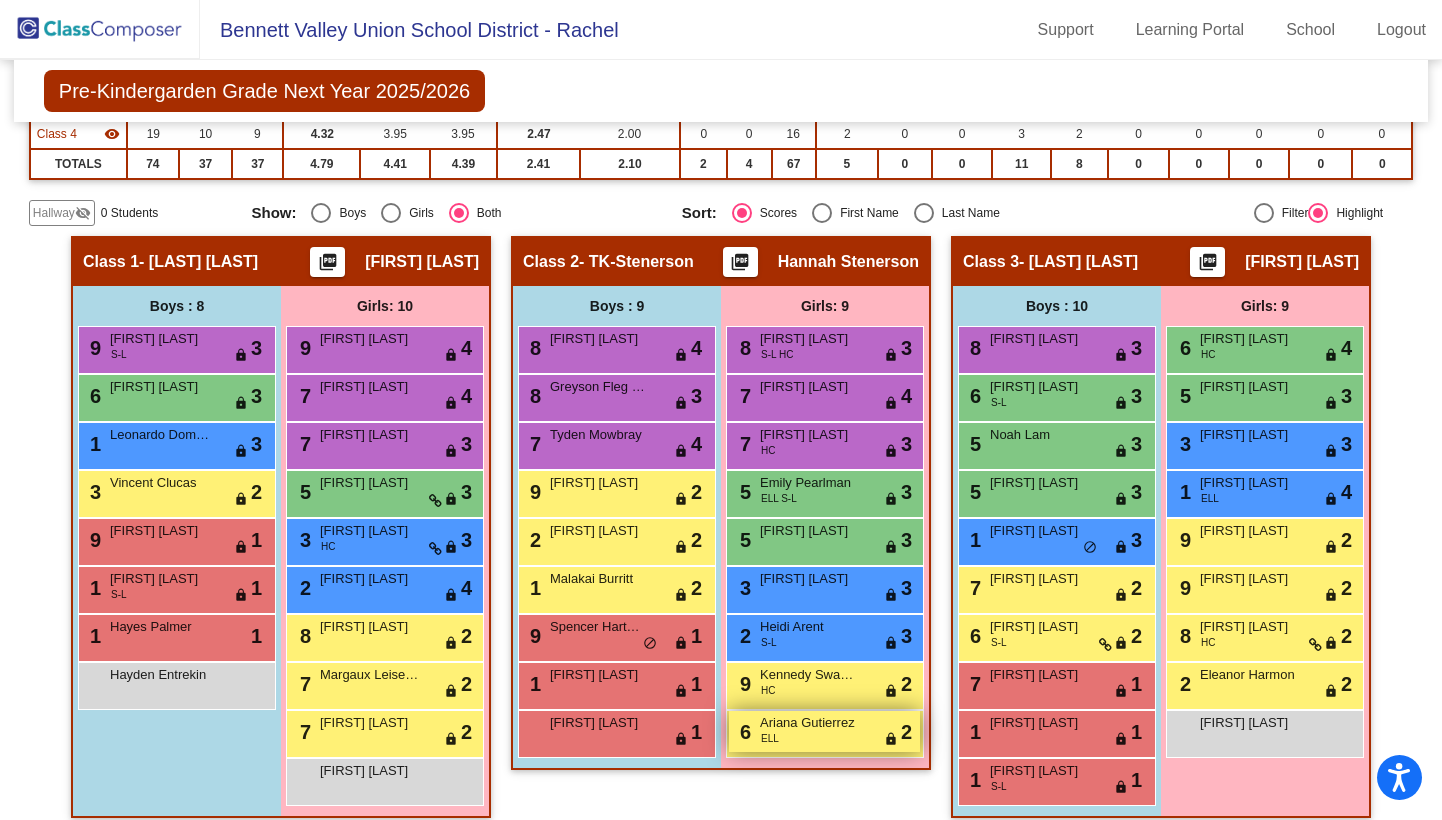 click on "6 Ariana Gutierrez ELL lock do_not_disturb_alt 2" at bounding box center (824, 731) 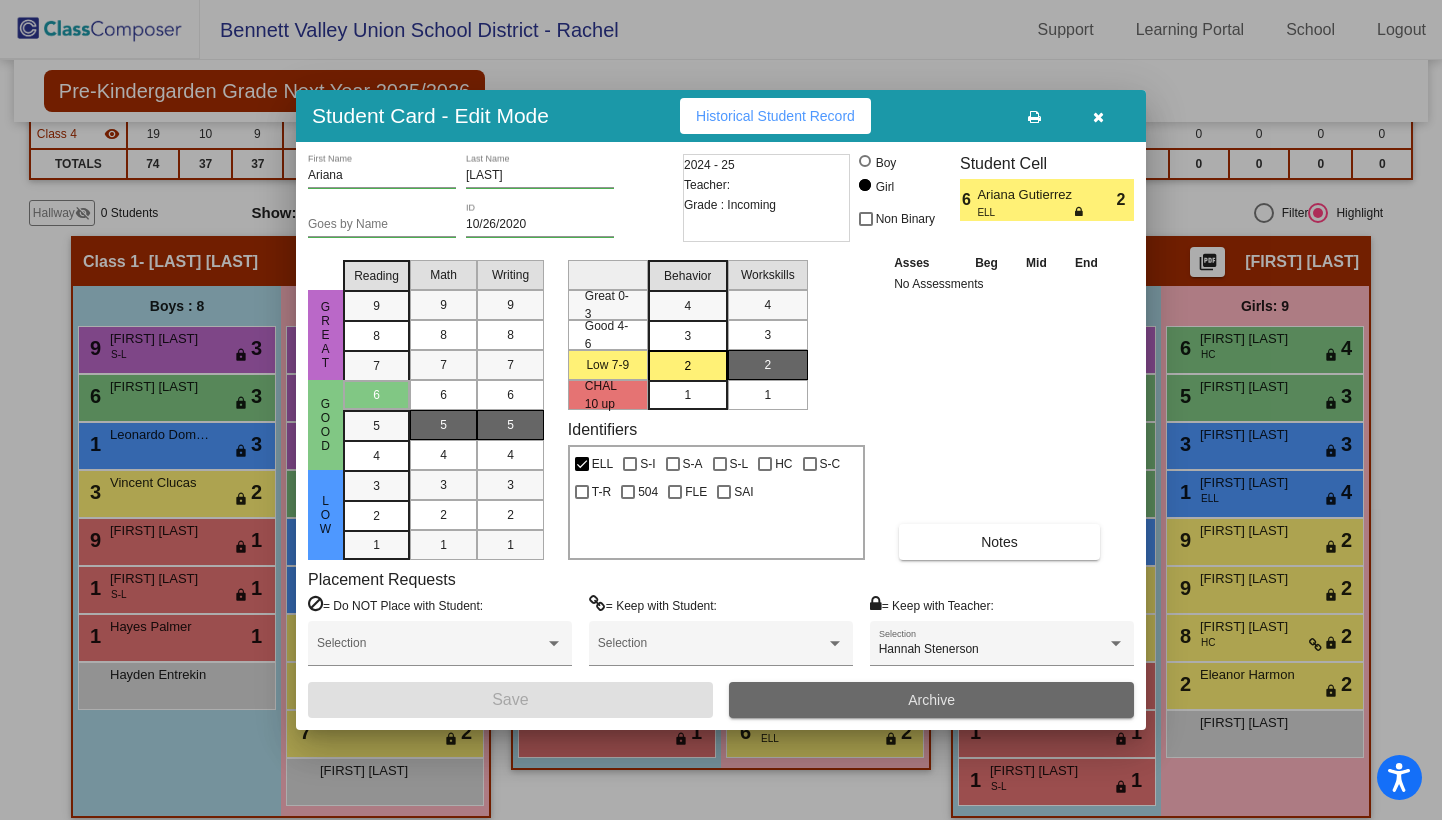 click on "Archive" at bounding box center [931, 700] 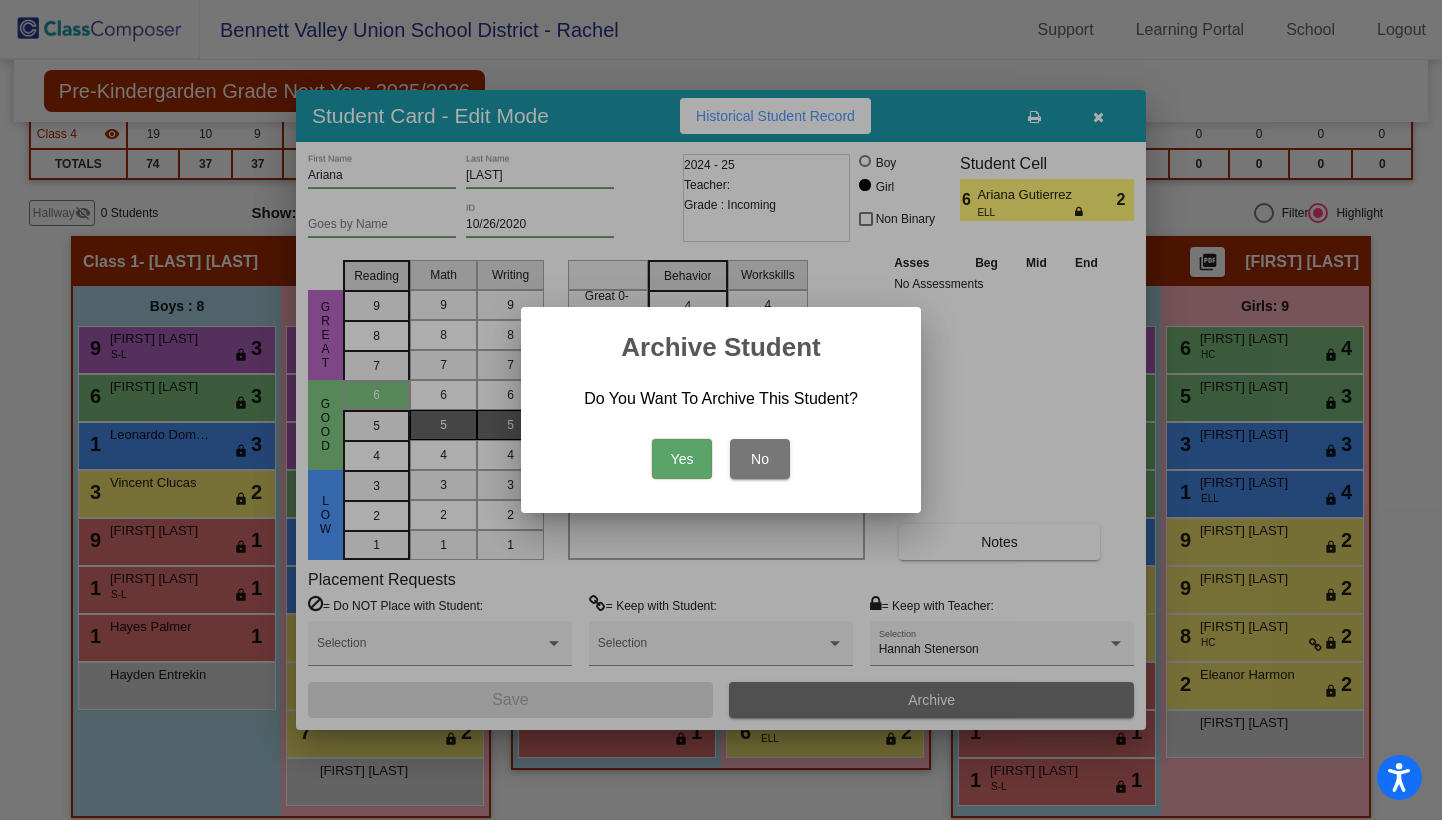 click on "Yes" at bounding box center [682, 459] 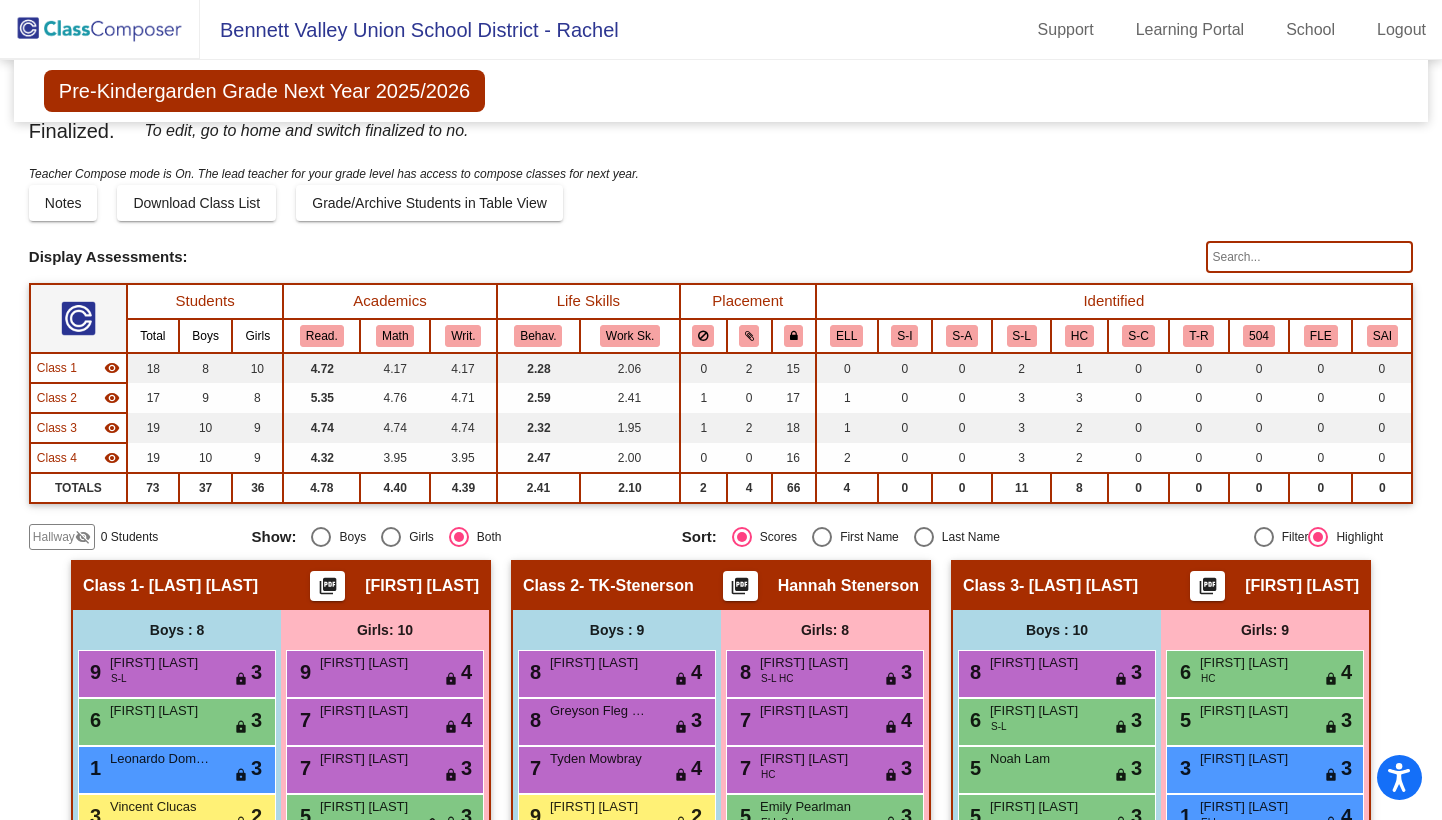 scroll, scrollTop: 0, scrollLeft: 0, axis: both 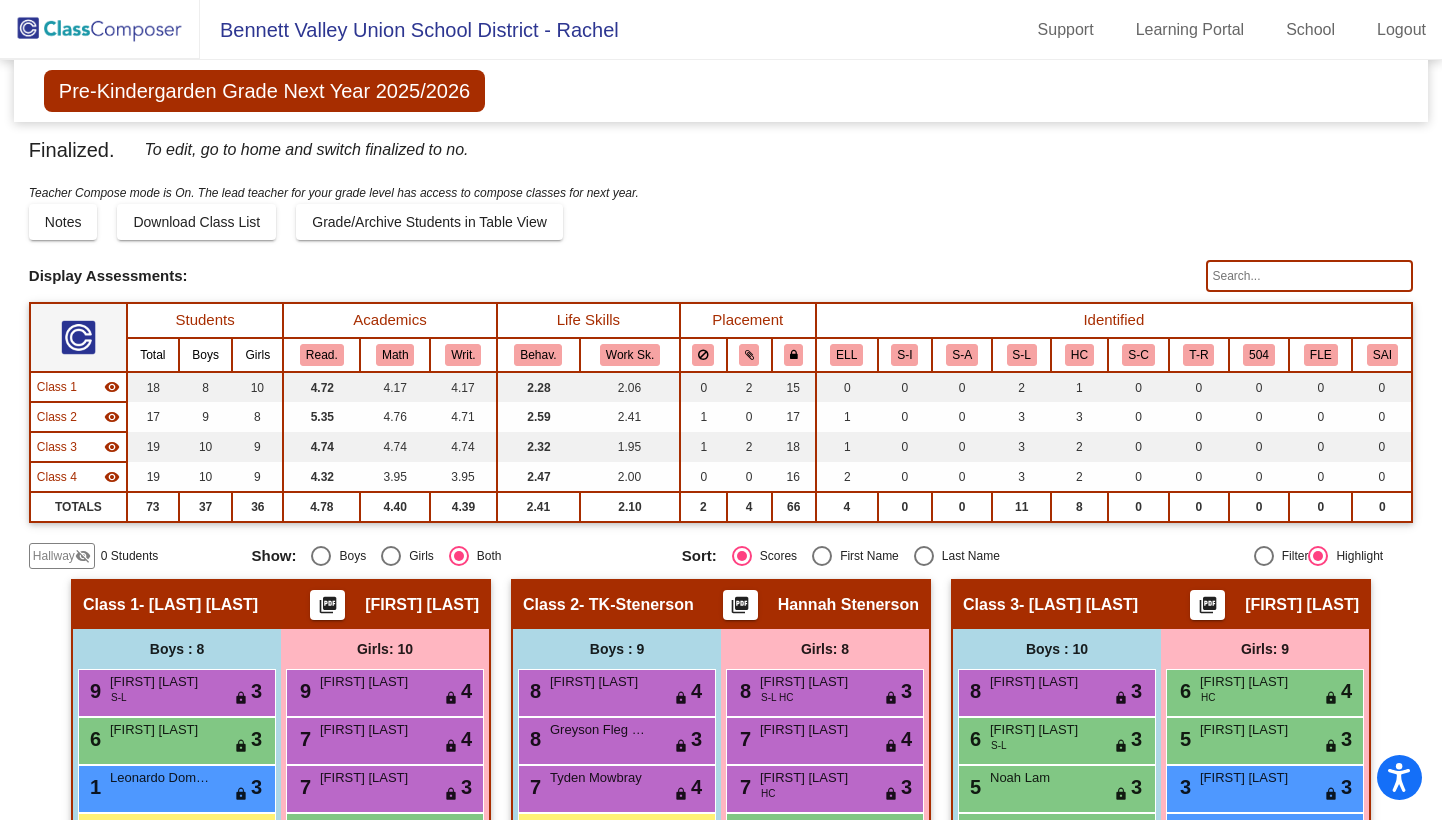 click 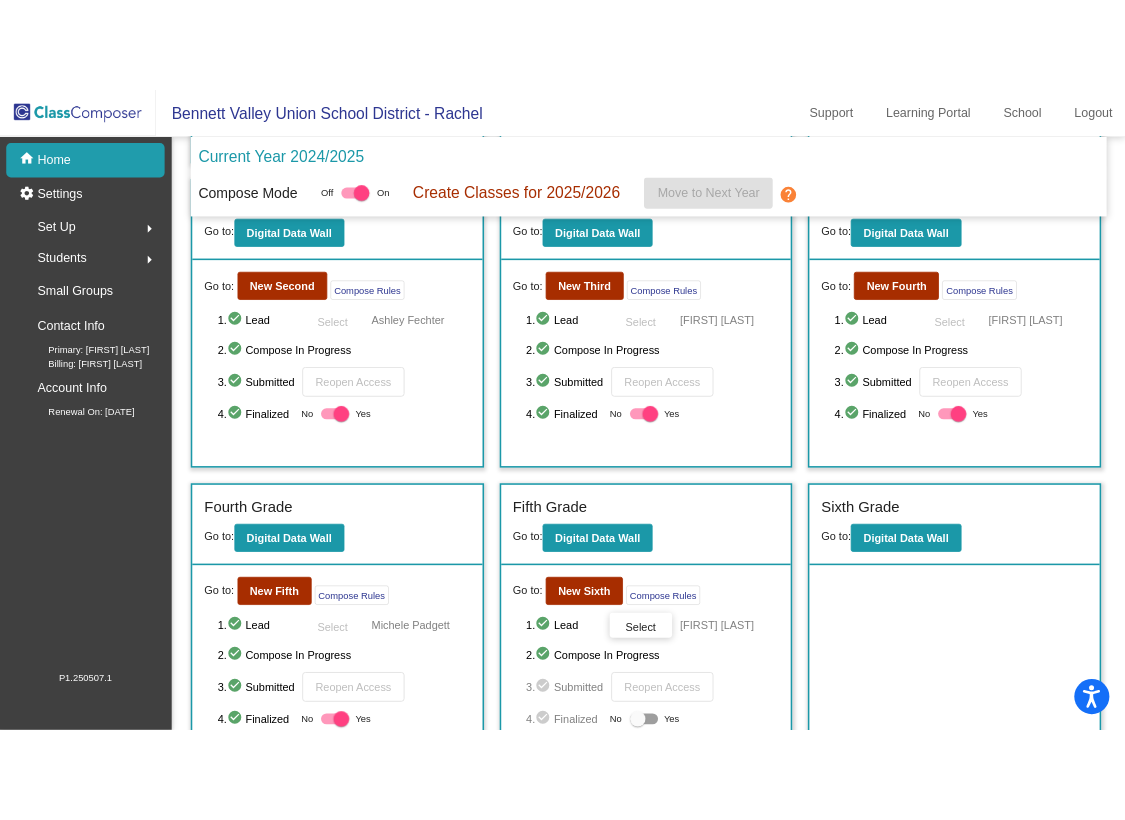 scroll, scrollTop: 0, scrollLeft: 0, axis: both 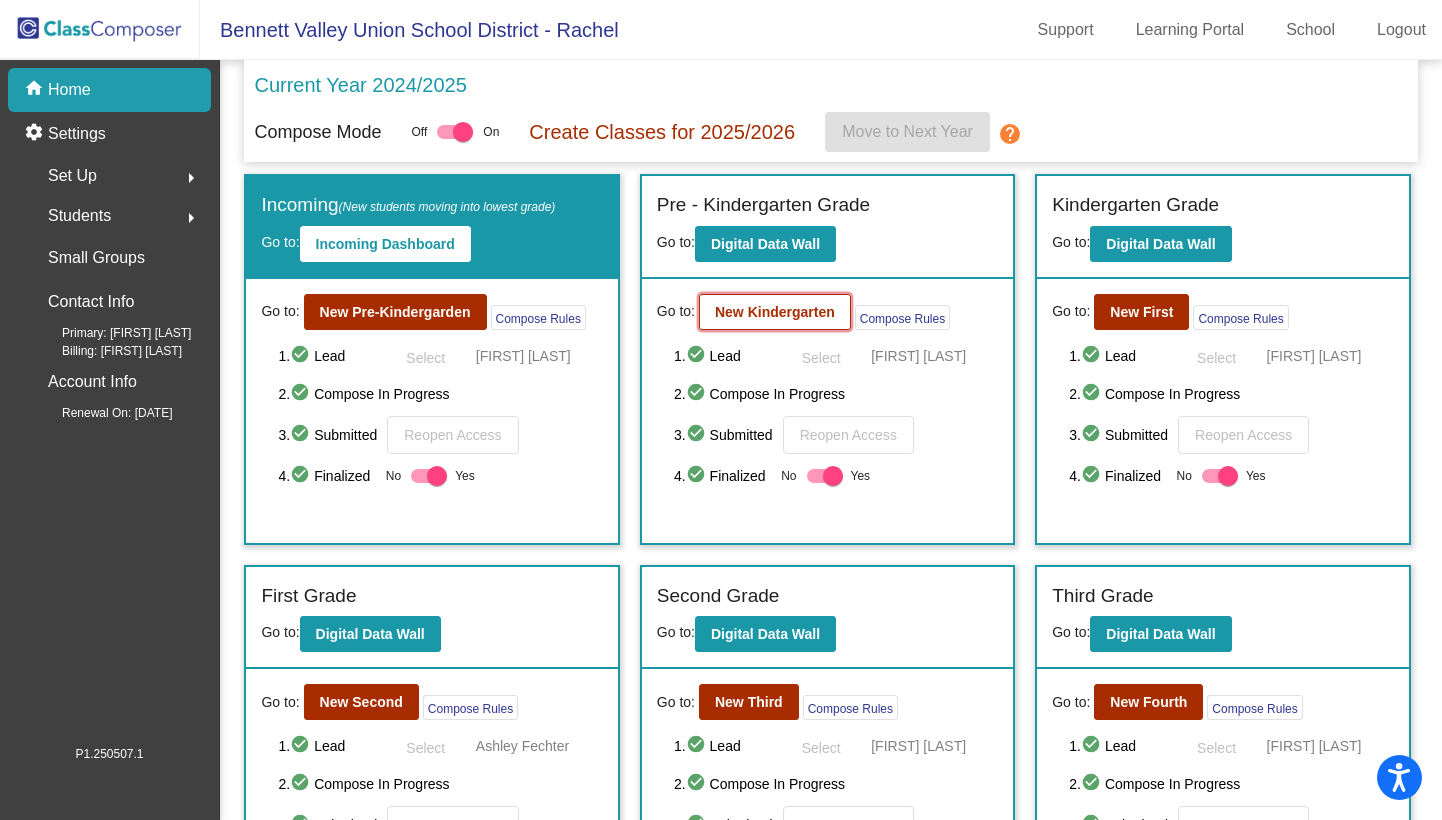 click on "New Kindergarten" 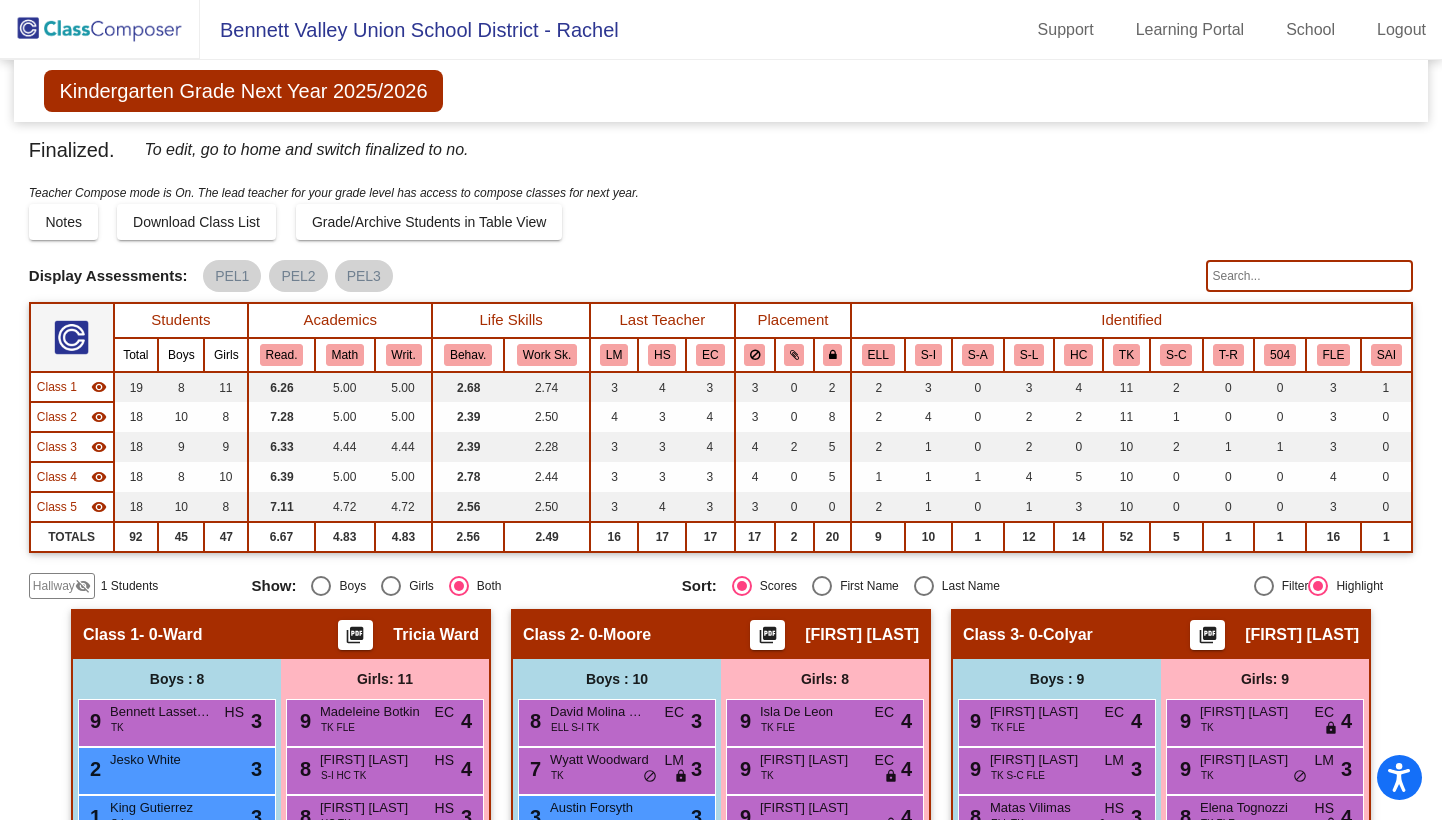 click on "Hallway" 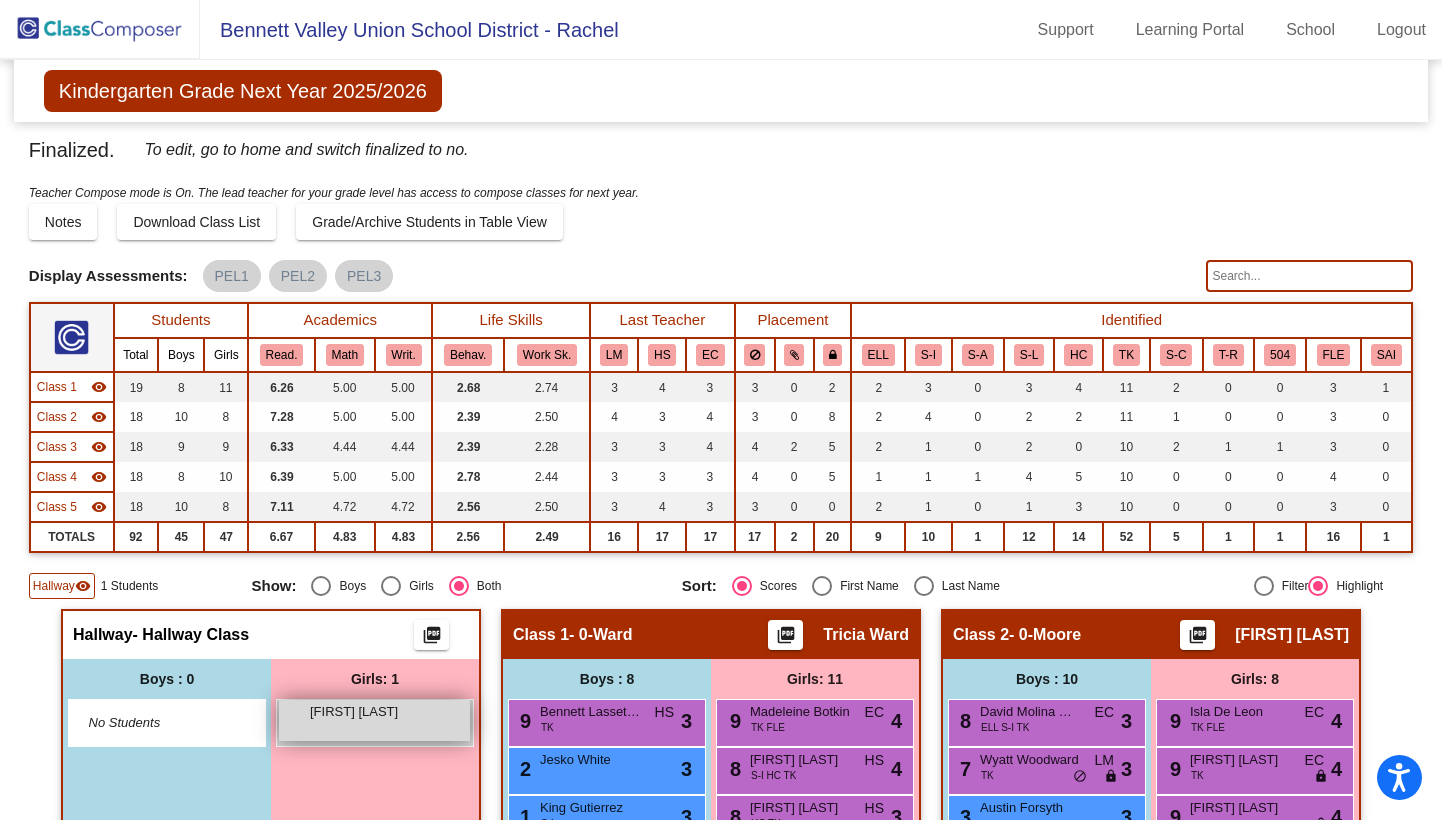 click on "Aria Ortiz lock do_not_disturb_alt" at bounding box center (374, 720) 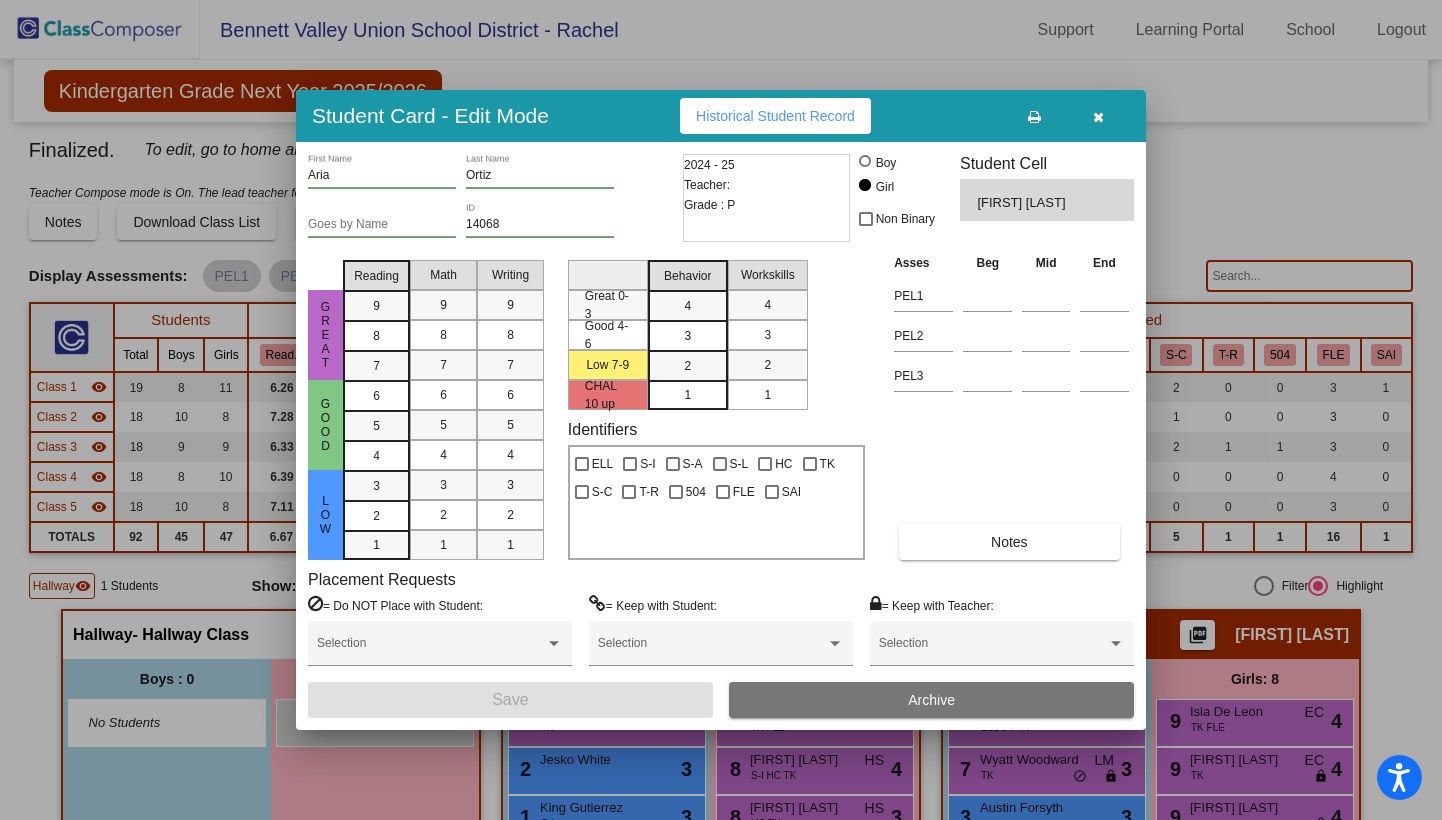 click at bounding box center [1098, 116] 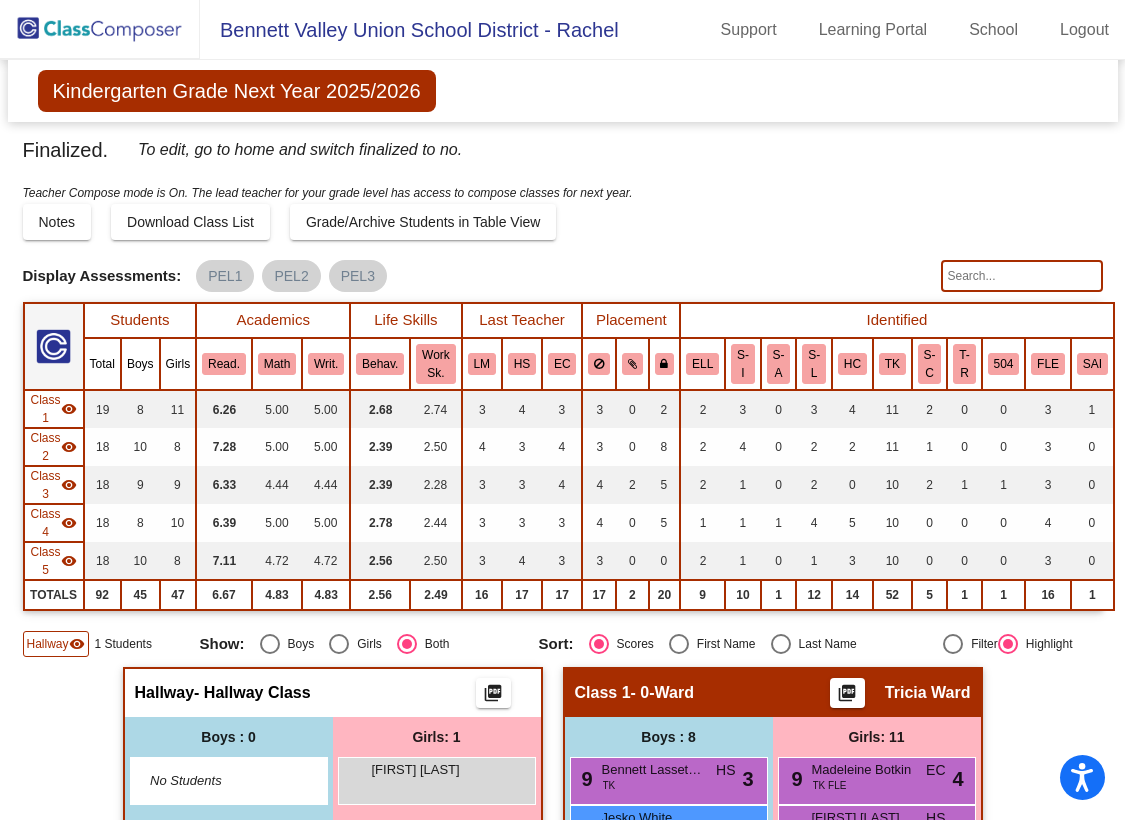 click 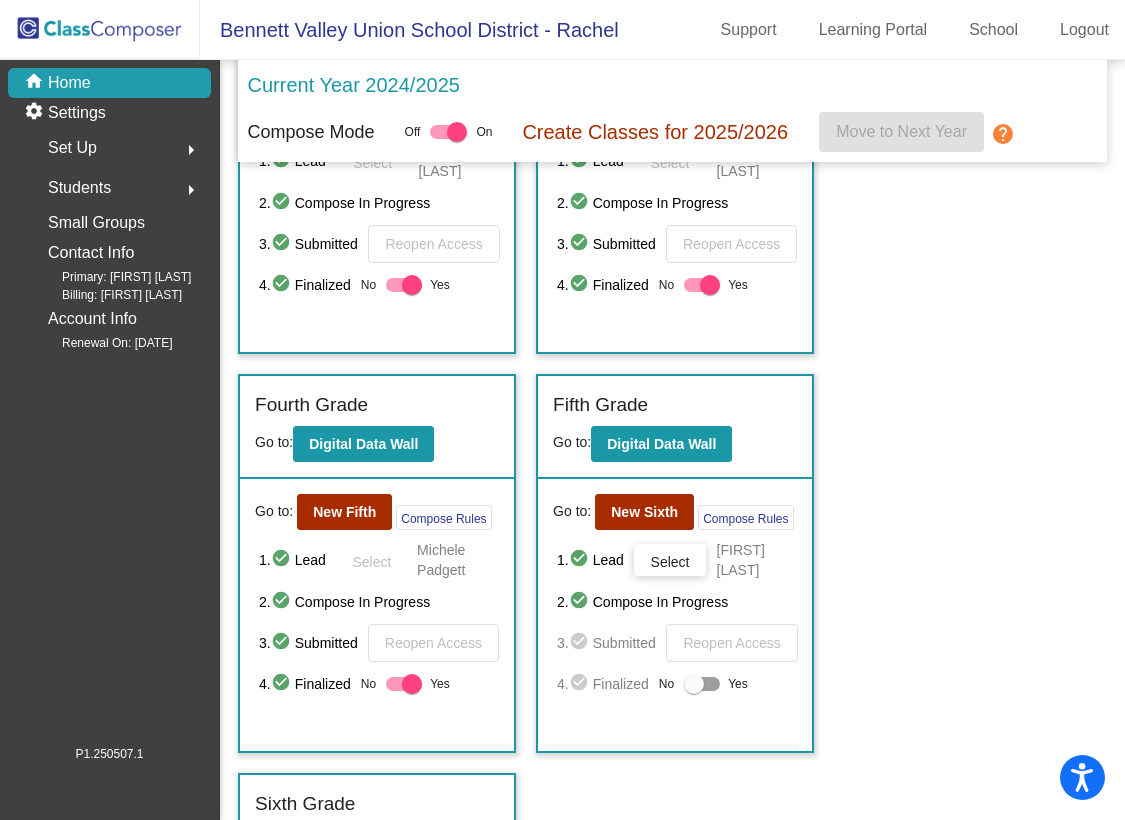 scroll, scrollTop: 1186, scrollLeft: 0, axis: vertical 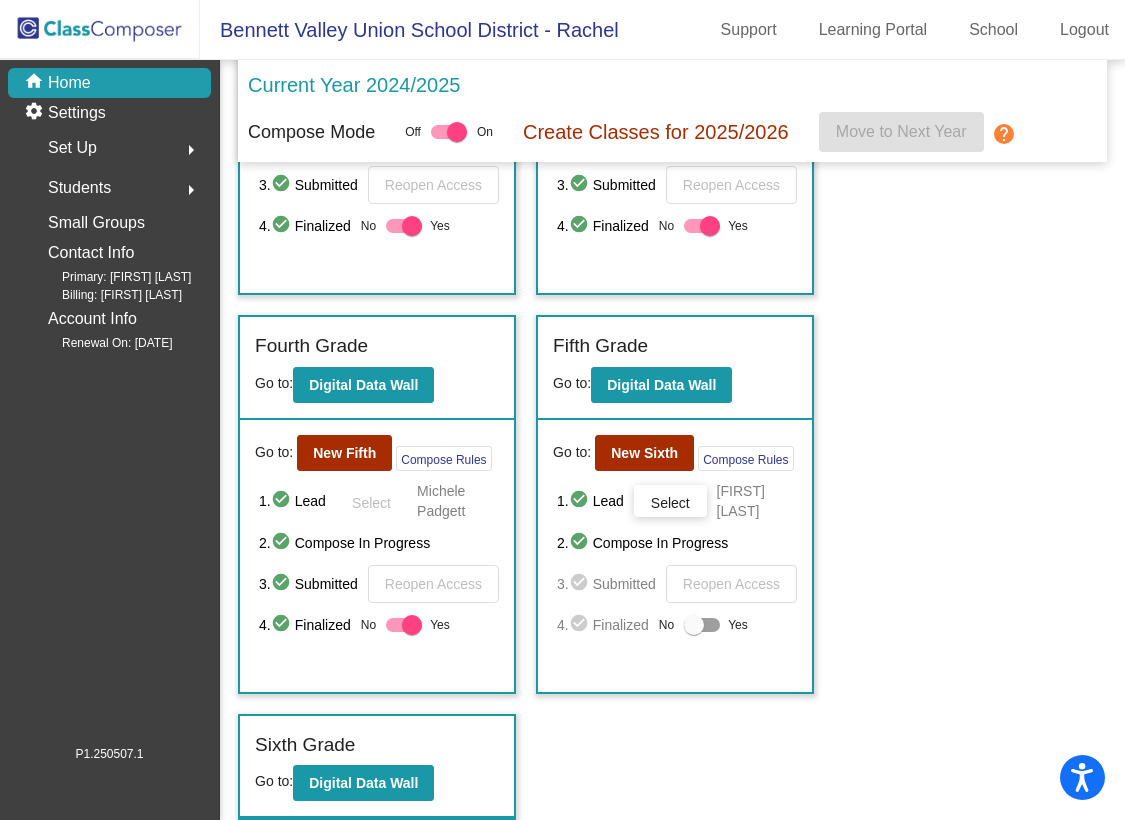 click at bounding box center [702, 625] 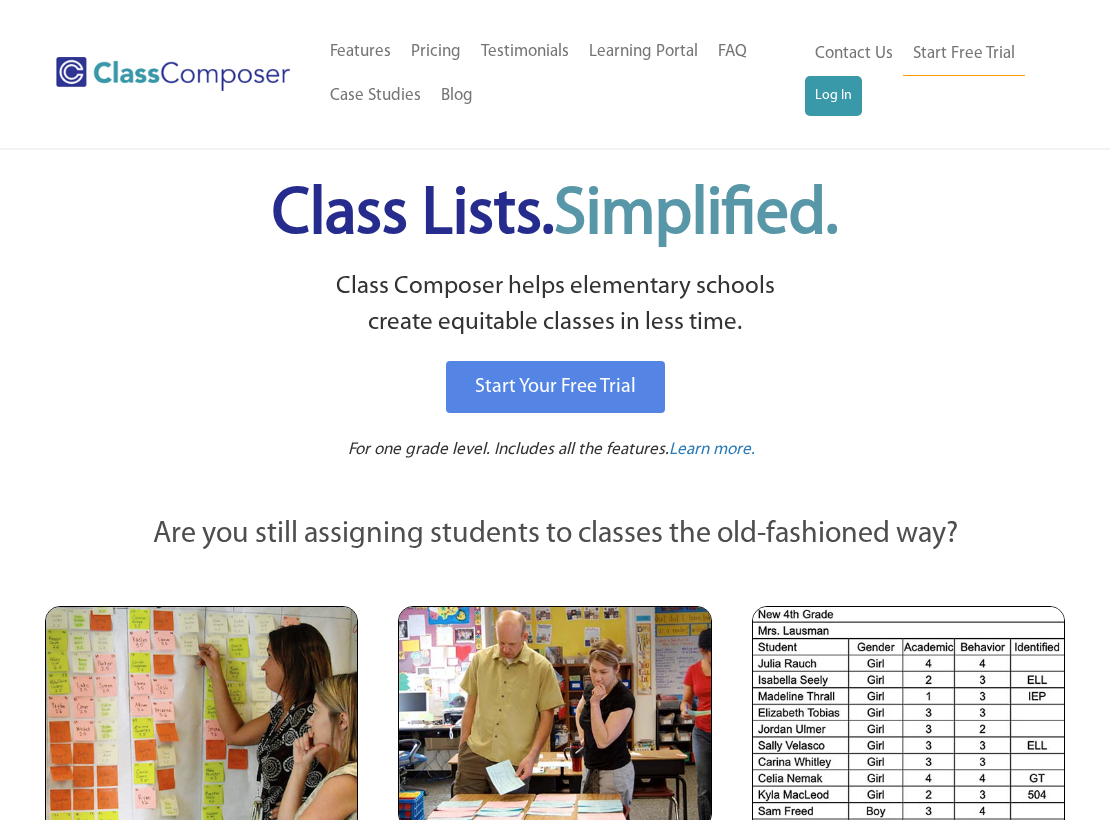 scroll, scrollTop: 0, scrollLeft: 0, axis: both 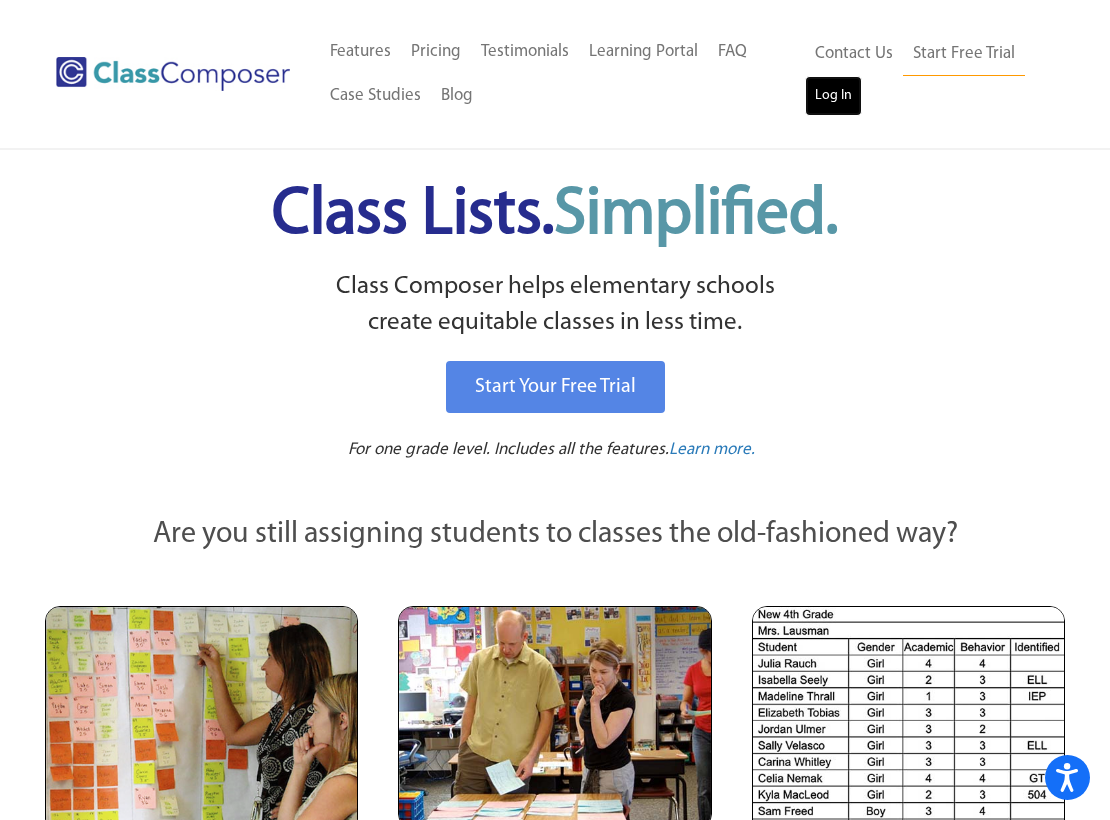 click on "Log In" at bounding box center (833, 96) 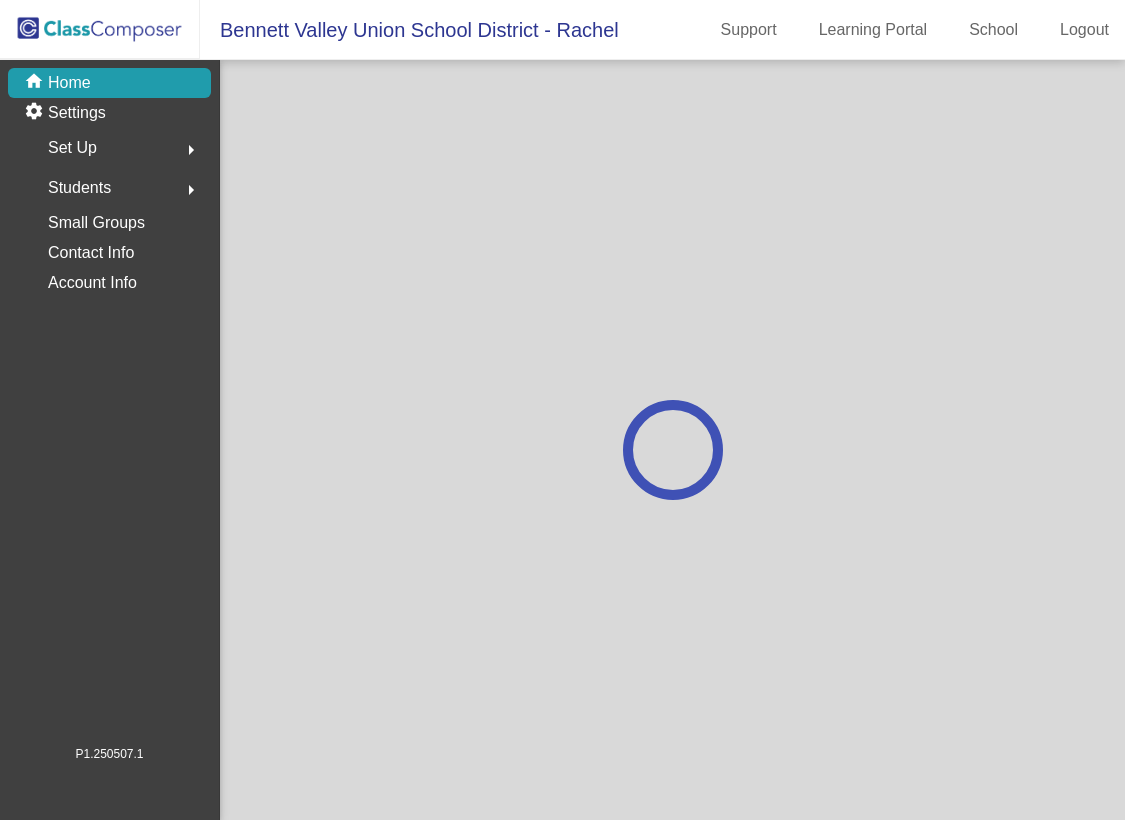 scroll, scrollTop: 0, scrollLeft: 0, axis: both 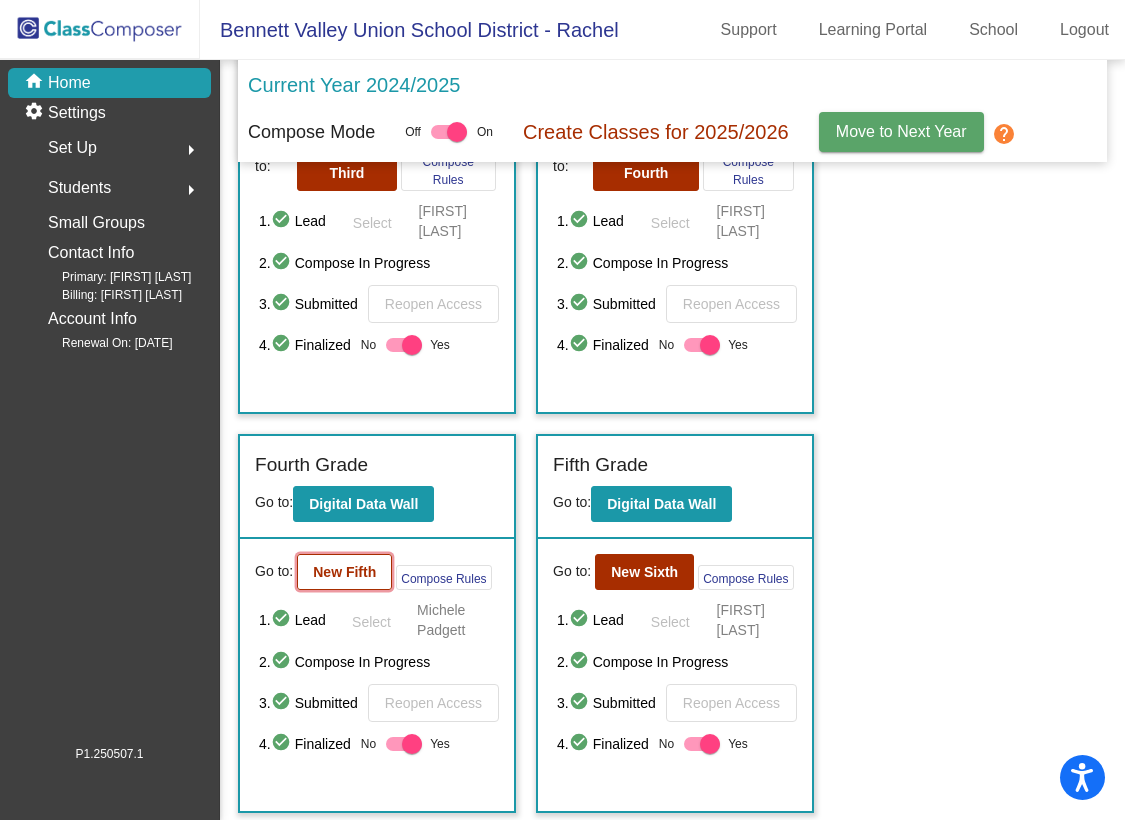 click on "New Fifth" 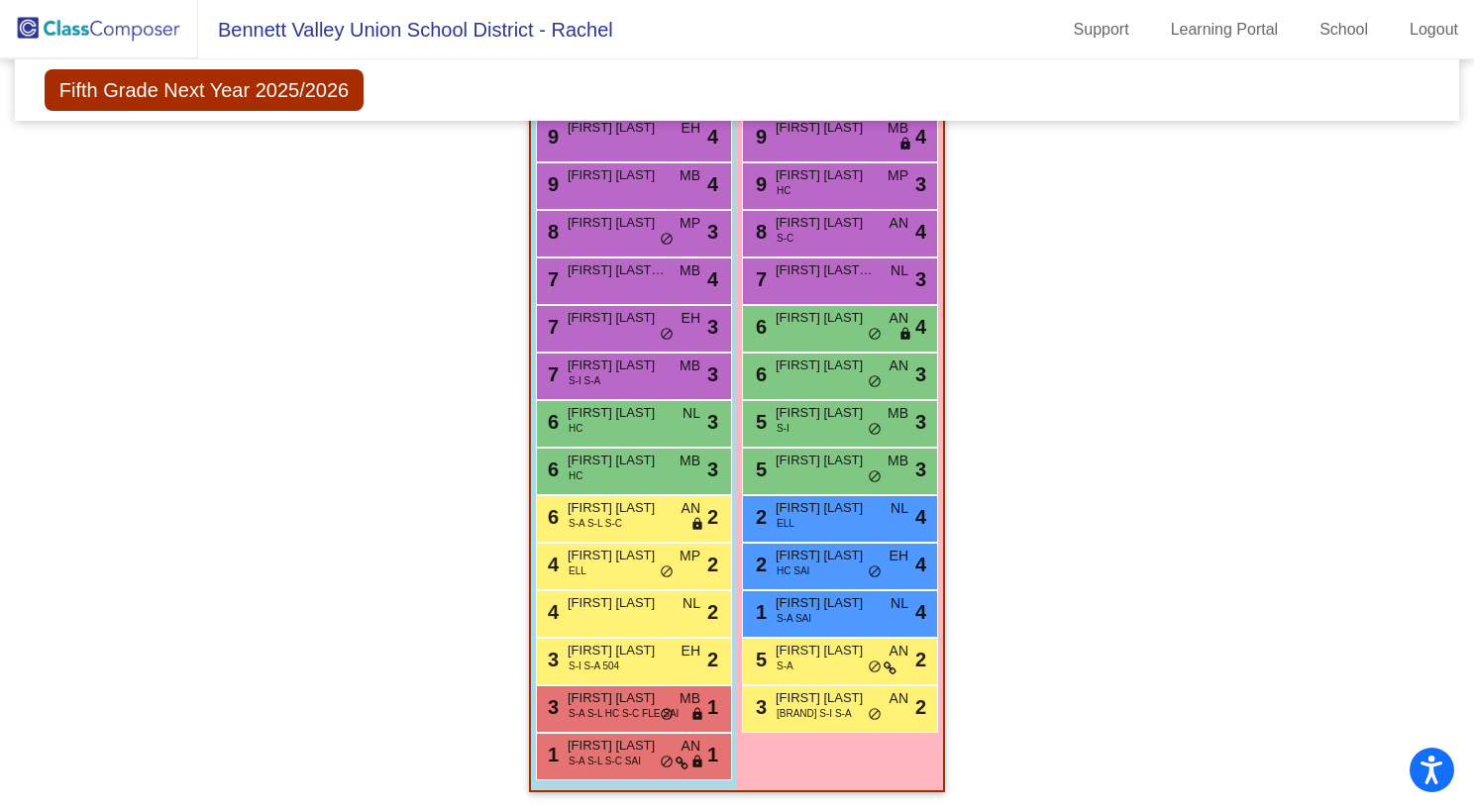 scroll, scrollTop: 0, scrollLeft: 0, axis: both 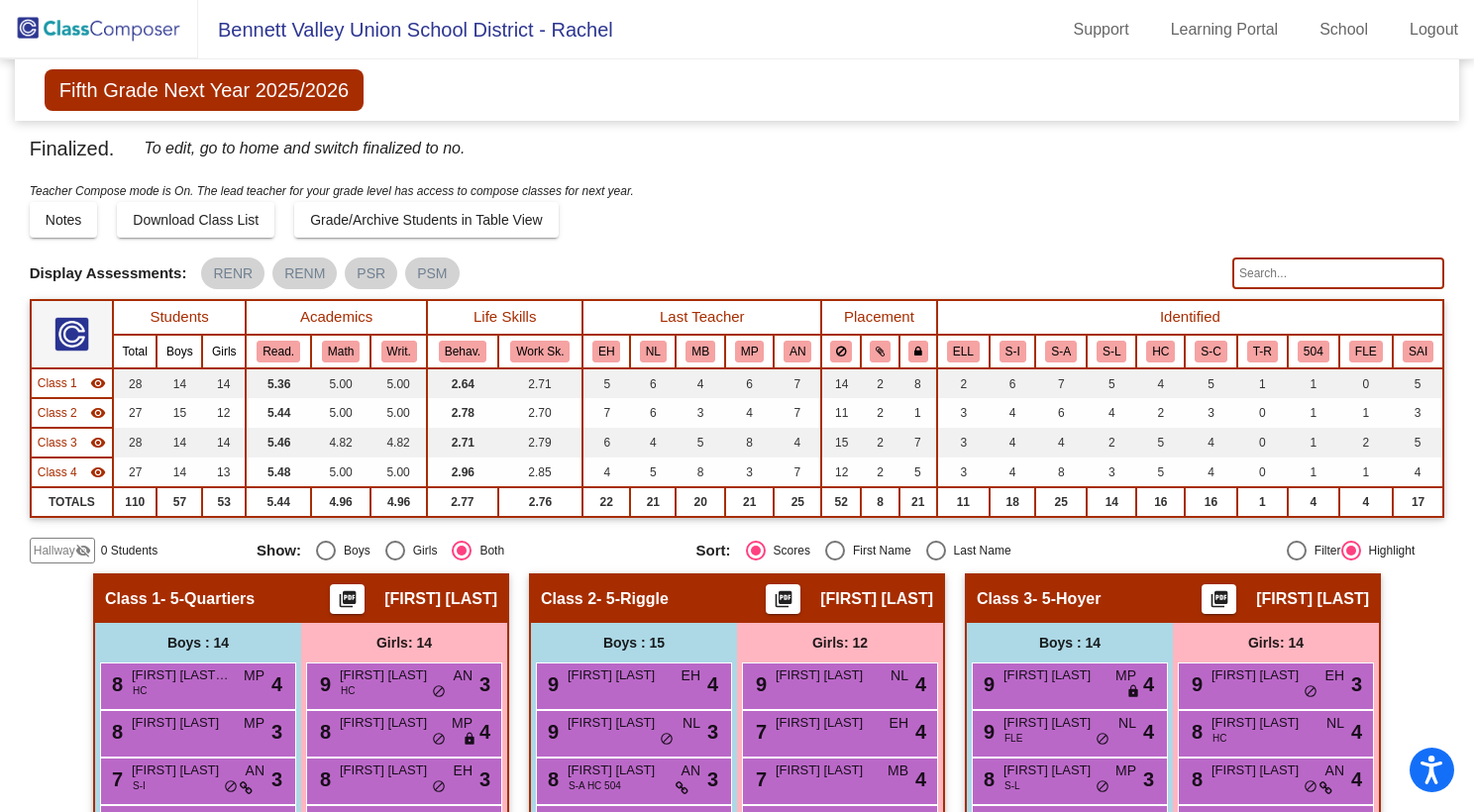 click on "Hallway" 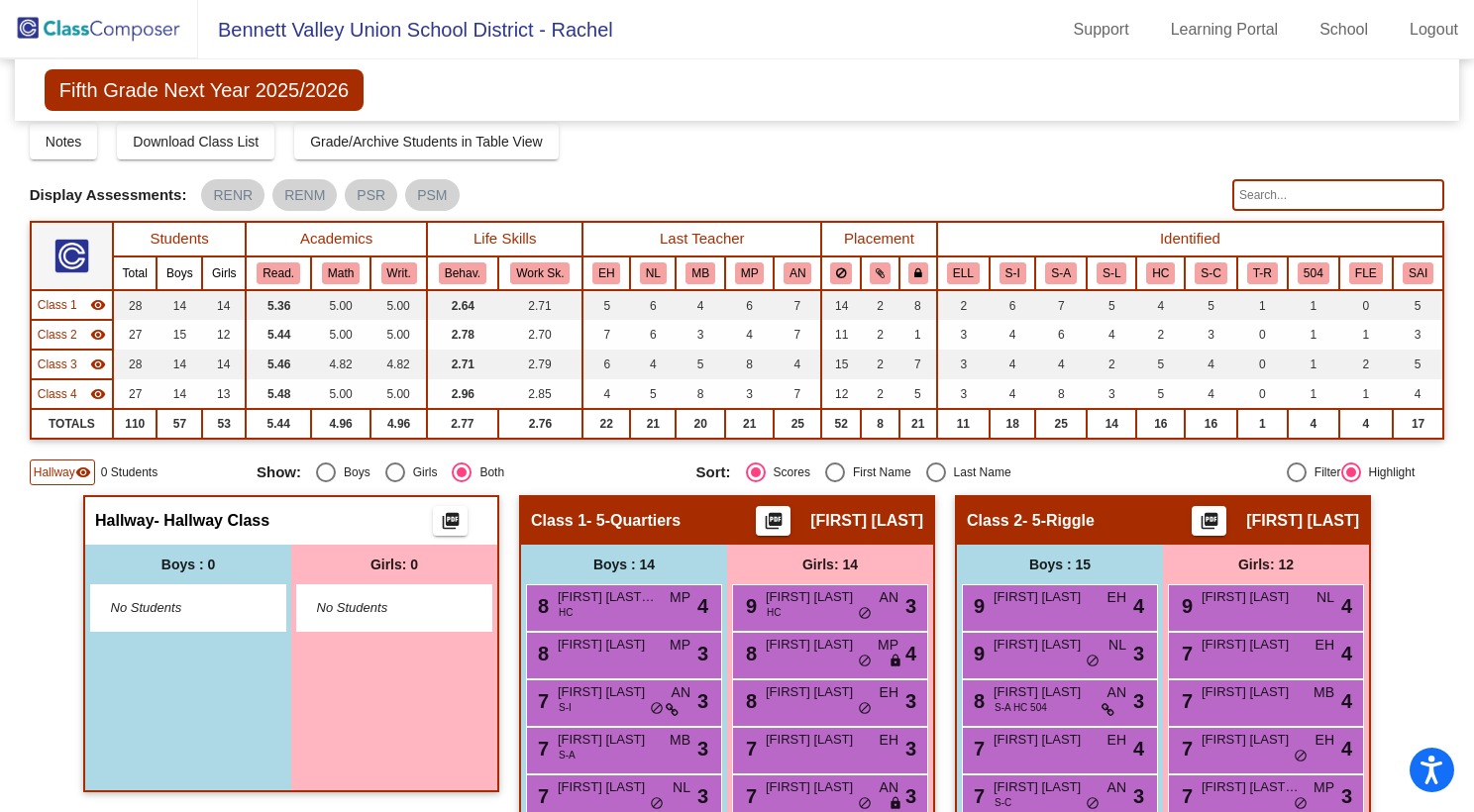 scroll, scrollTop: 0, scrollLeft: 0, axis: both 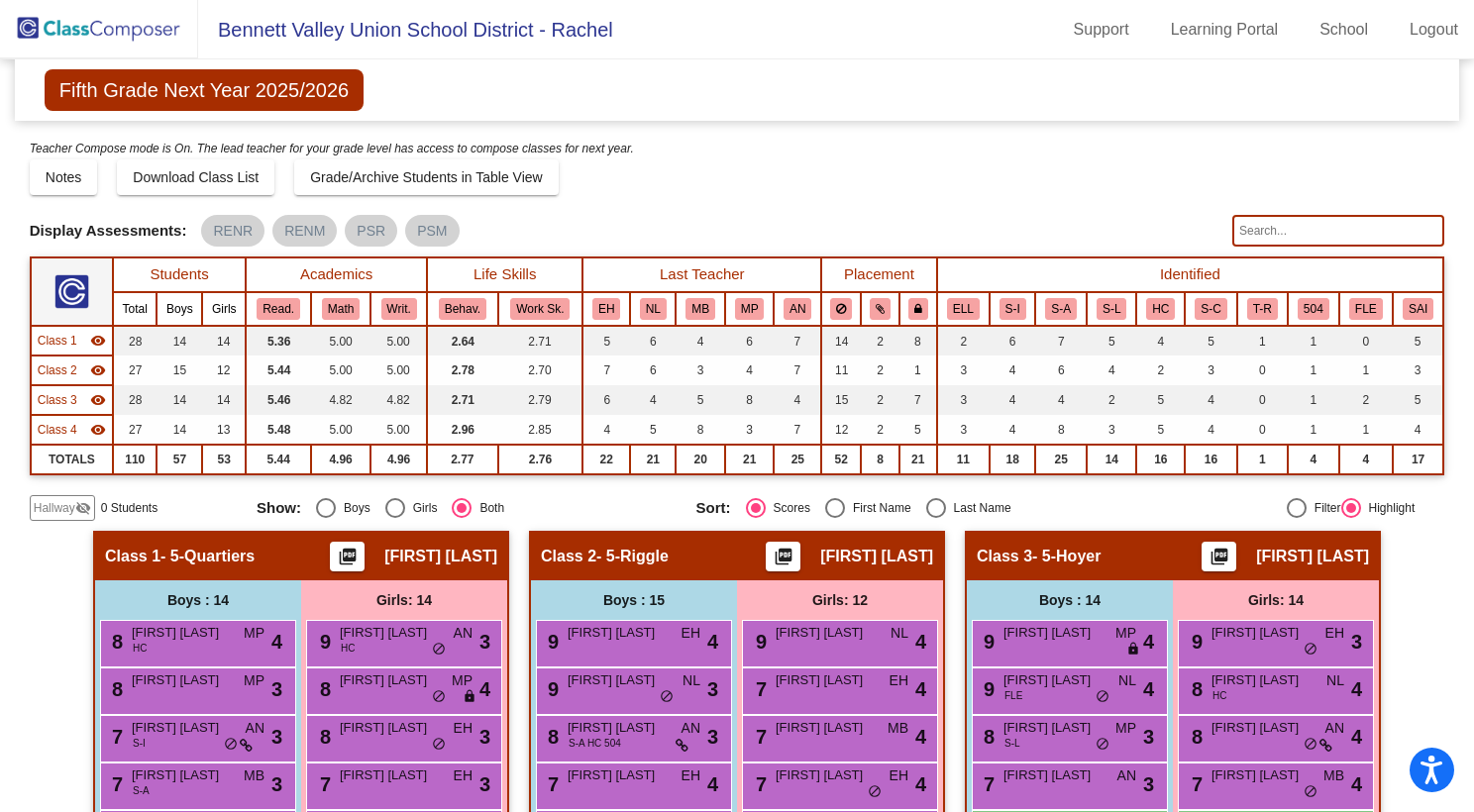 click on "Hallway" 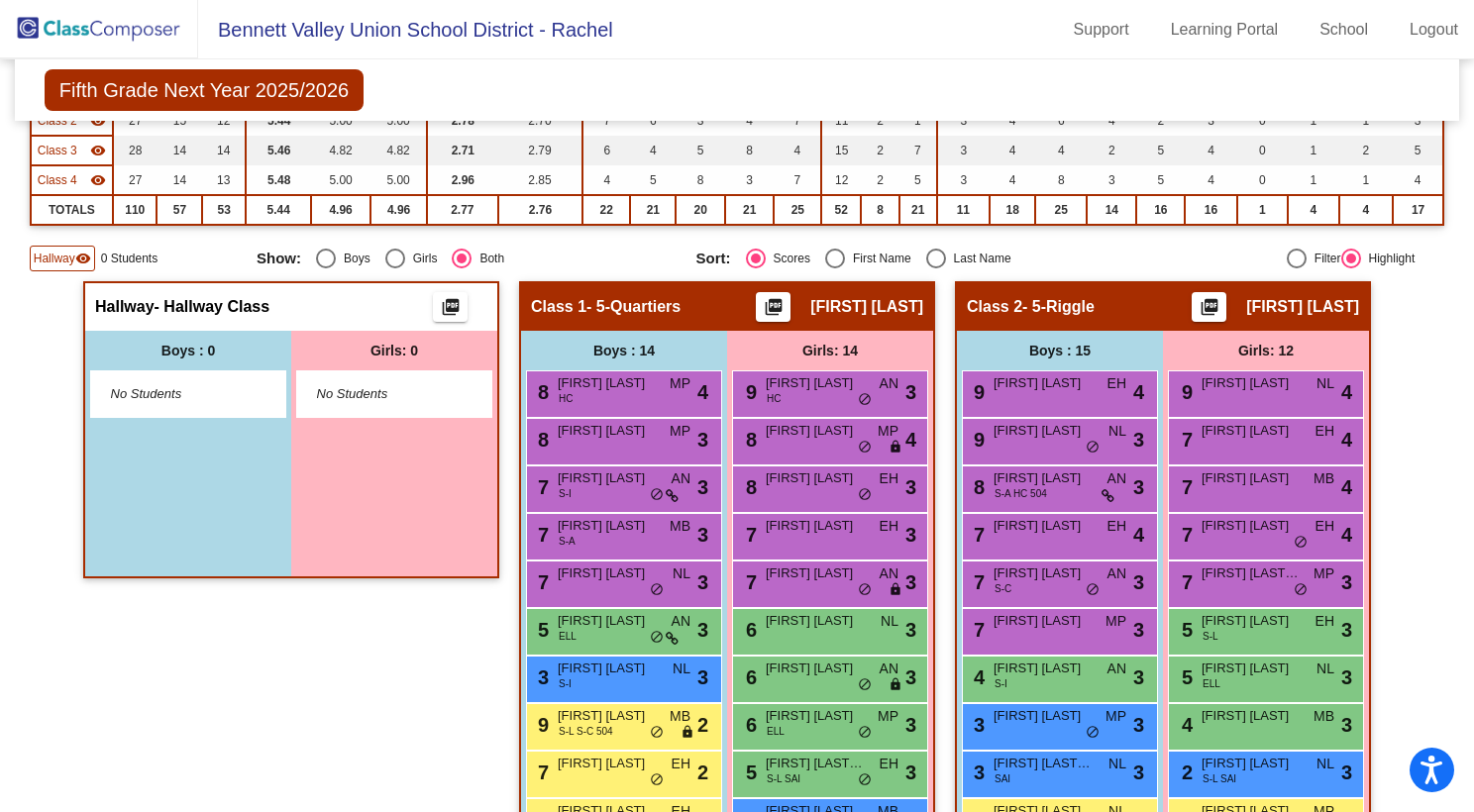 scroll, scrollTop: 0, scrollLeft: 0, axis: both 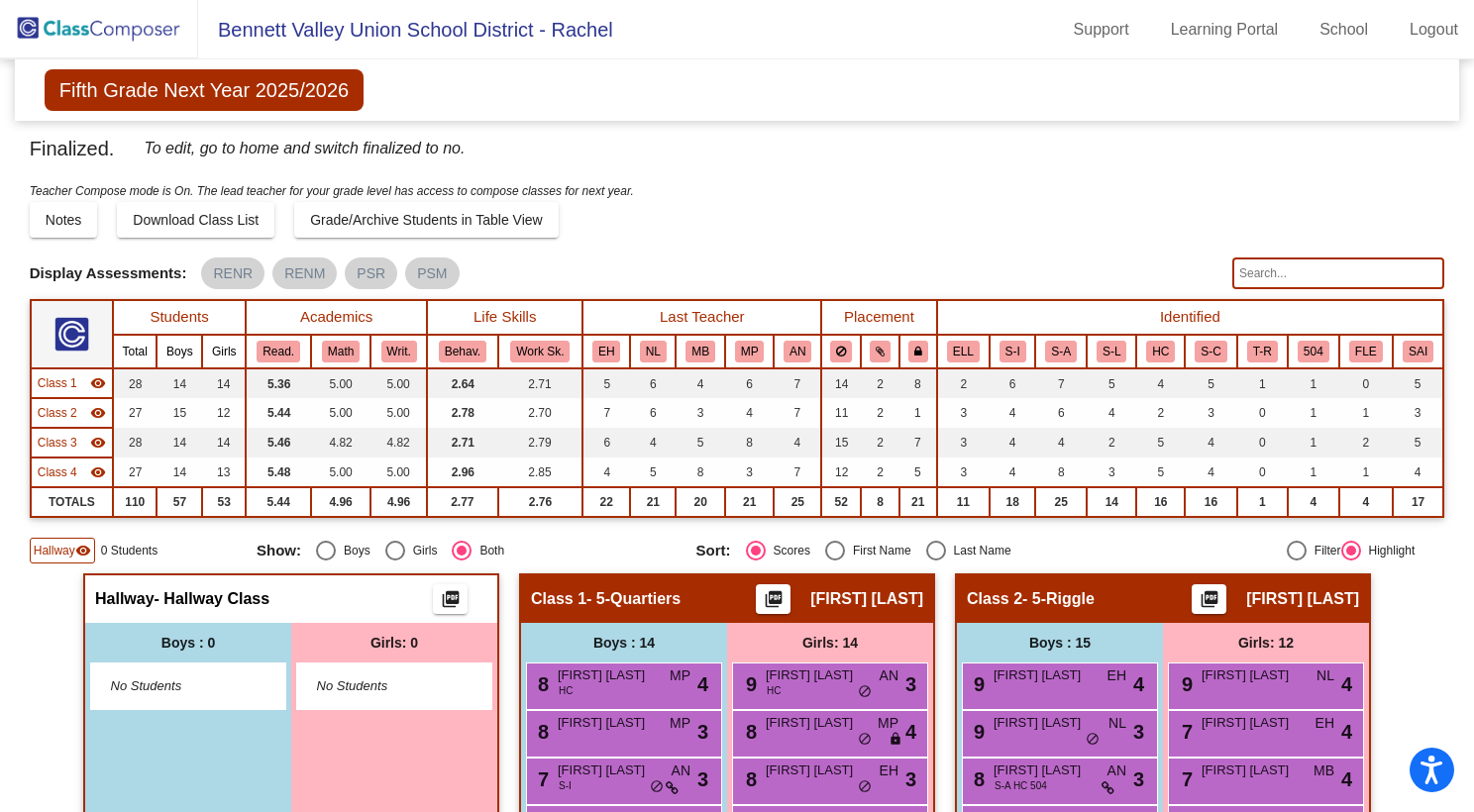 click 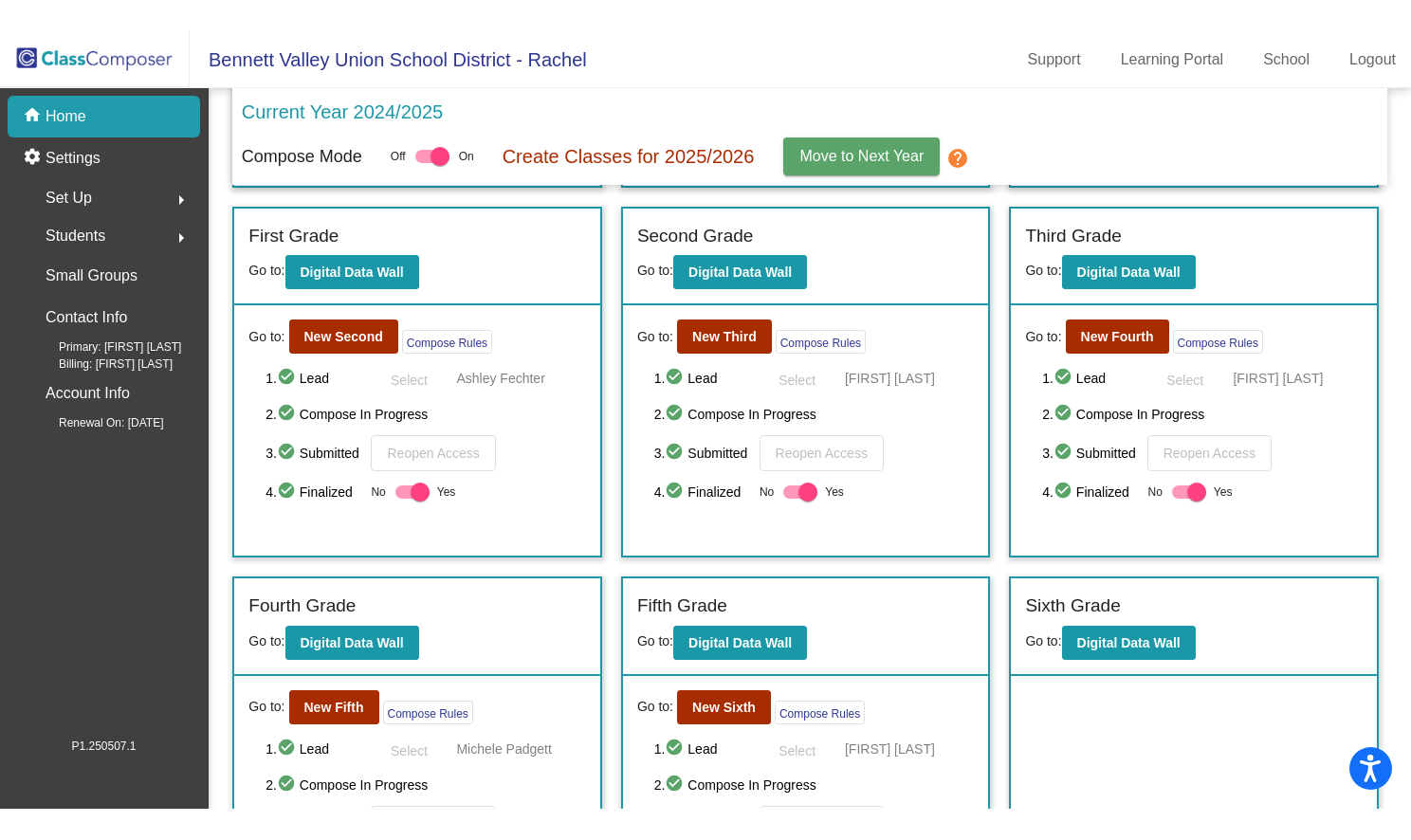 scroll, scrollTop: 481, scrollLeft: 0, axis: vertical 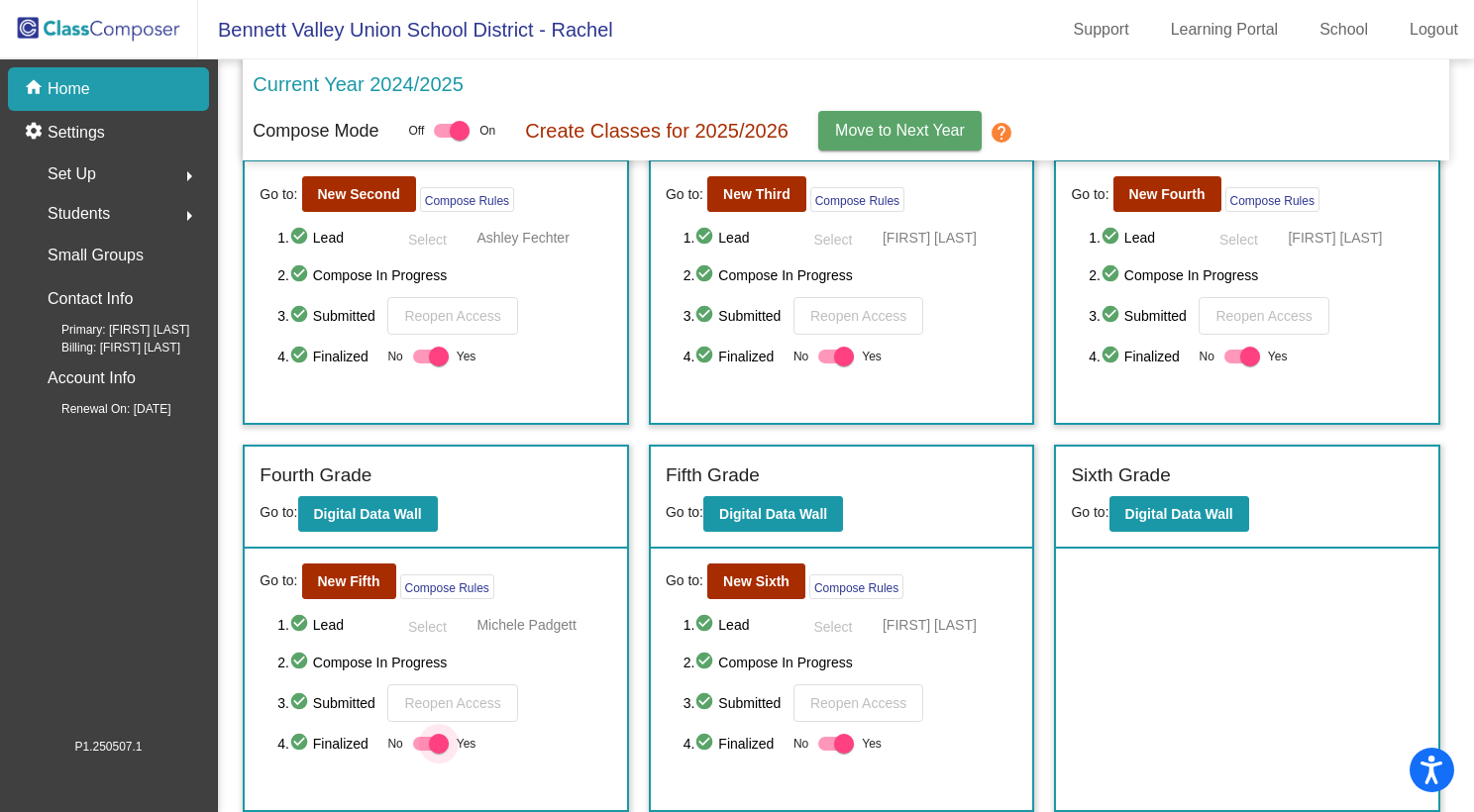 click at bounding box center (439, 744) 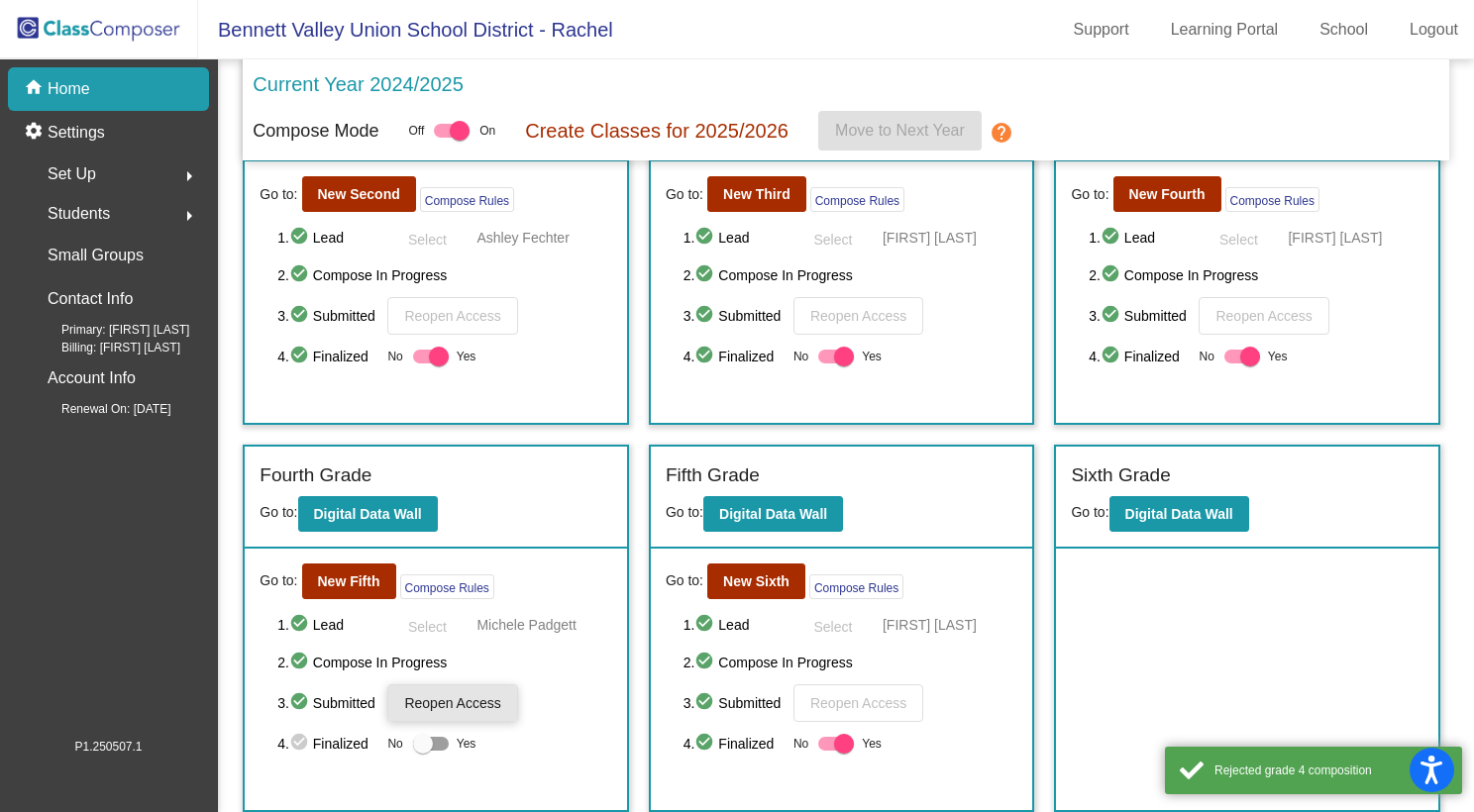 click on "Reopen Access" 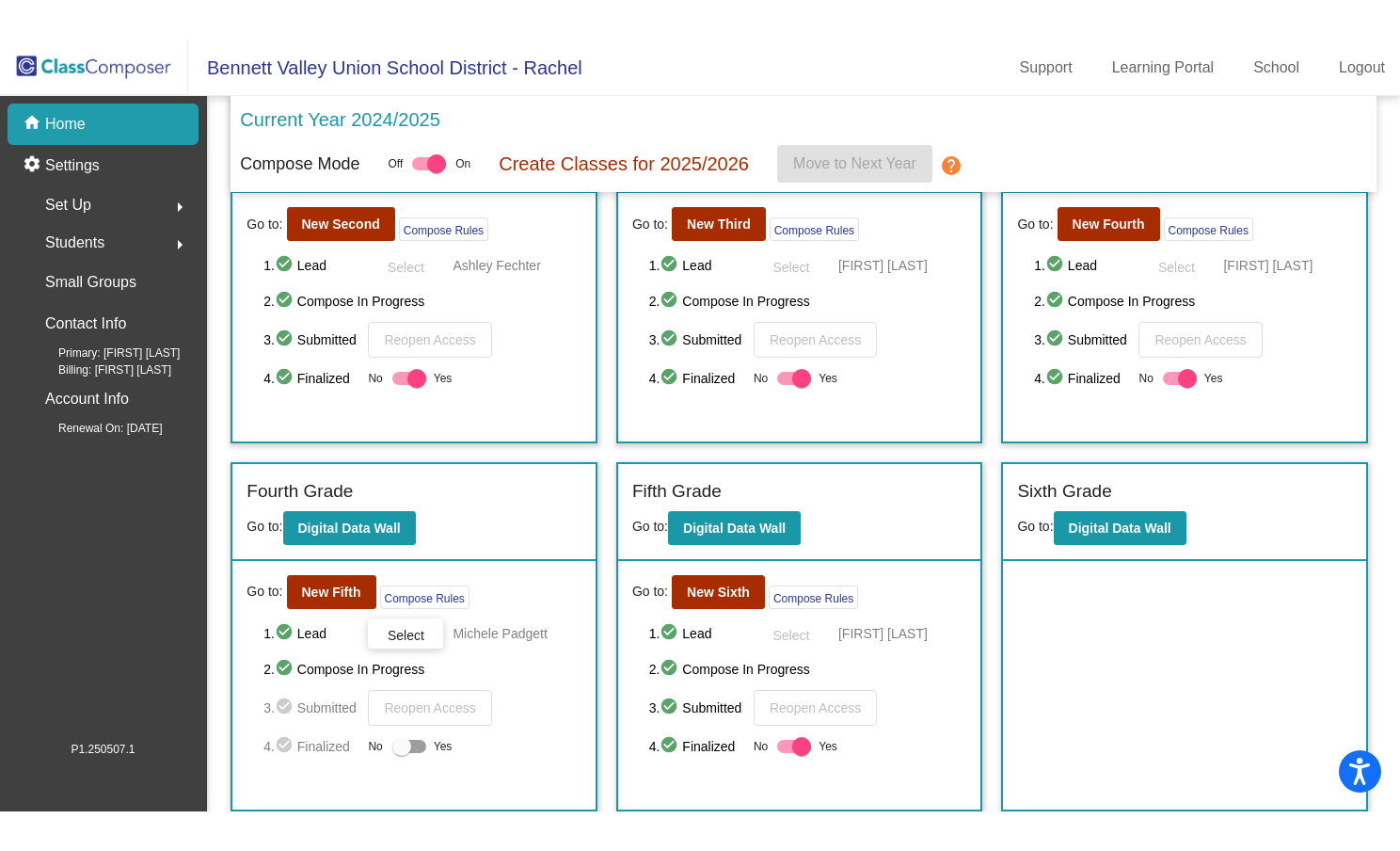 scroll, scrollTop: 398, scrollLeft: 0, axis: vertical 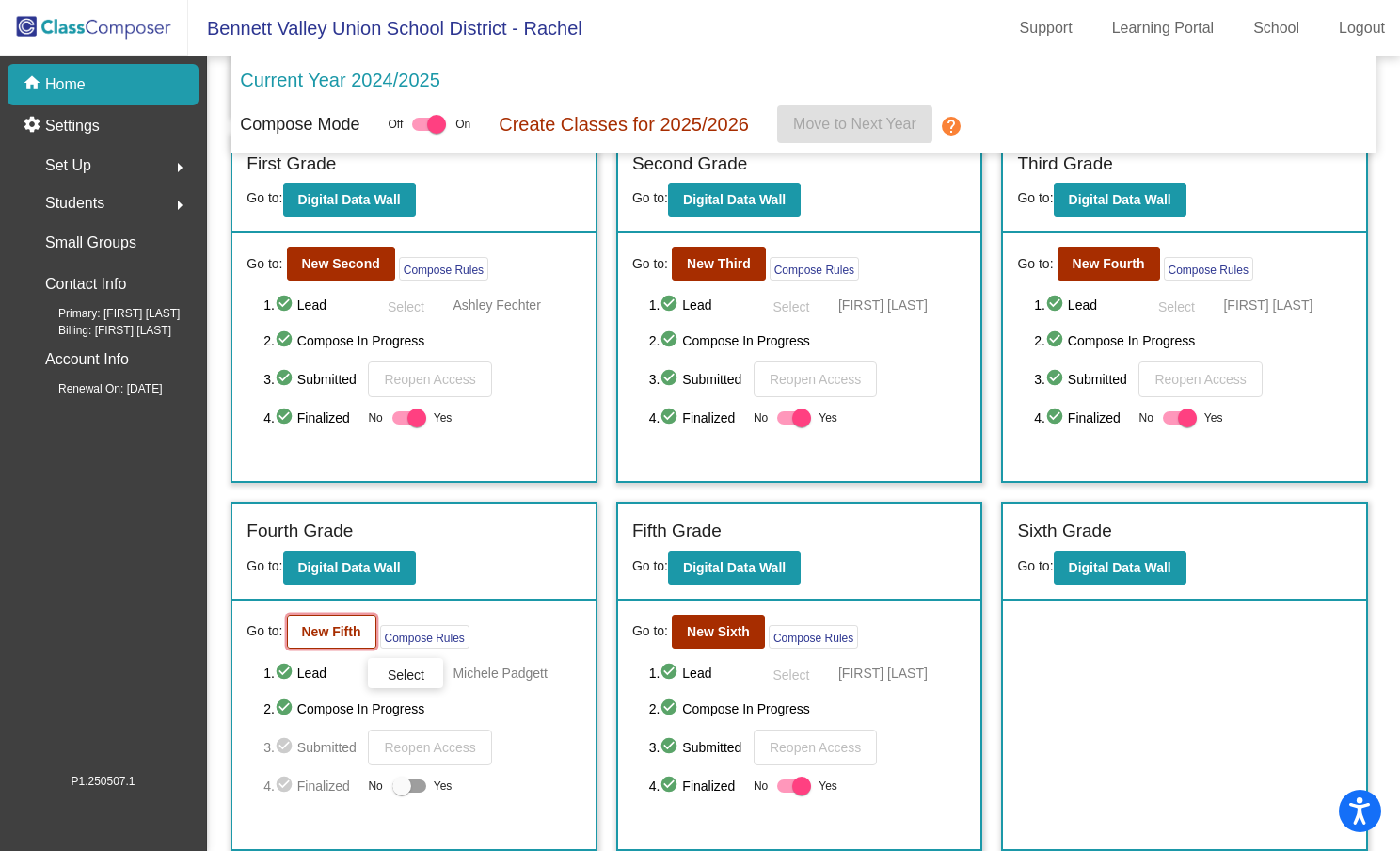 click on "New Fifth" 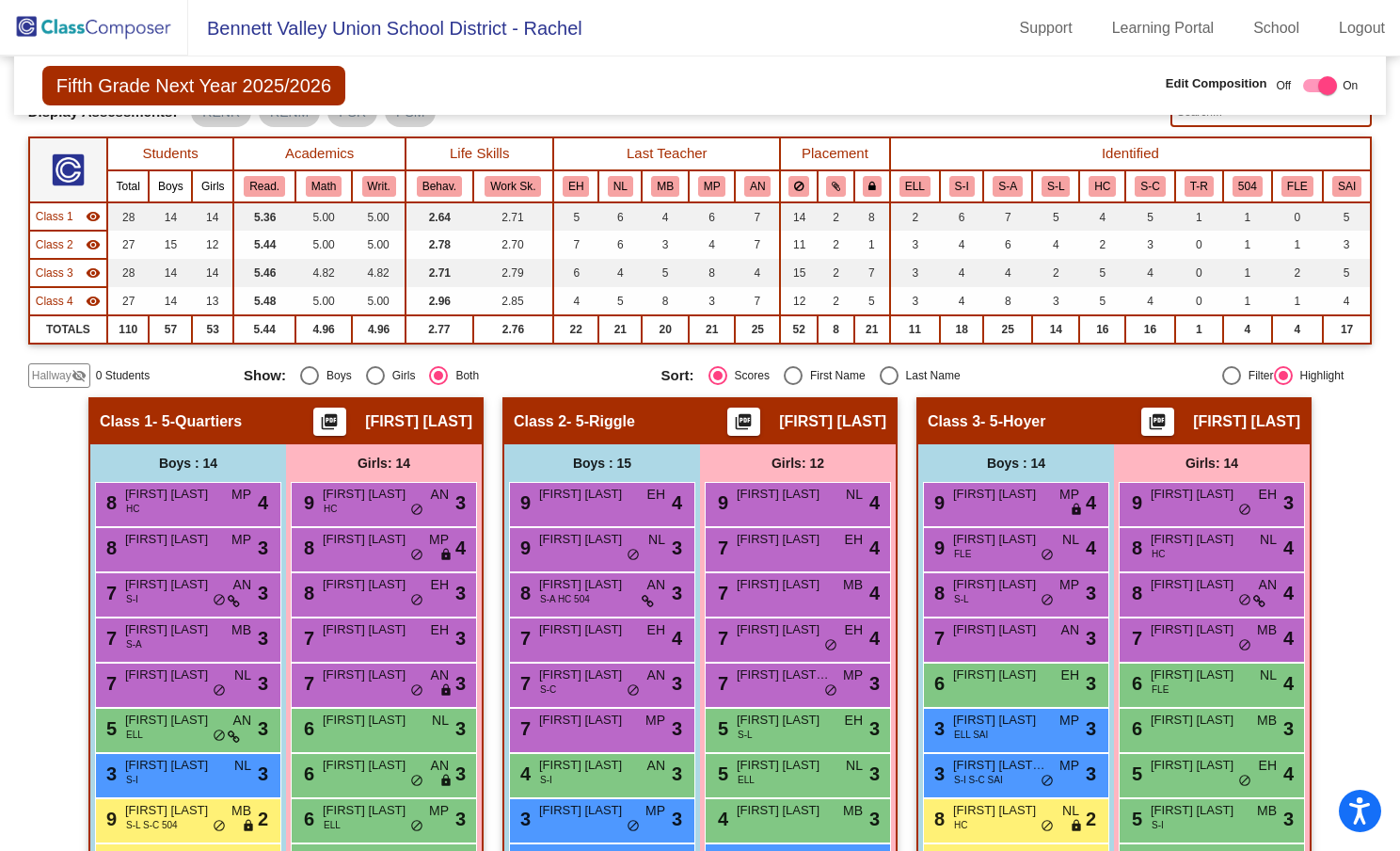 scroll, scrollTop: 0, scrollLeft: 0, axis: both 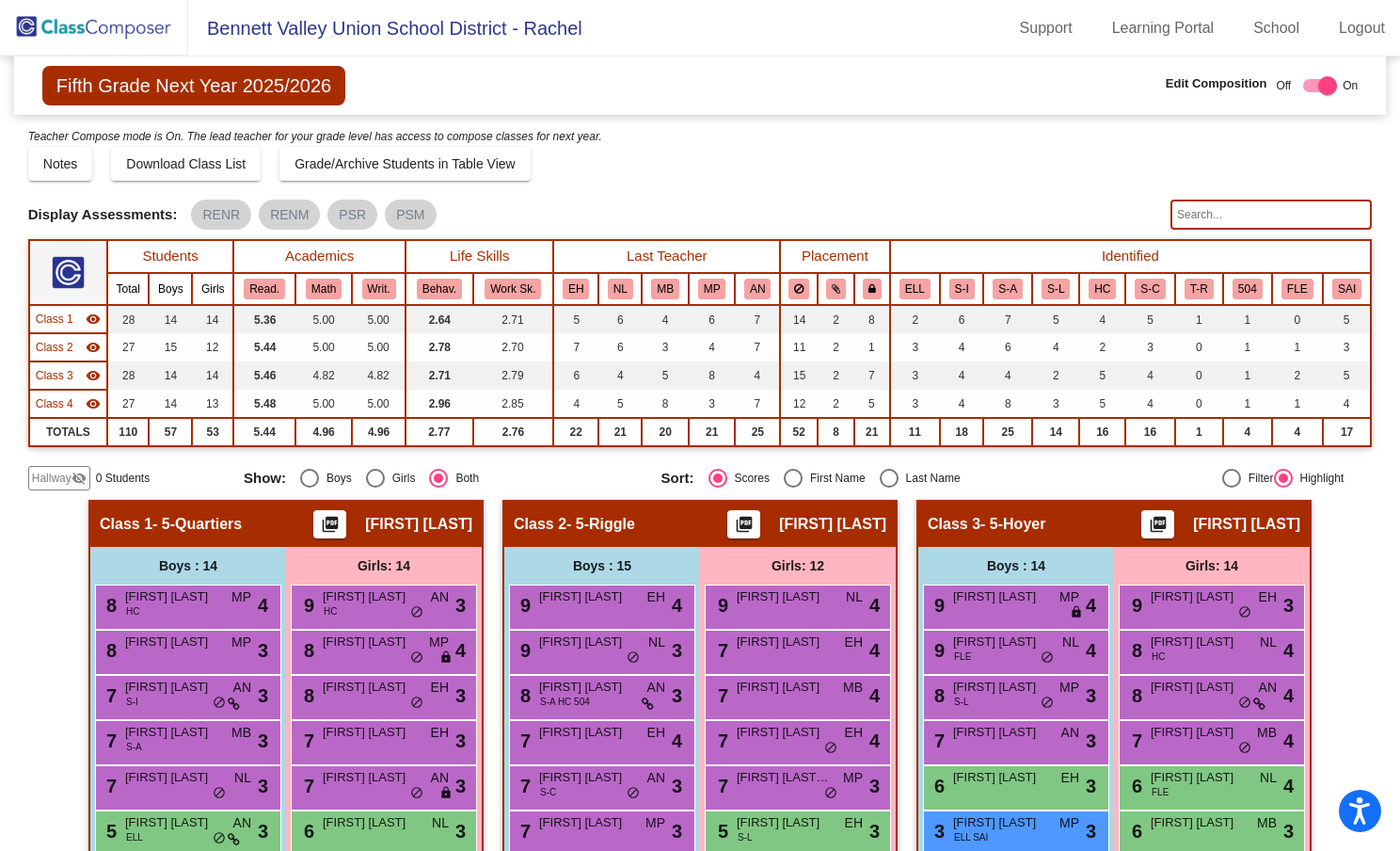 click 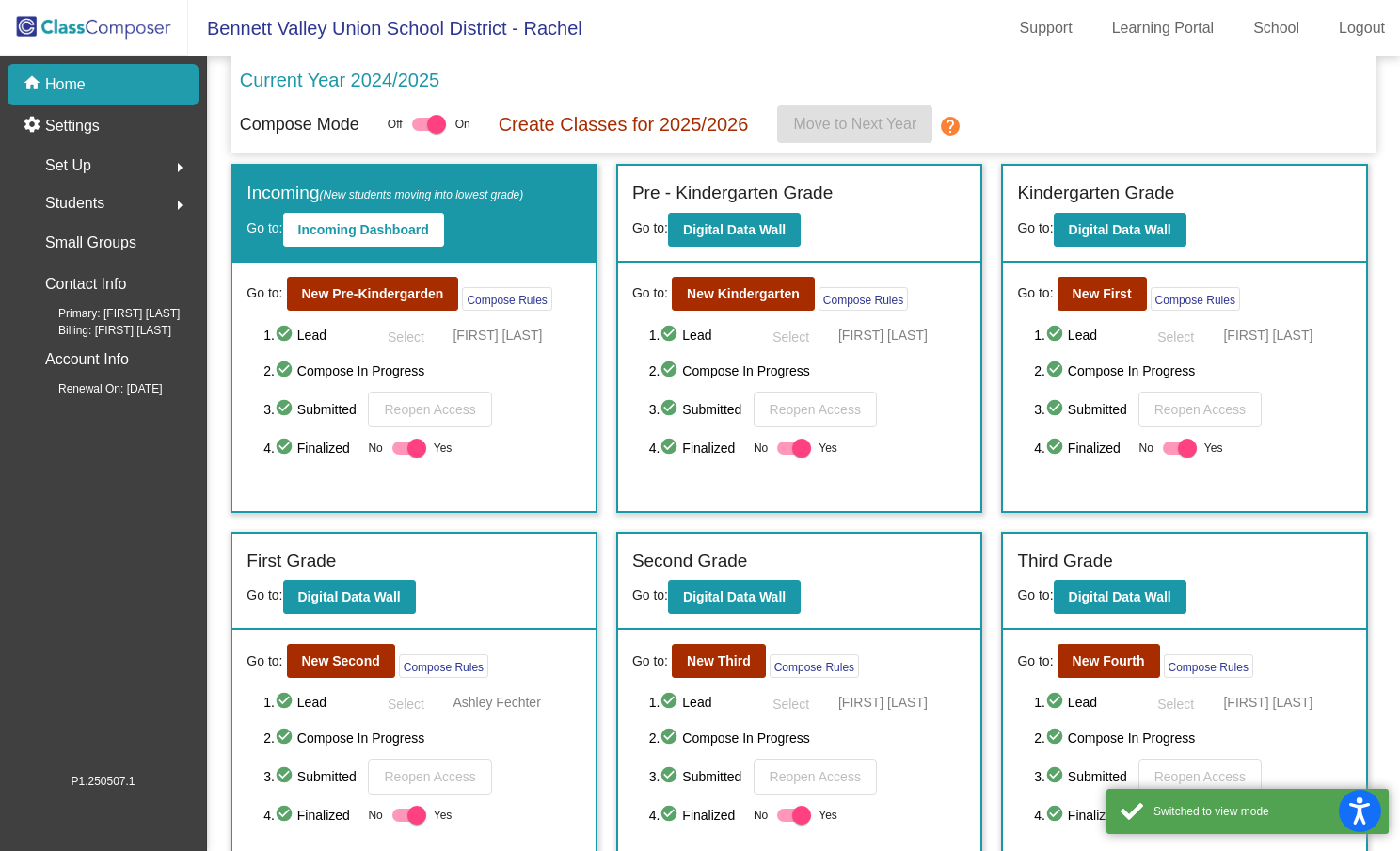 scroll, scrollTop: 398, scrollLeft: 0, axis: vertical 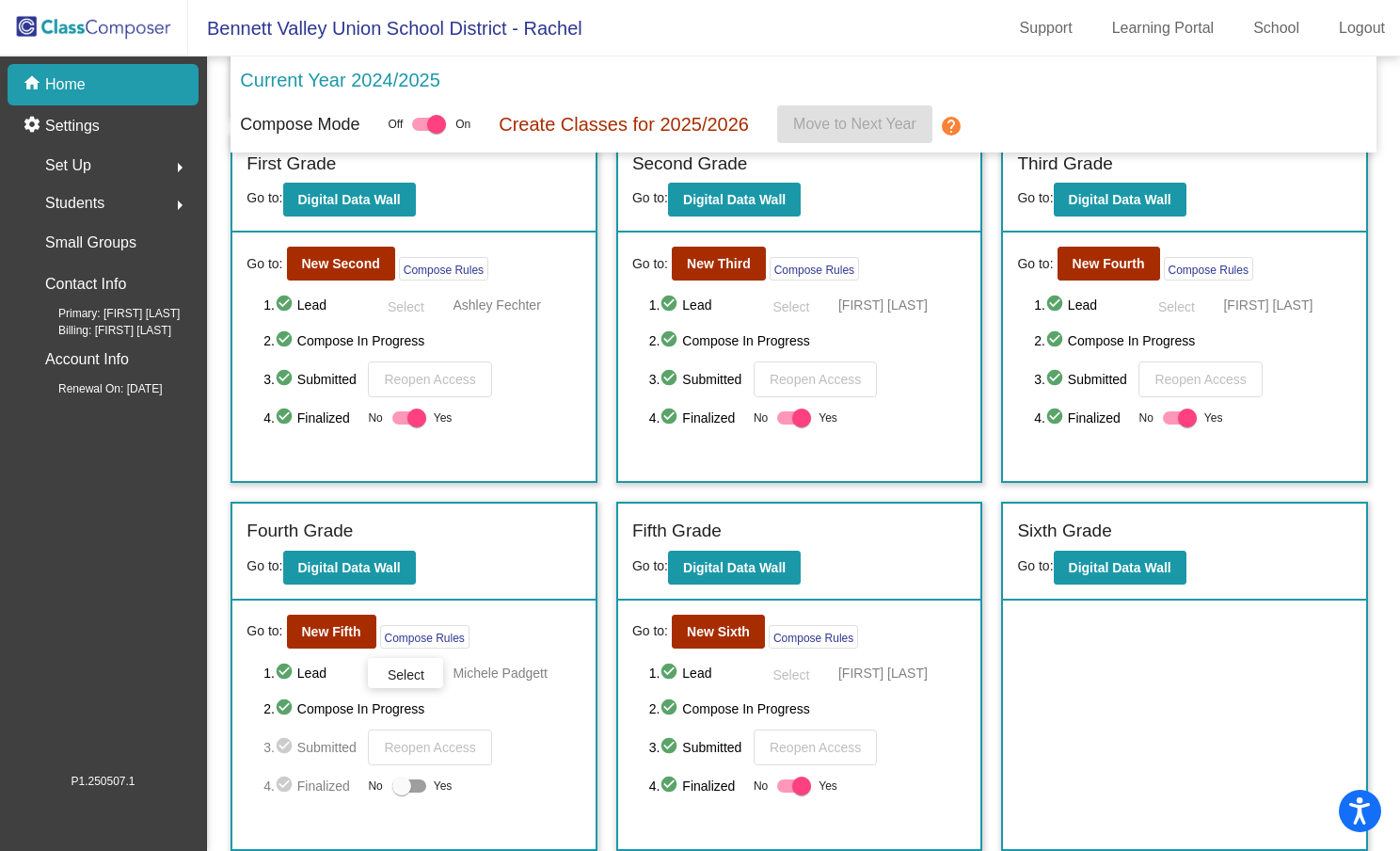 click at bounding box center [402, 786] 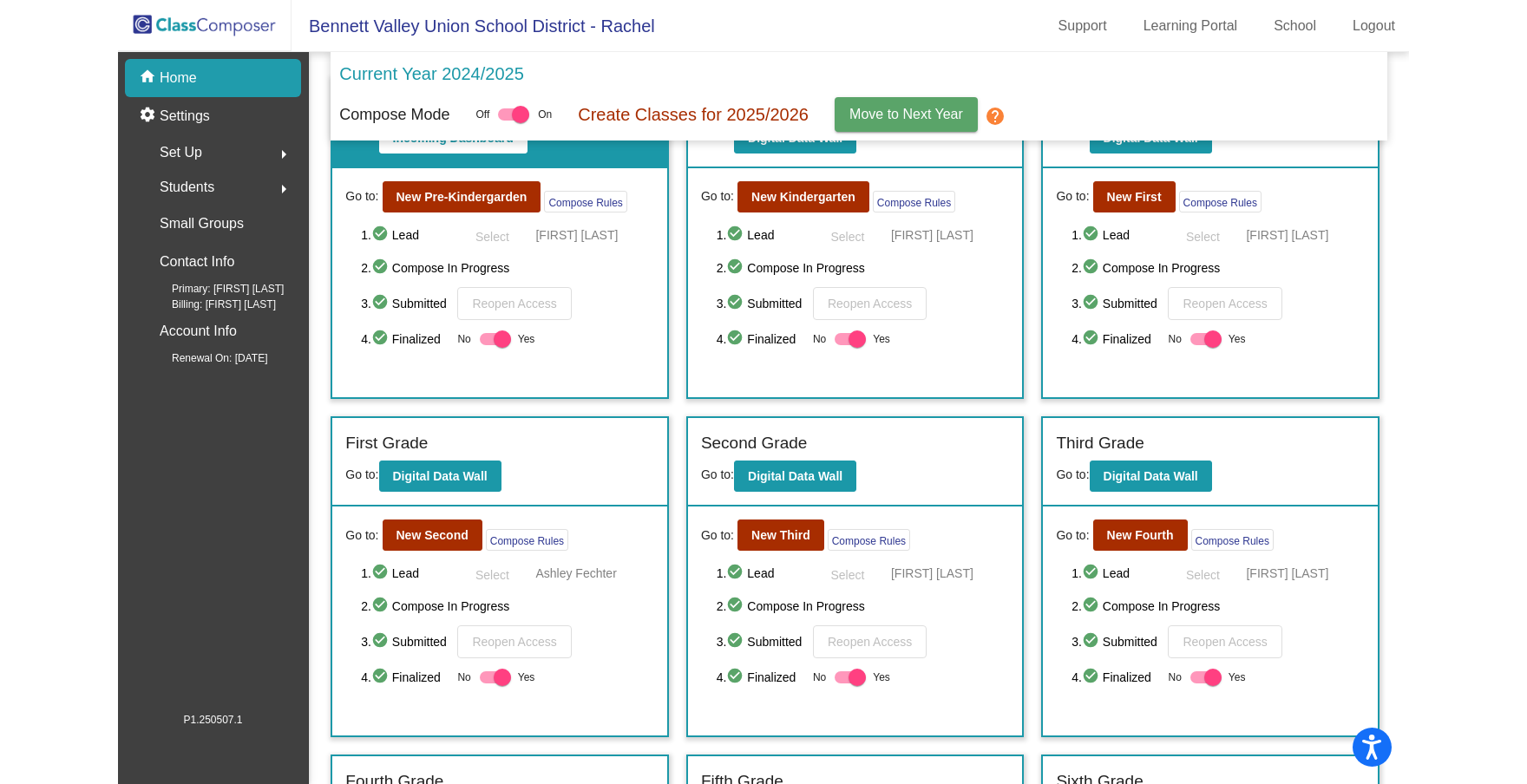 scroll, scrollTop: 0, scrollLeft: 0, axis: both 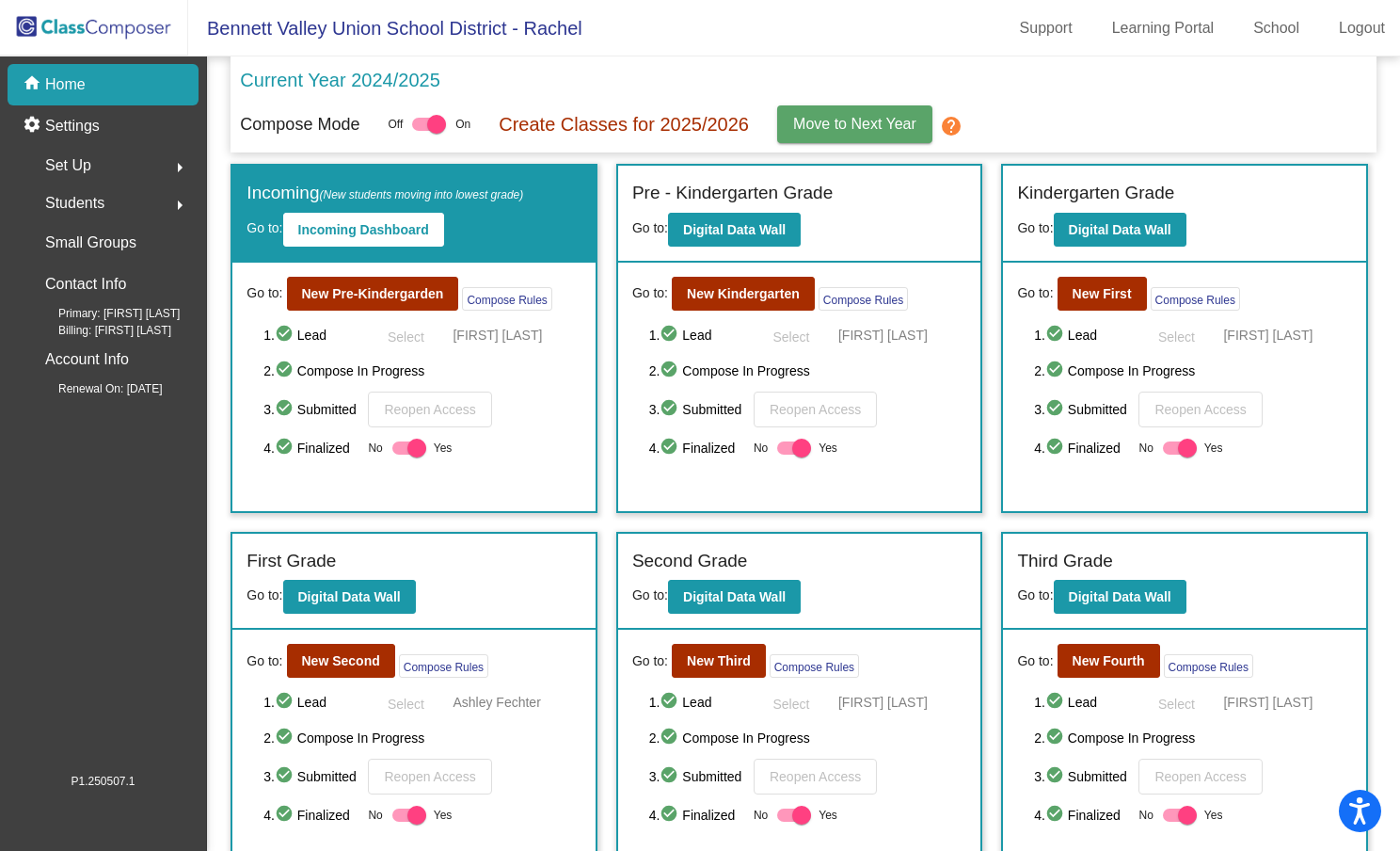 click 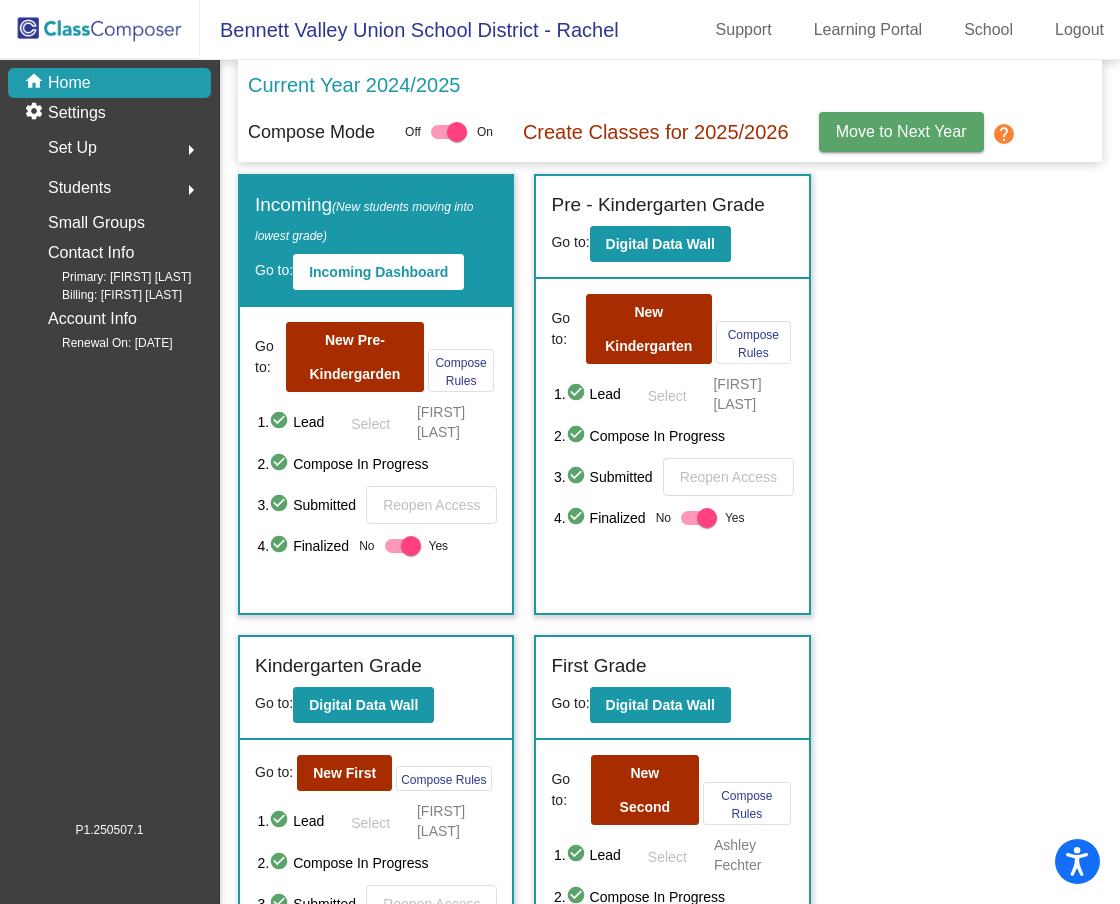 click on "home Home settings Settings  Set Up  arrow_right  Students  arrow_right  Small Groups   Contact Info  Primary: [FIRST] [LAST] Billing: [FIRST] [LAST]  Account Info  Renewal On: [DATE]" 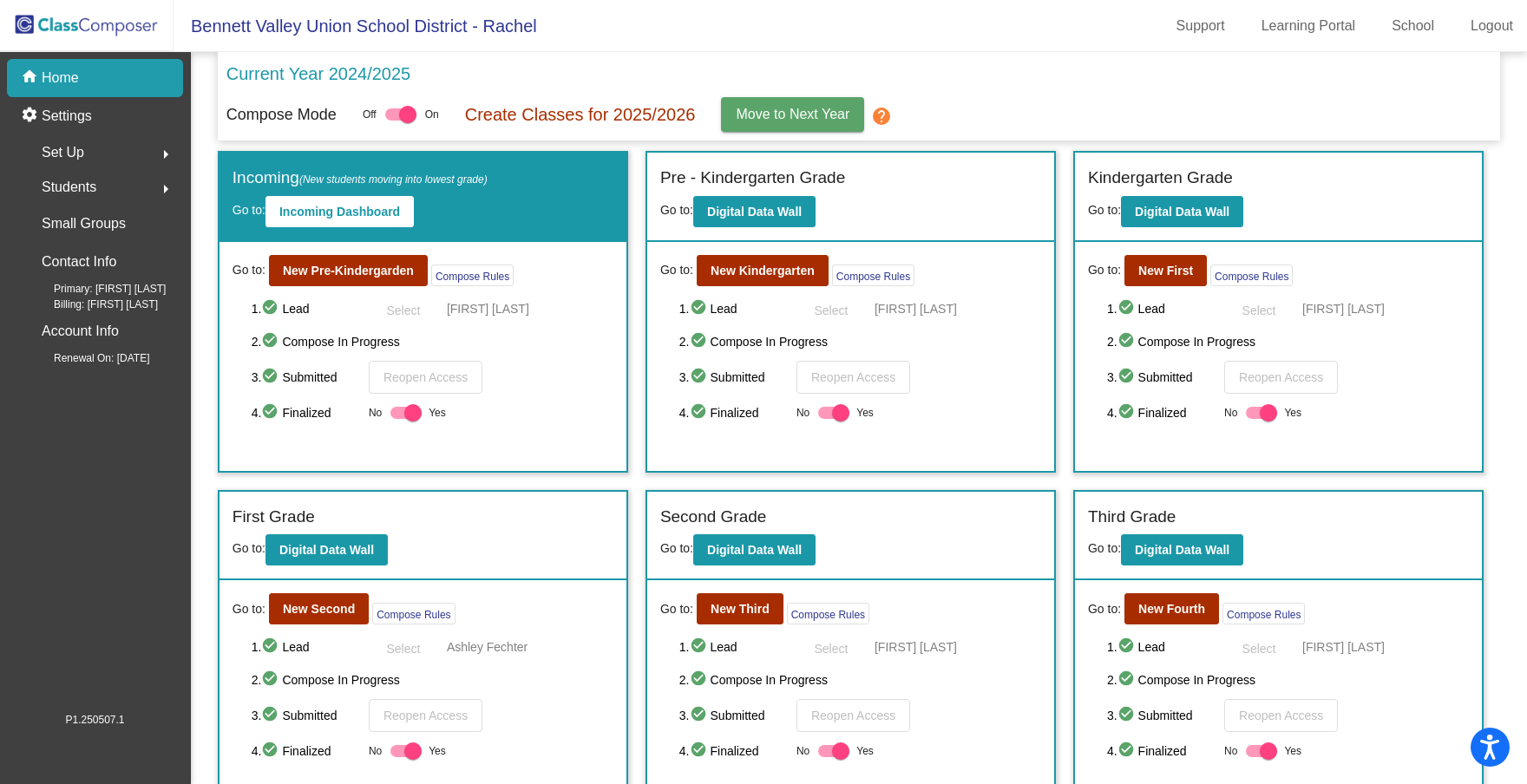 scroll, scrollTop: 367, scrollLeft: 0, axis: vertical 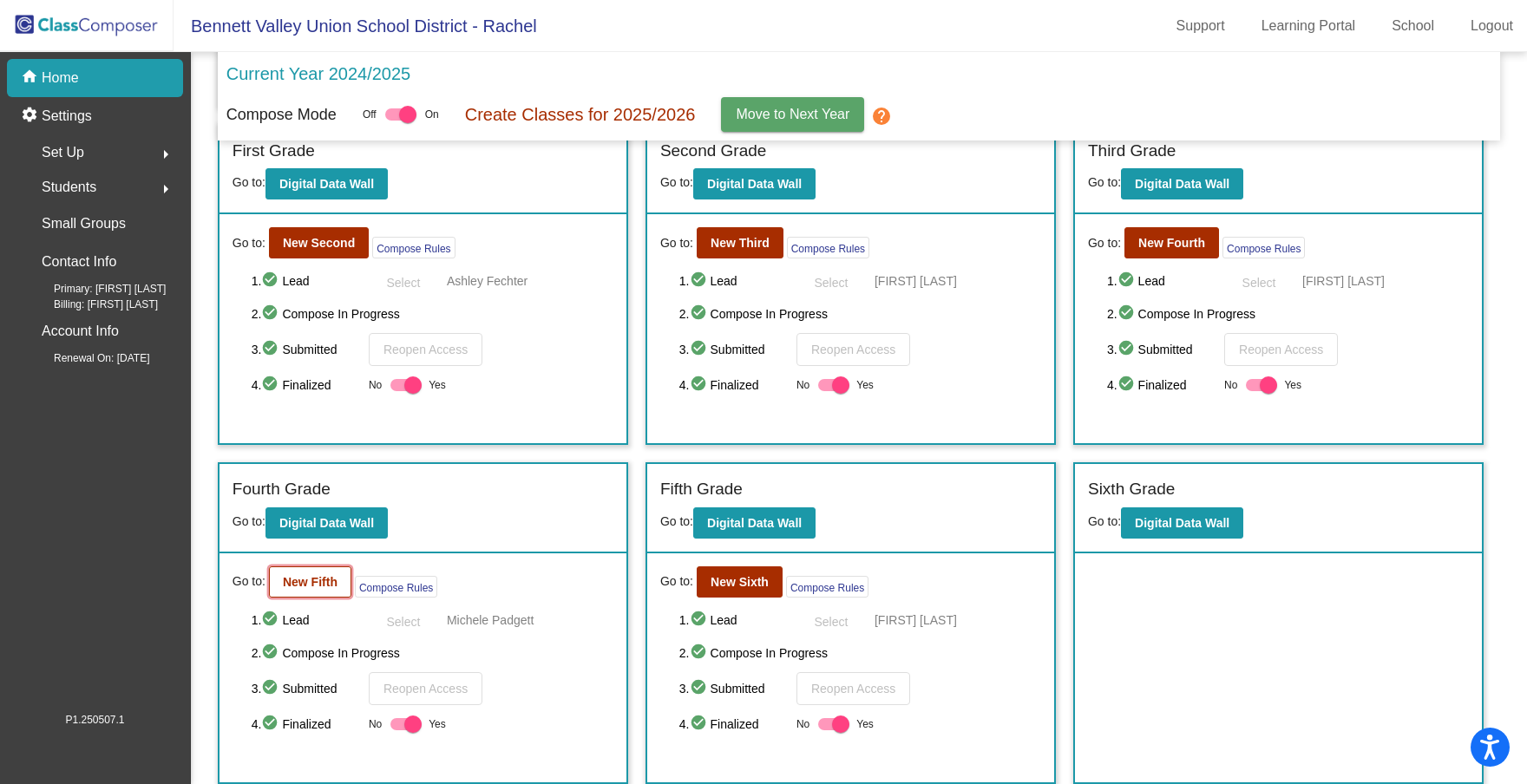 click on "New Fifth" 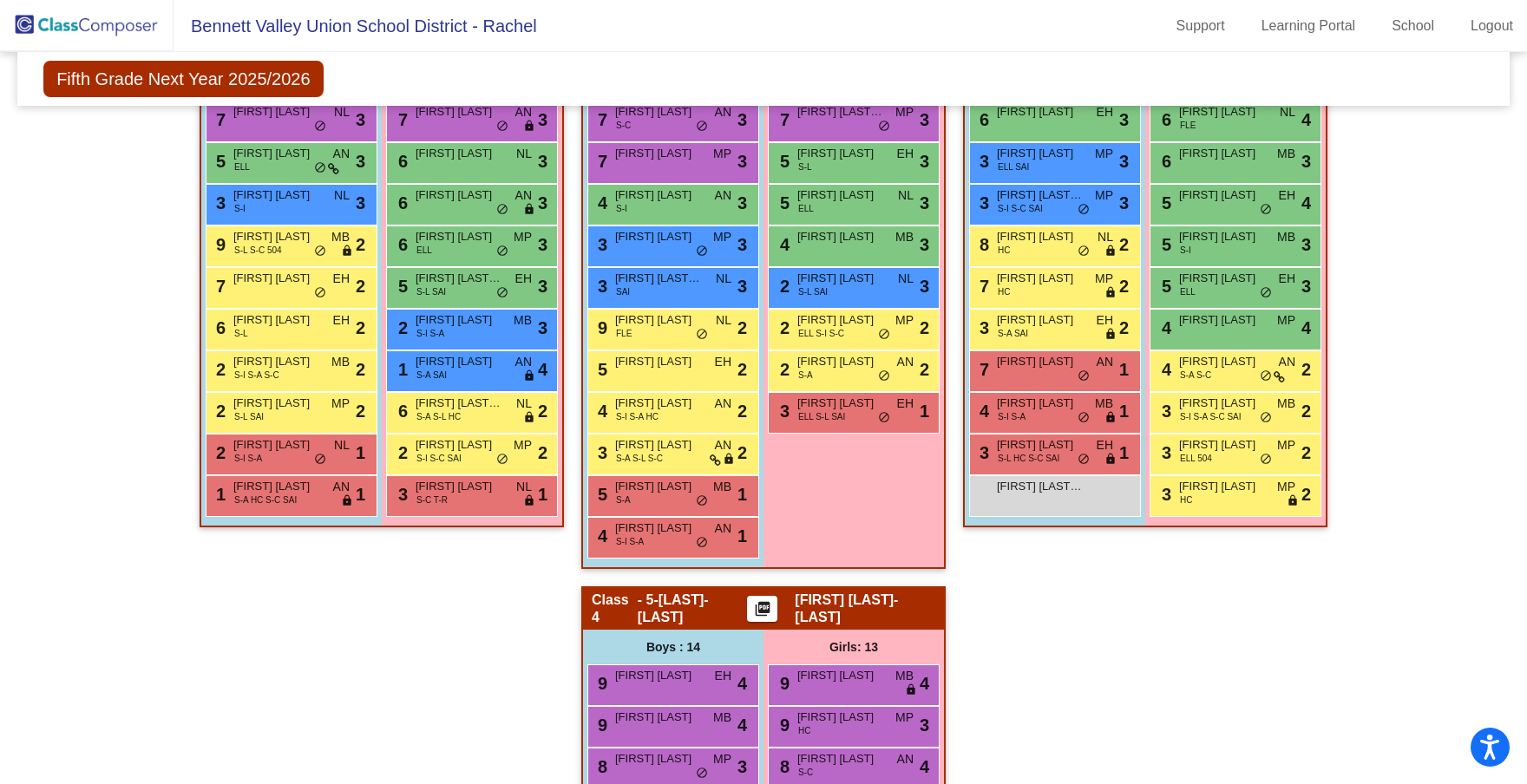 scroll, scrollTop: 493, scrollLeft: 0, axis: vertical 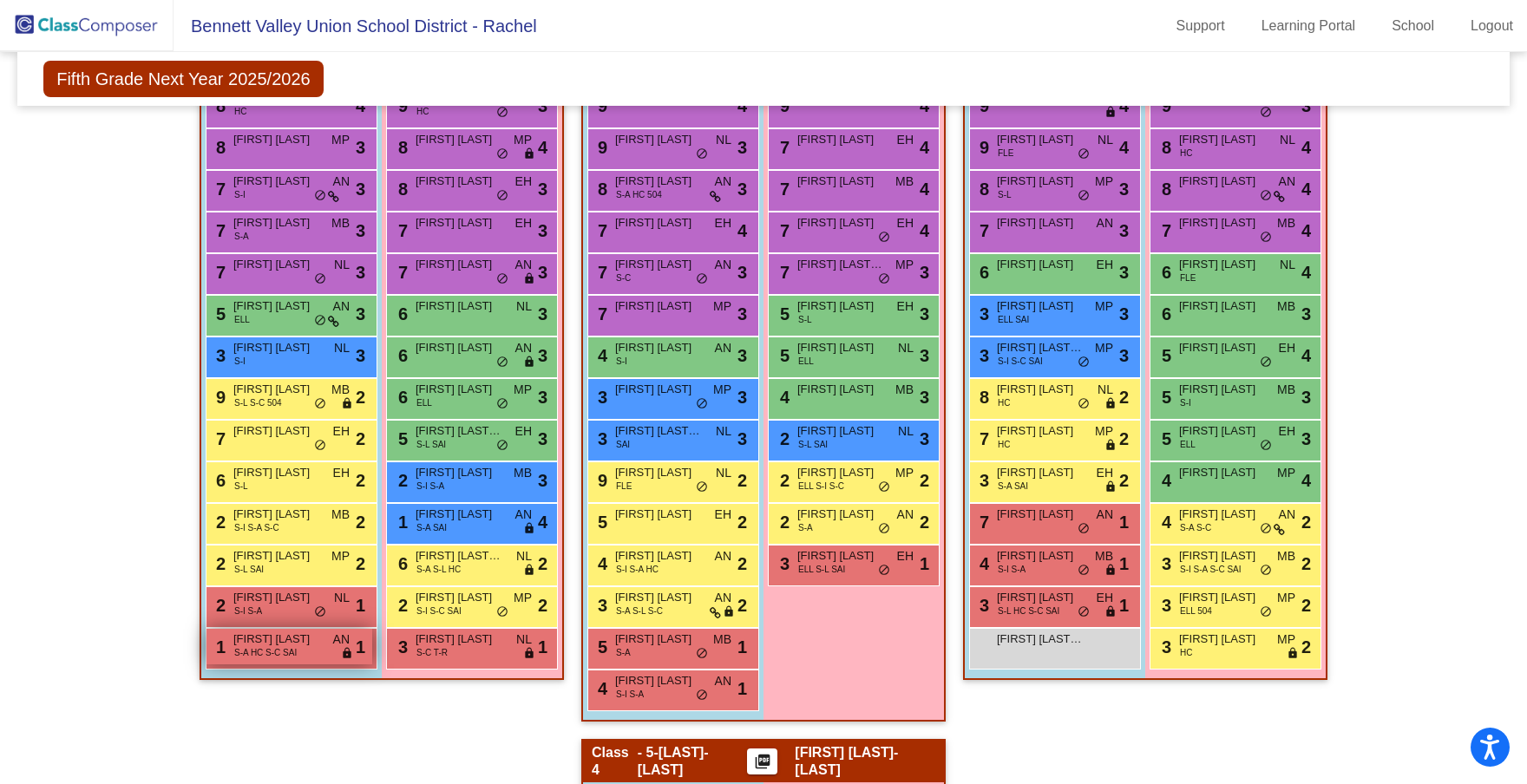 click on "[FIRST] [LAST]" at bounding box center [277, 639] 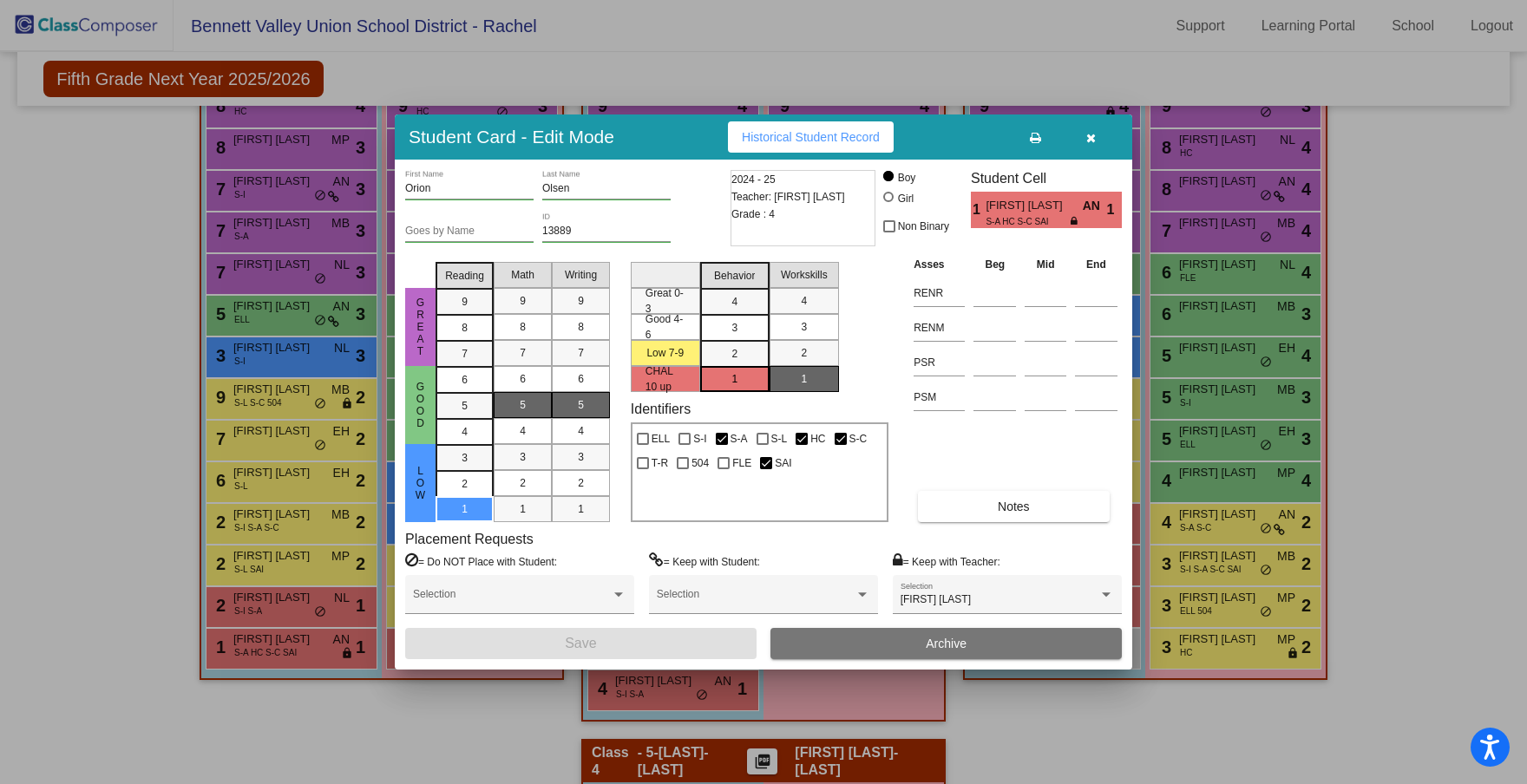click at bounding box center (1091, 137) 